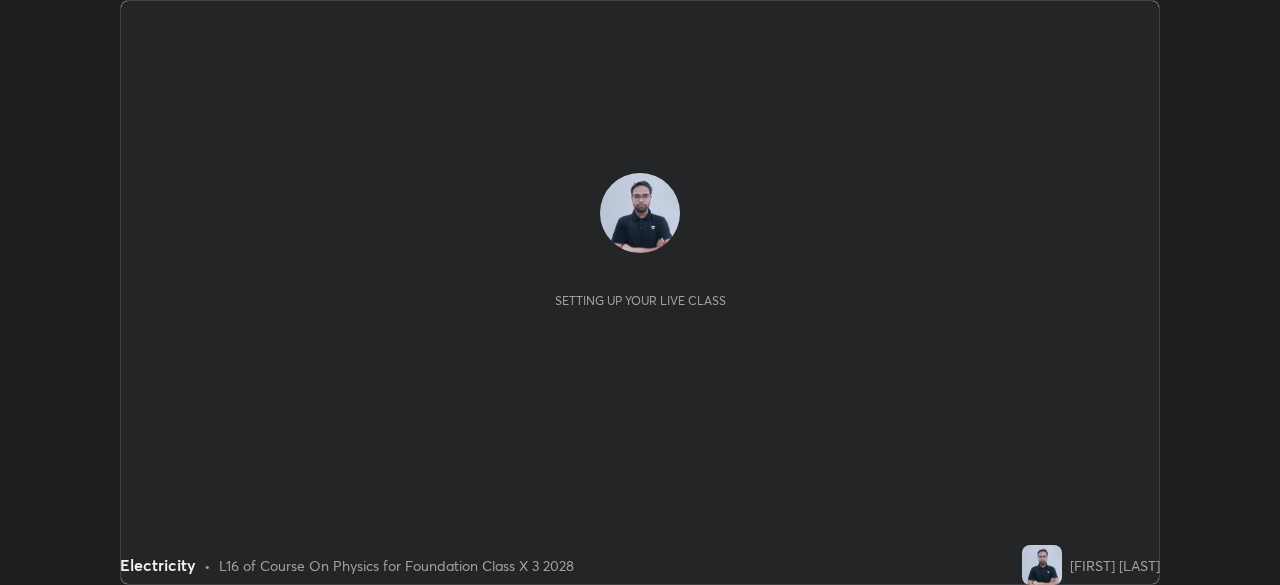 scroll, scrollTop: 0, scrollLeft: 0, axis: both 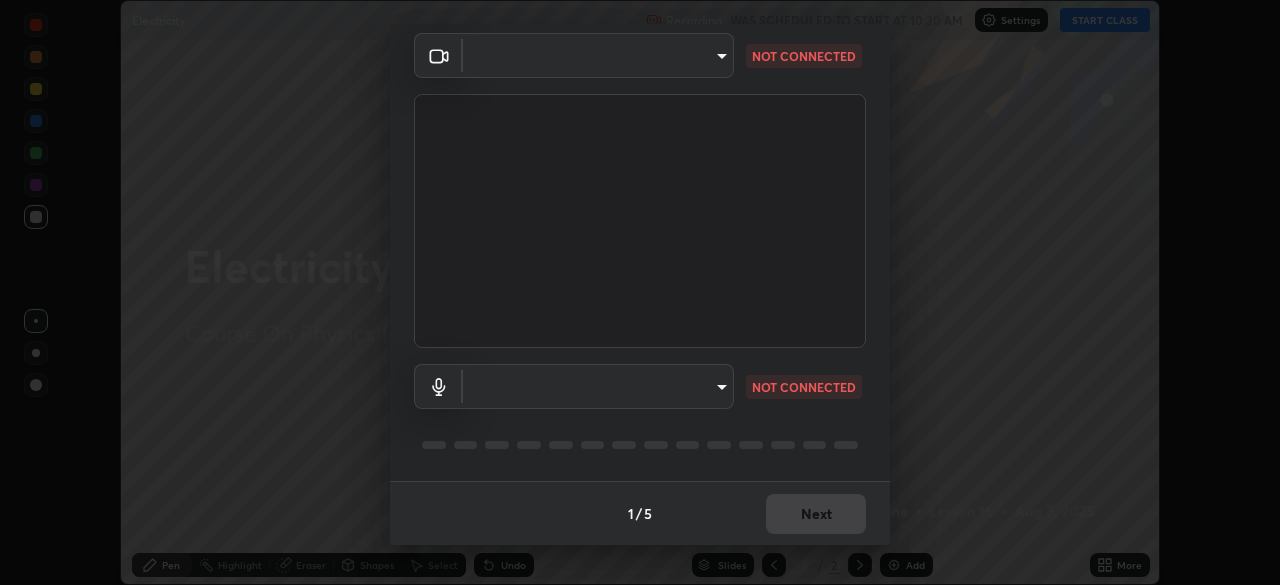 type on "094ffe3f61abc64f3ce73721aab664ef57d10a5fc7d187ad1ef3fa5fd4d2b427" 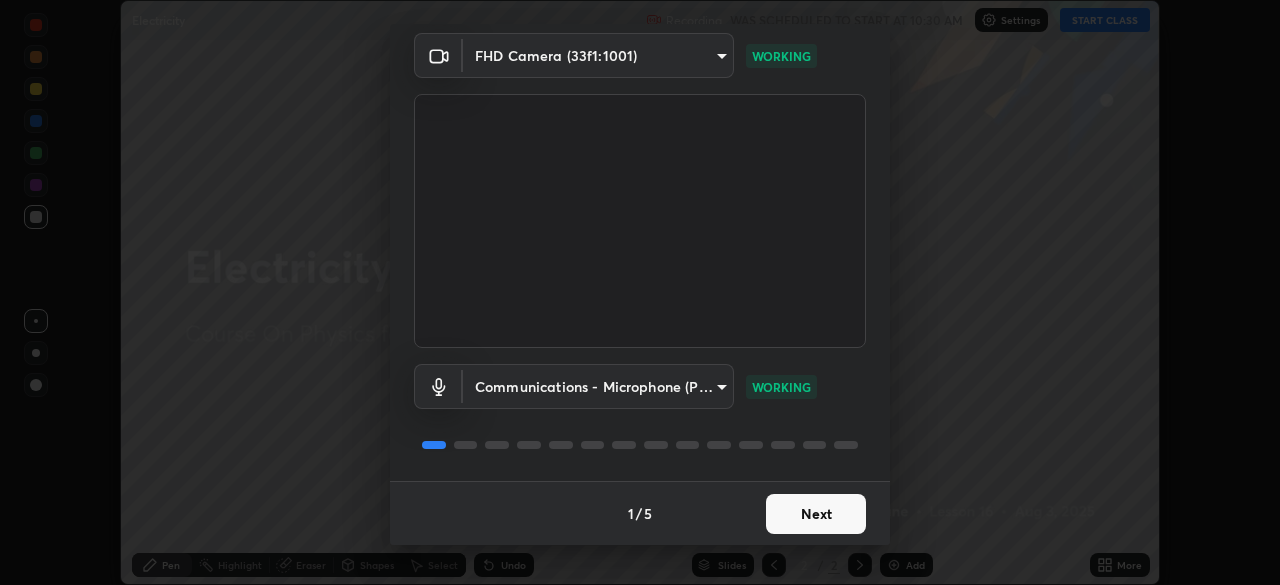 click on "Next" at bounding box center (816, 514) 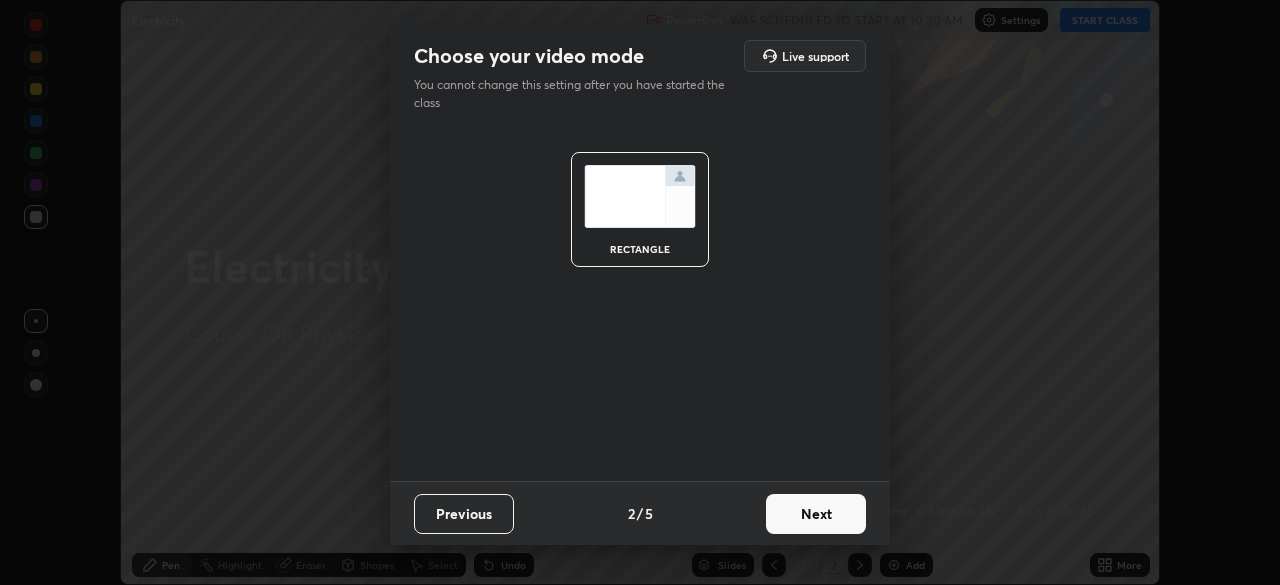scroll, scrollTop: 0, scrollLeft: 0, axis: both 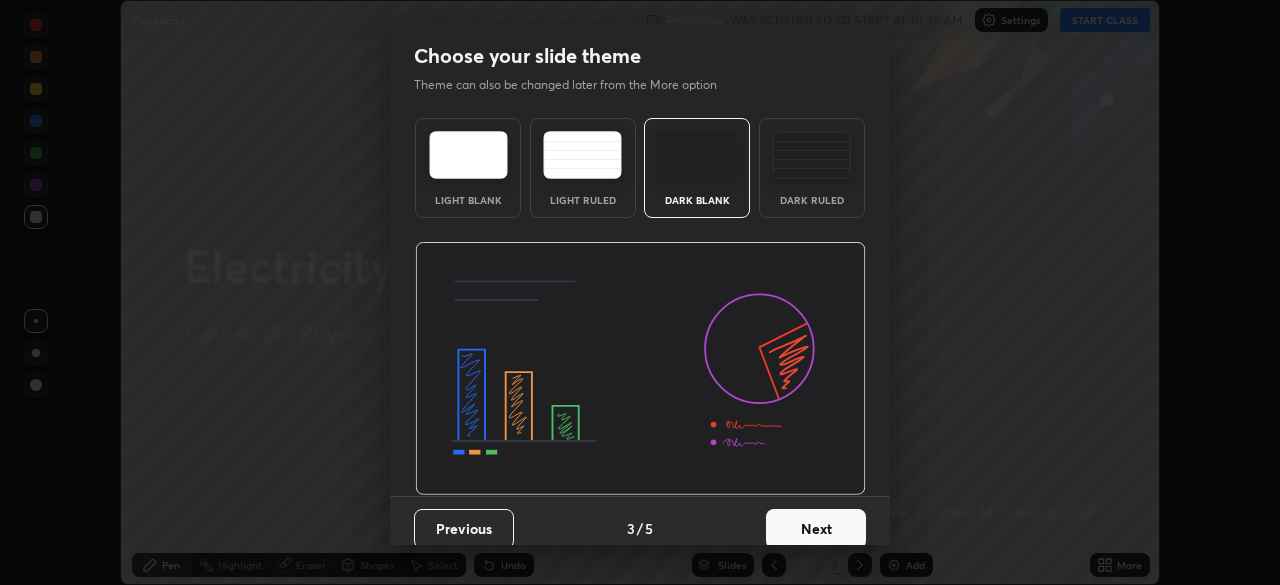 click on "Dark Ruled" at bounding box center [812, 200] 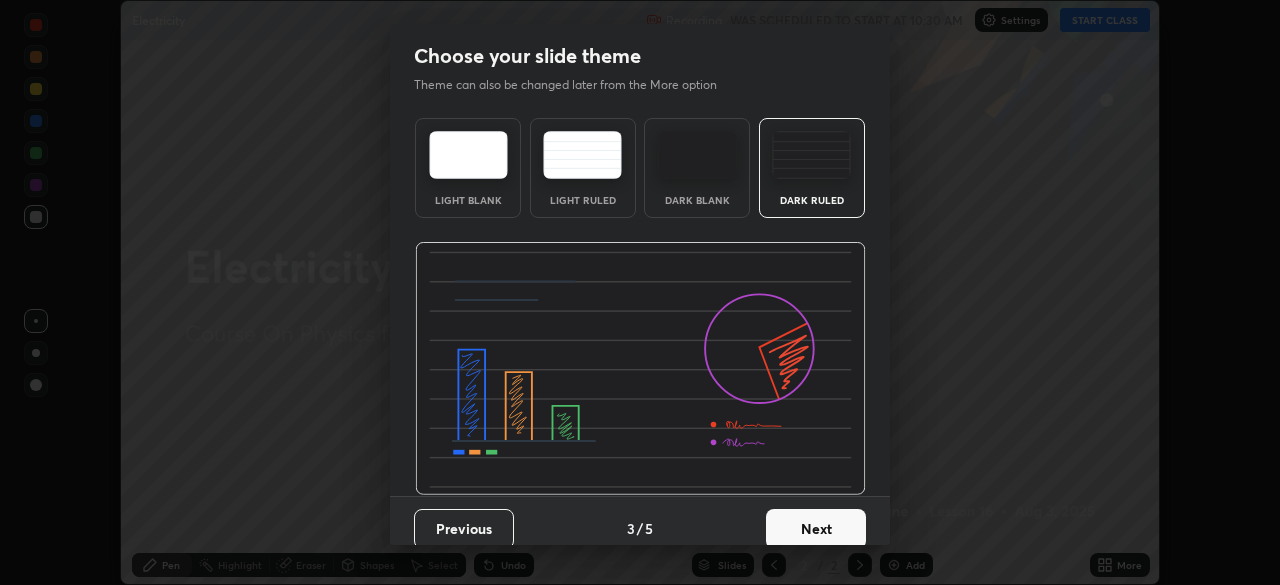 click on "Next" at bounding box center (816, 529) 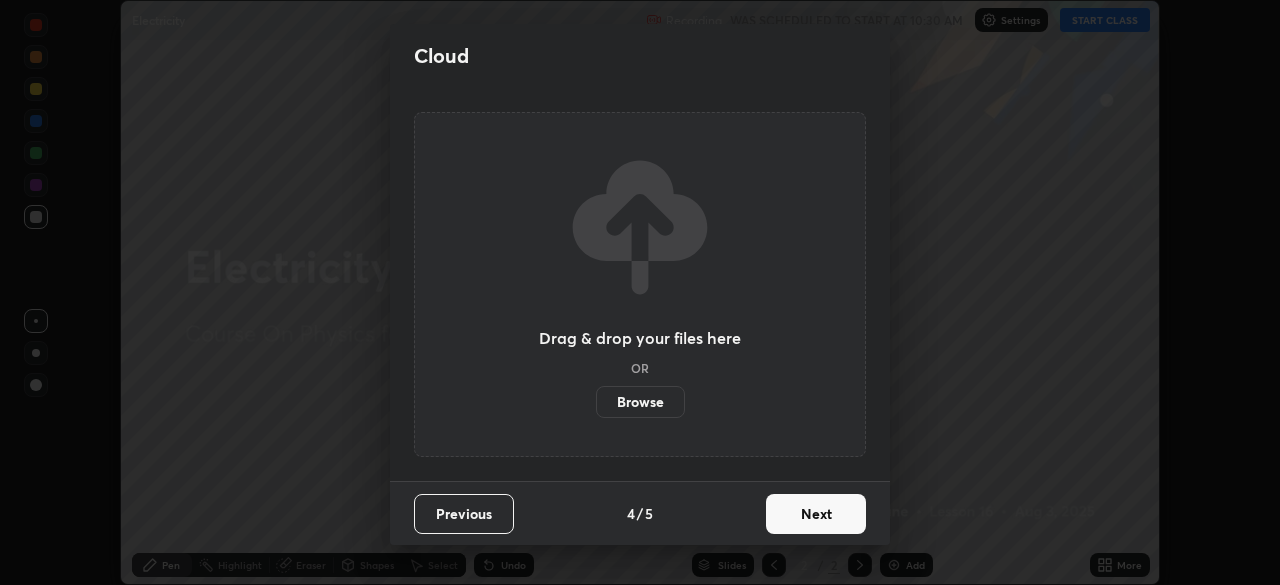 click on "Next" at bounding box center (816, 514) 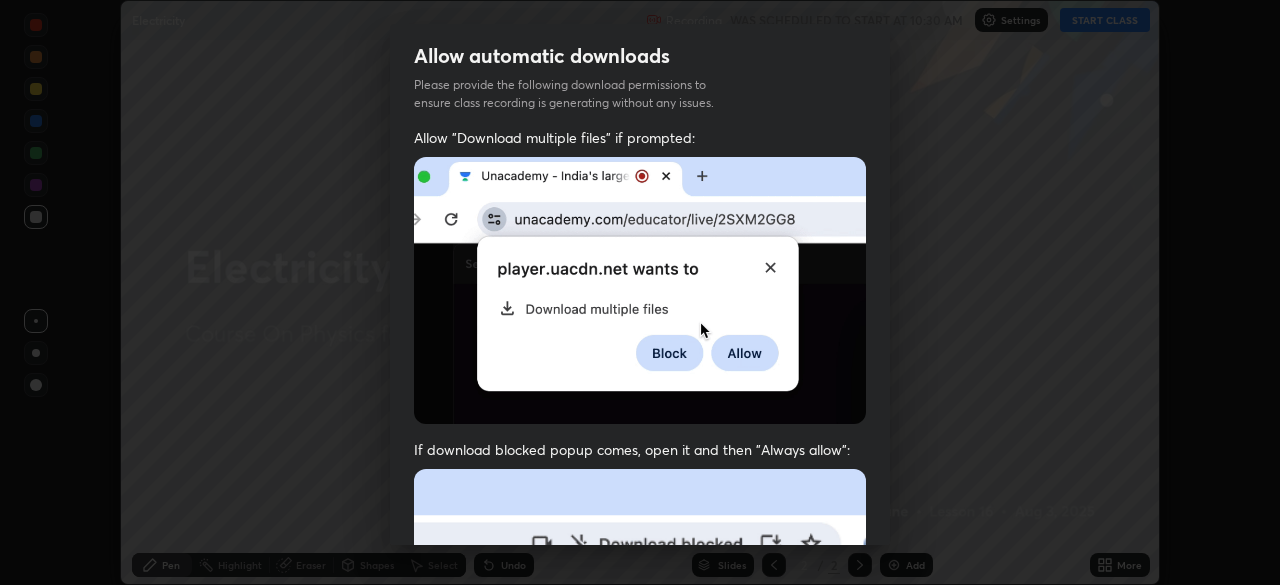 click at bounding box center (640, 687) 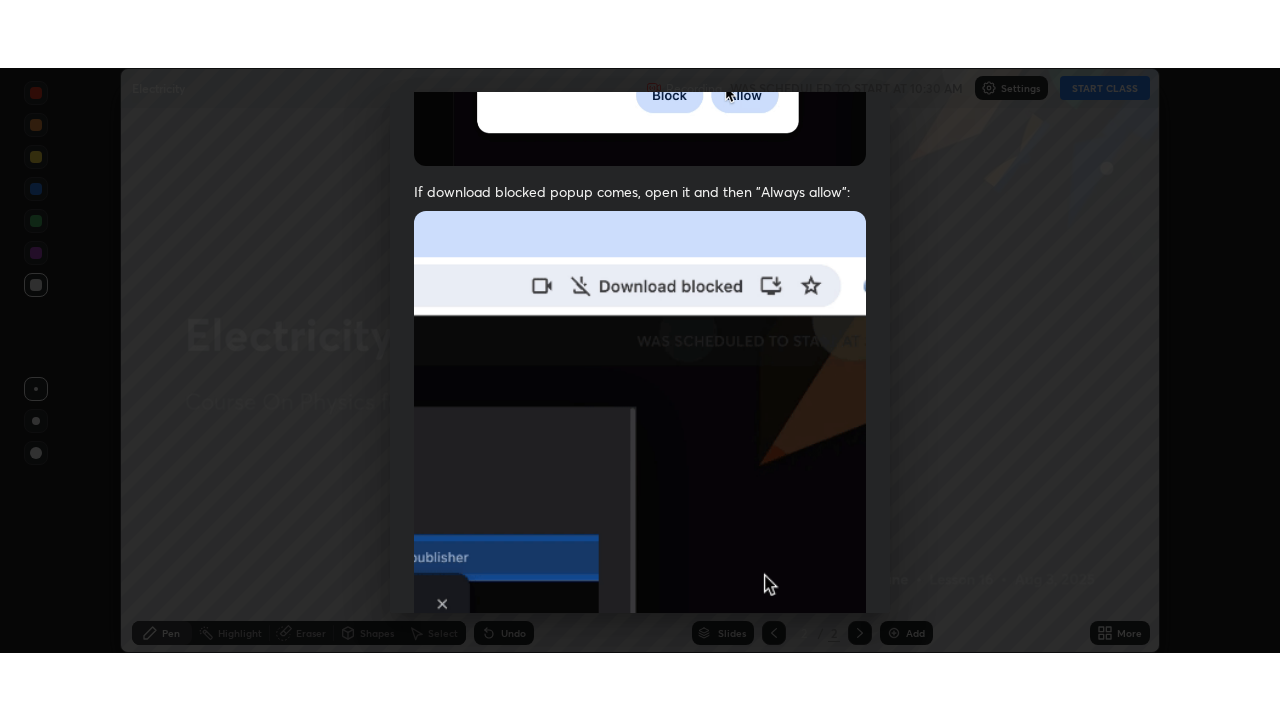 scroll, scrollTop: 479, scrollLeft: 0, axis: vertical 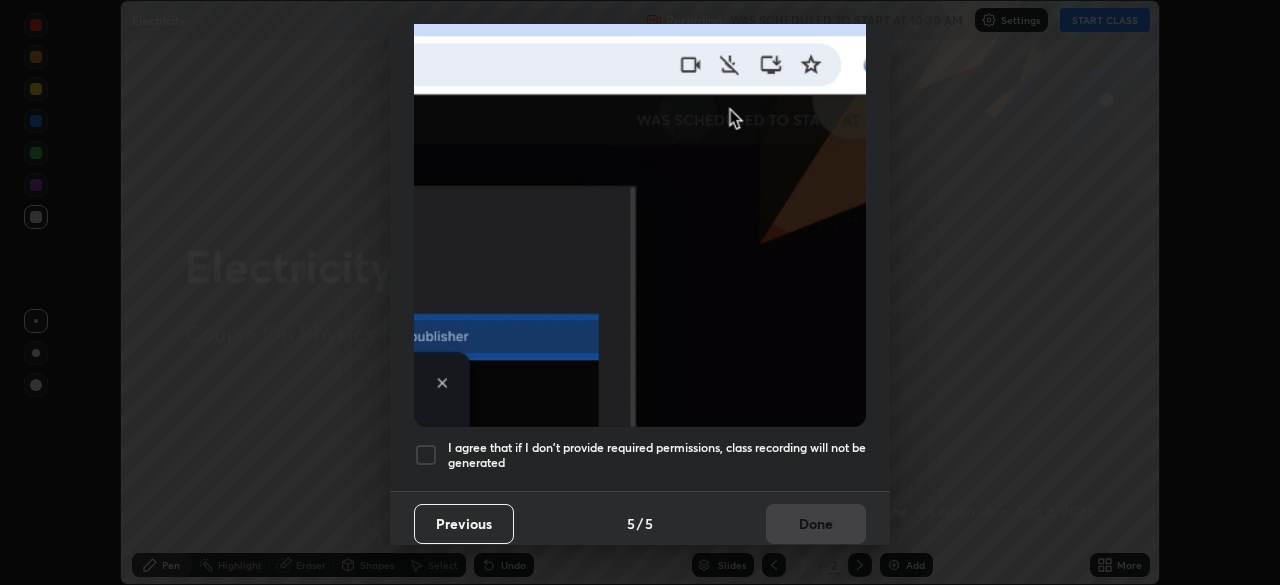 click on "I agree that if I don't provide required permissions, class recording will not be generated" at bounding box center (657, 455) 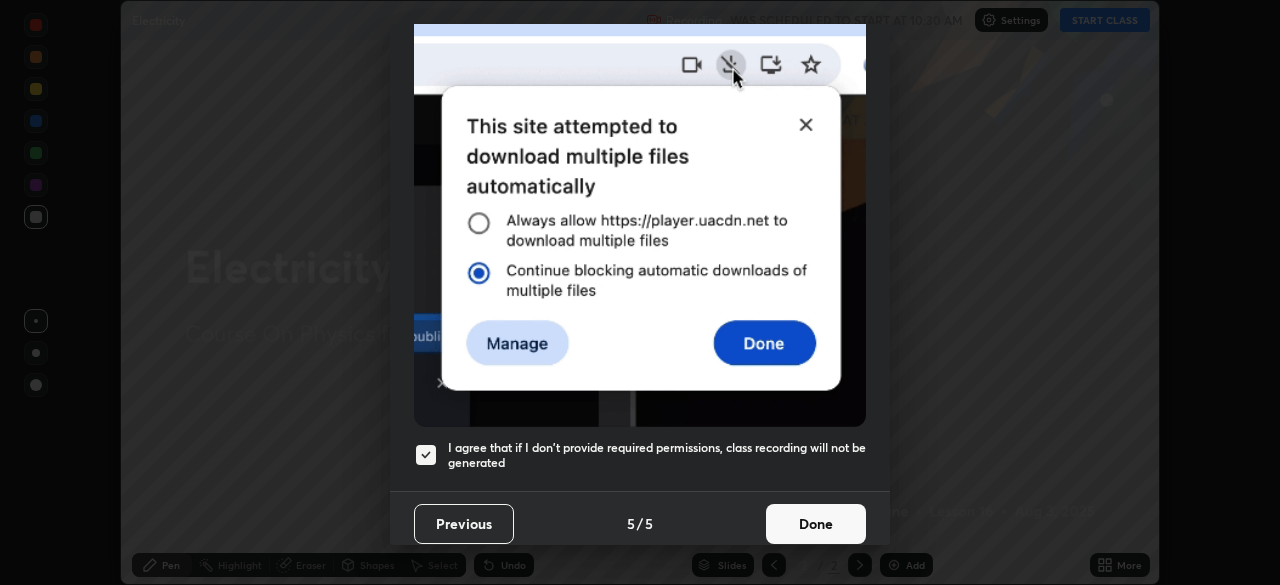 click on "Done" at bounding box center [816, 524] 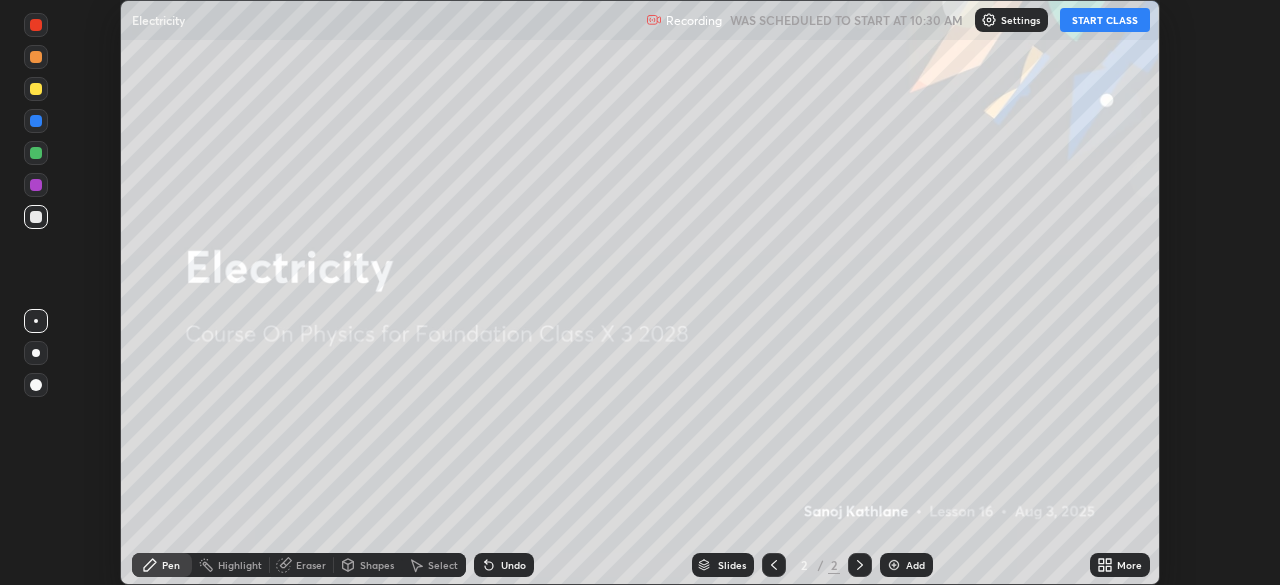 click on "START CLASS" at bounding box center [1105, 20] 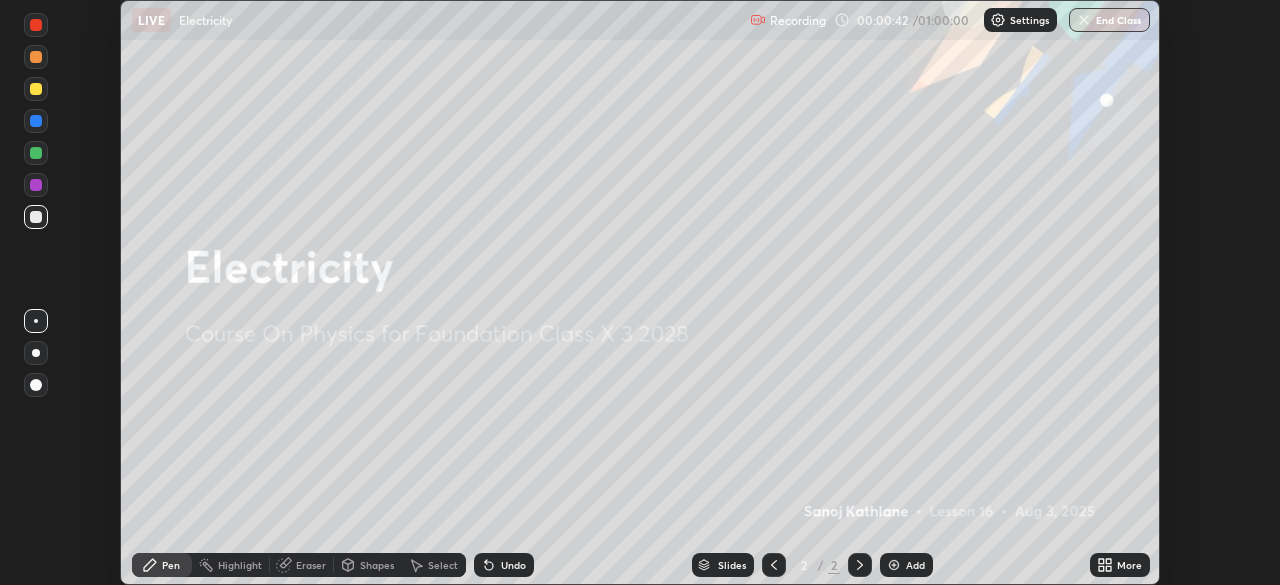 click 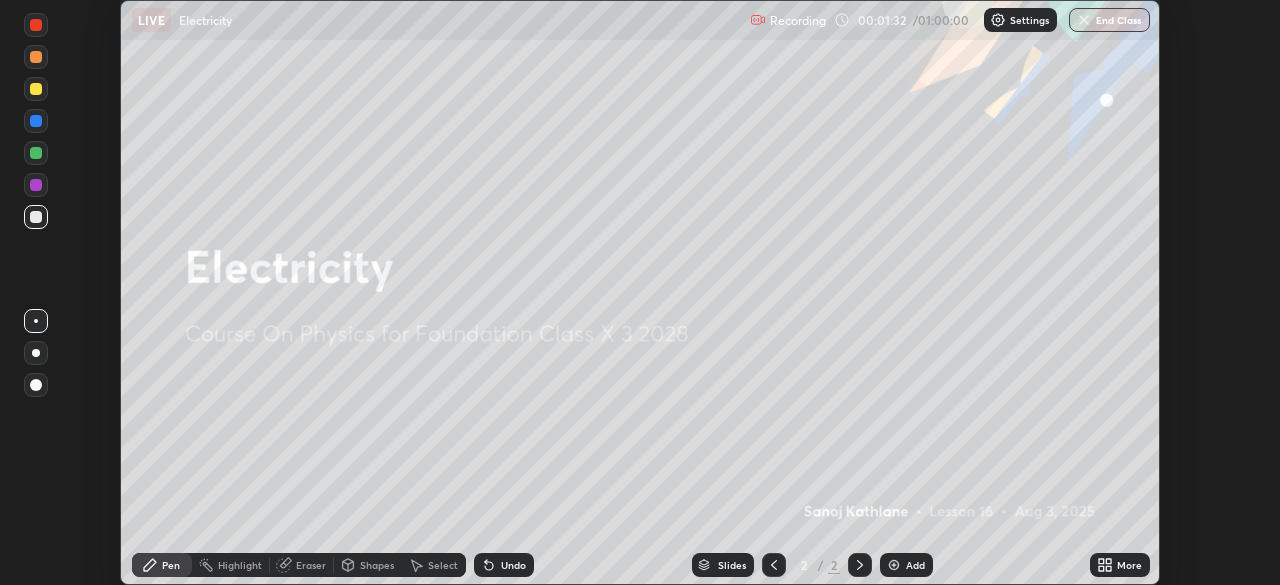 click on "More" at bounding box center [1120, 565] 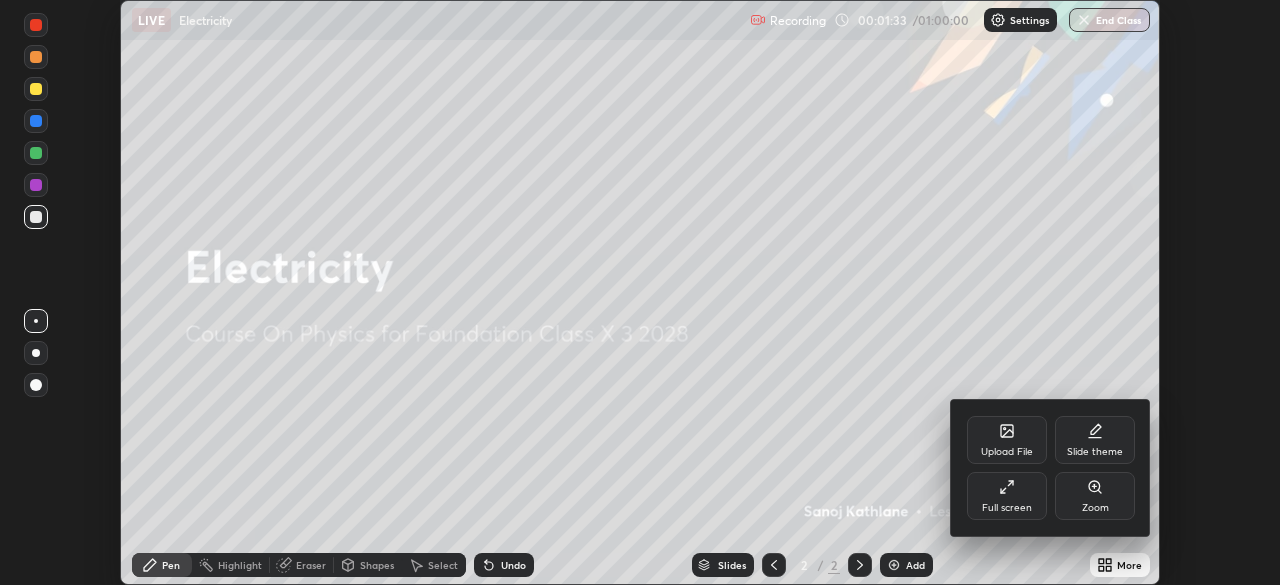 click on "Upload File" at bounding box center [1007, 452] 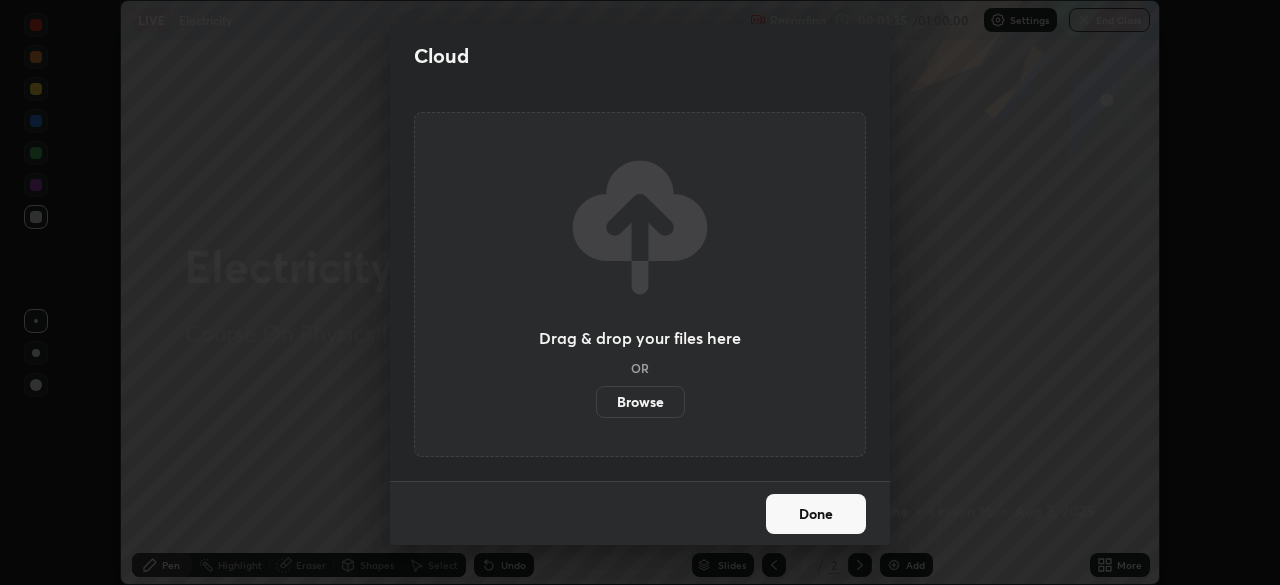 click on "Browse" at bounding box center (640, 402) 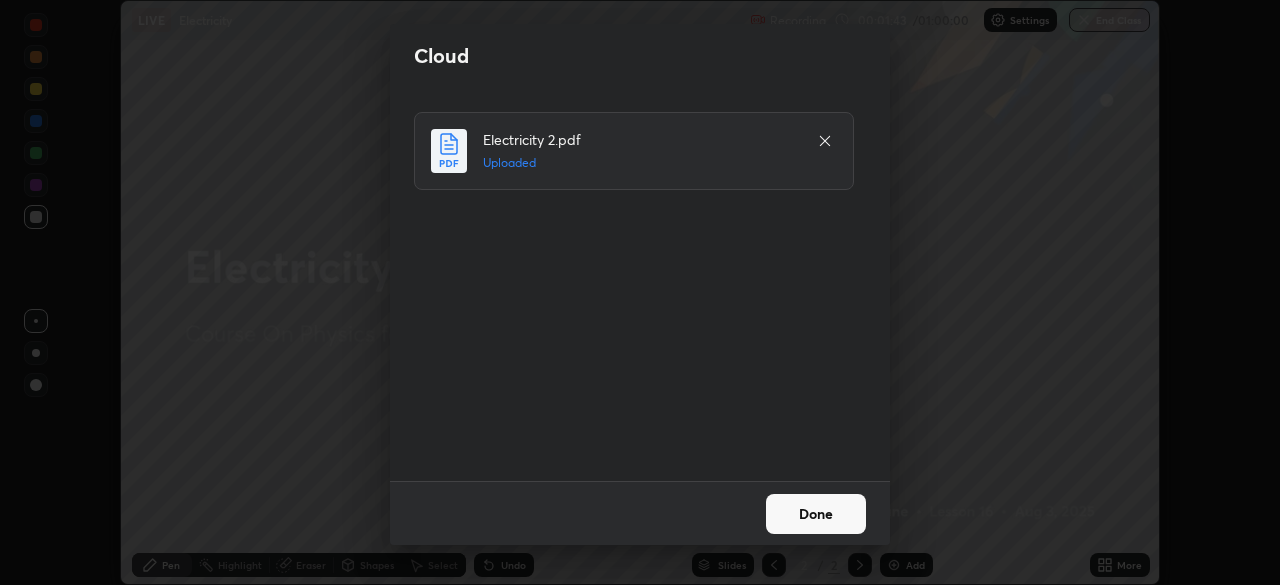click on "Done" at bounding box center (816, 514) 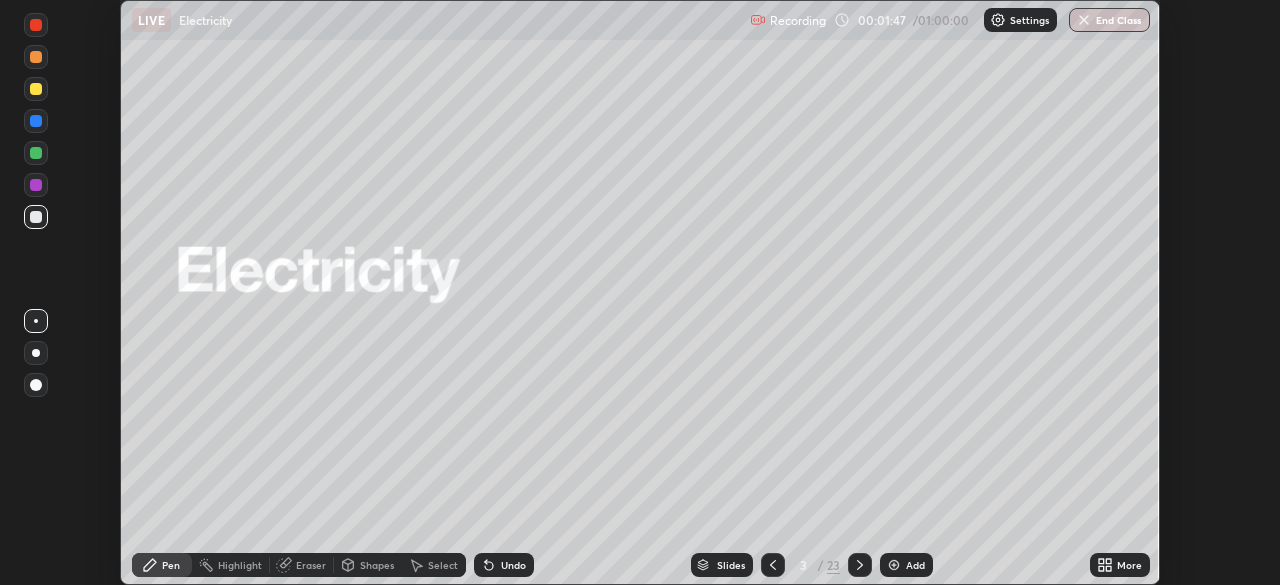 click at bounding box center [860, 565] 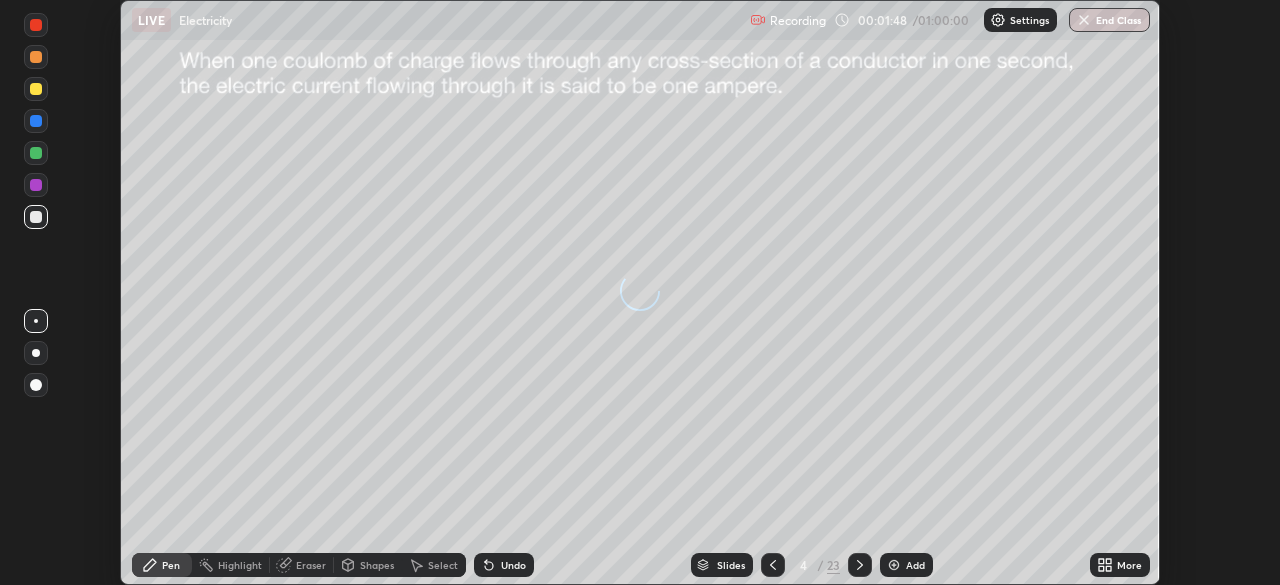 click 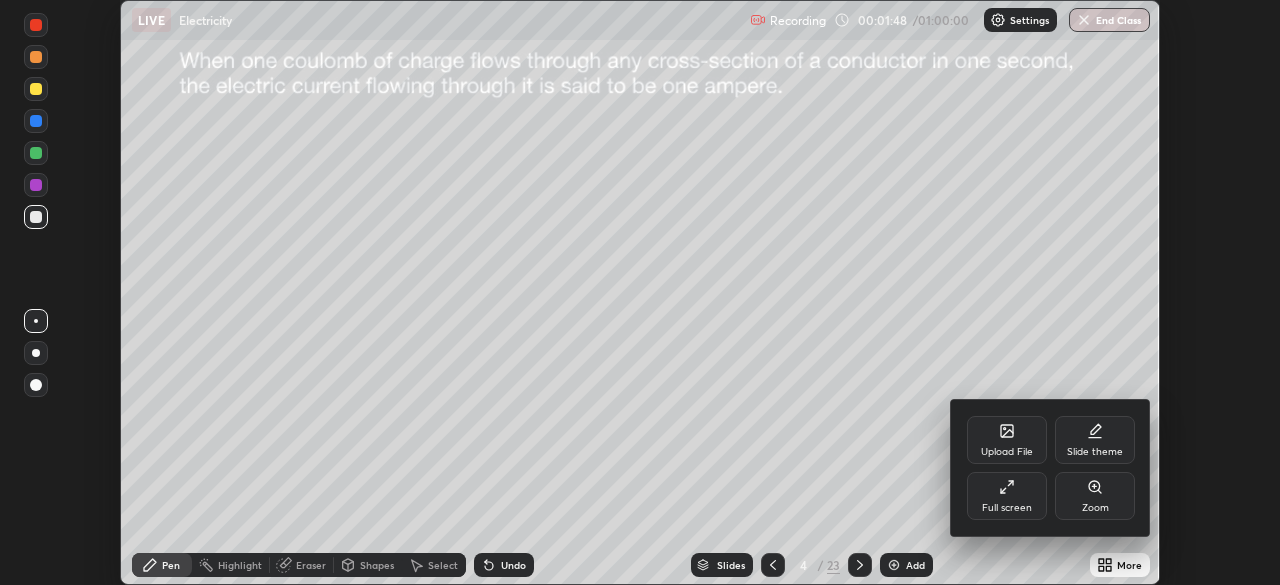 click on "Full screen" at bounding box center [1007, 496] 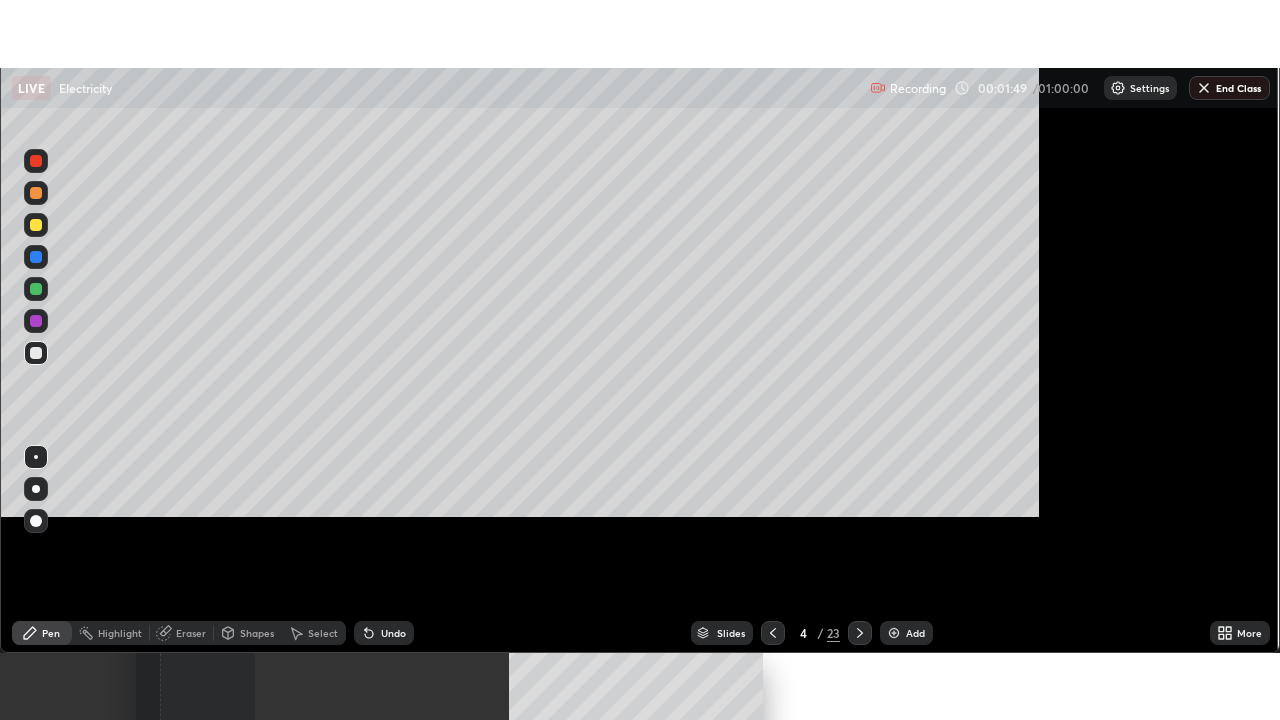 scroll, scrollTop: 99280, scrollLeft: 98720, axis: both 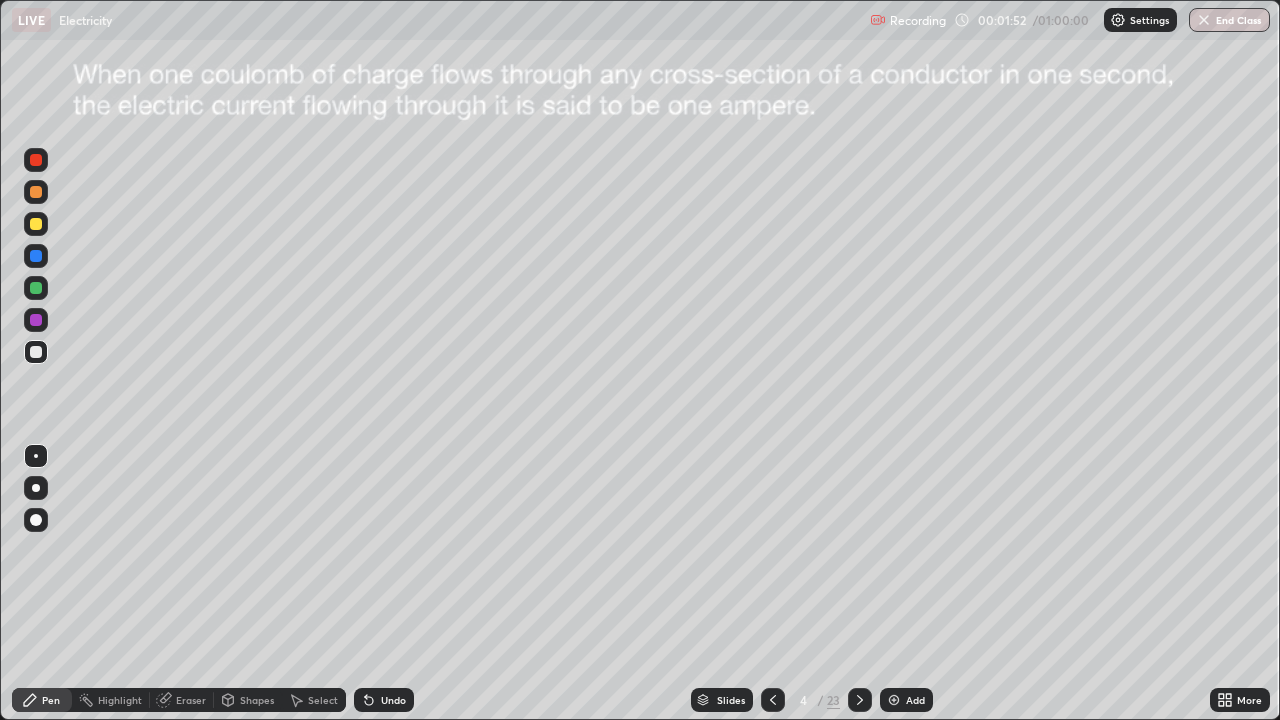 click 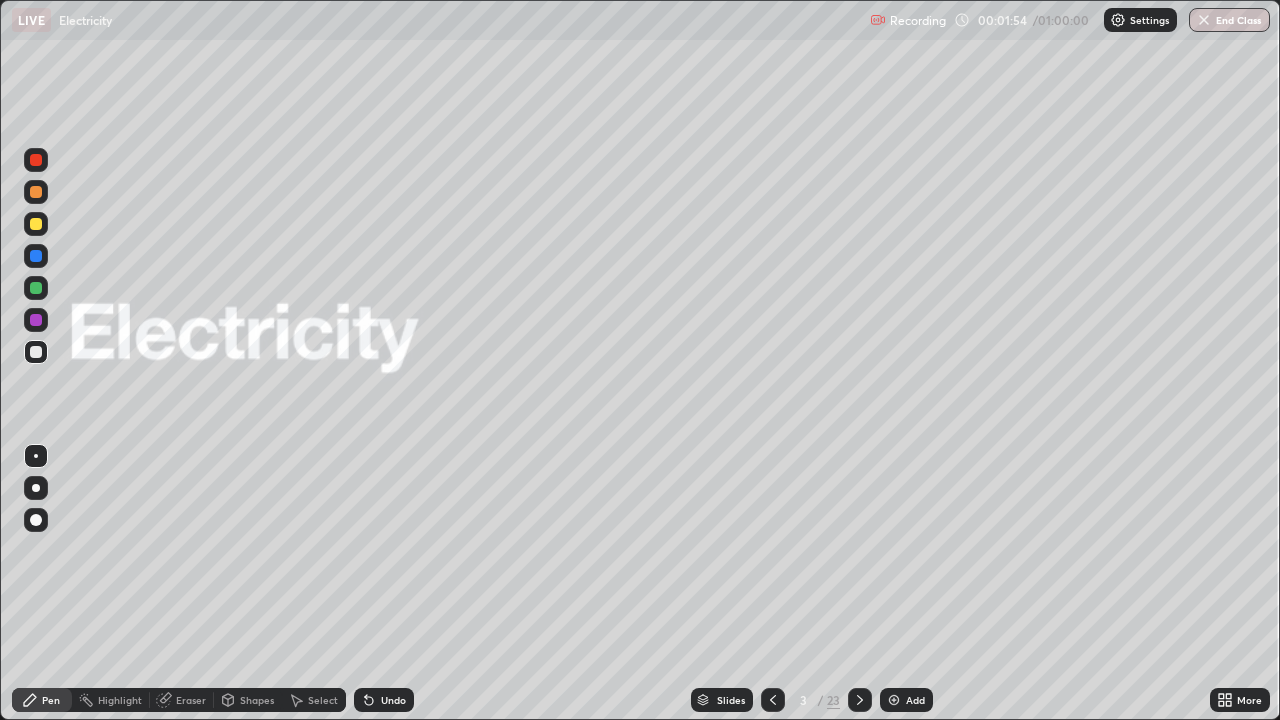 click 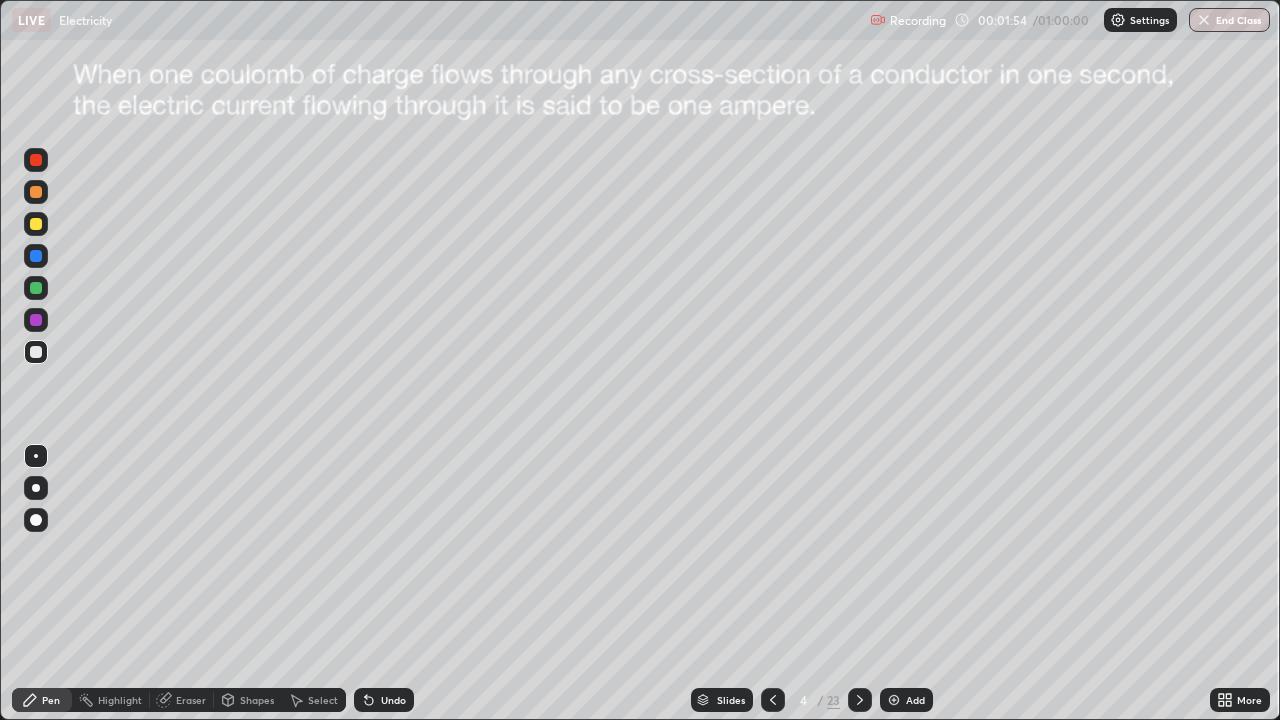 click at bounding box center (860, 700) 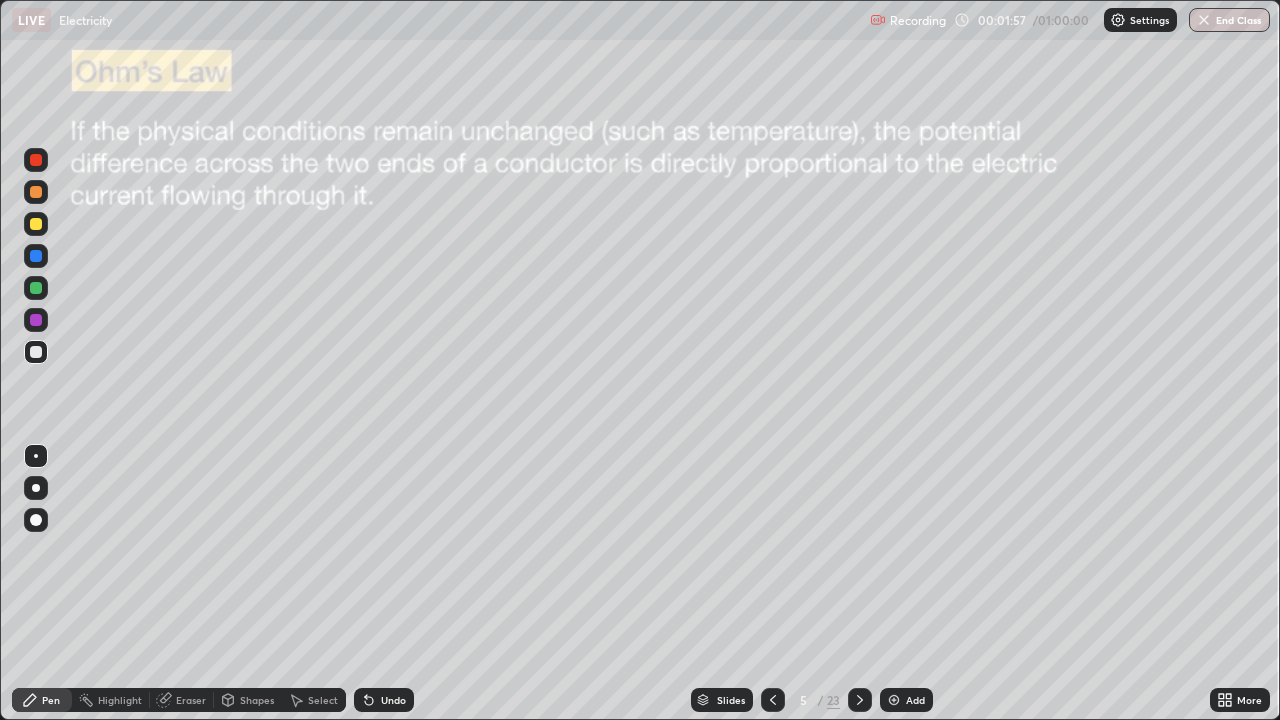 click 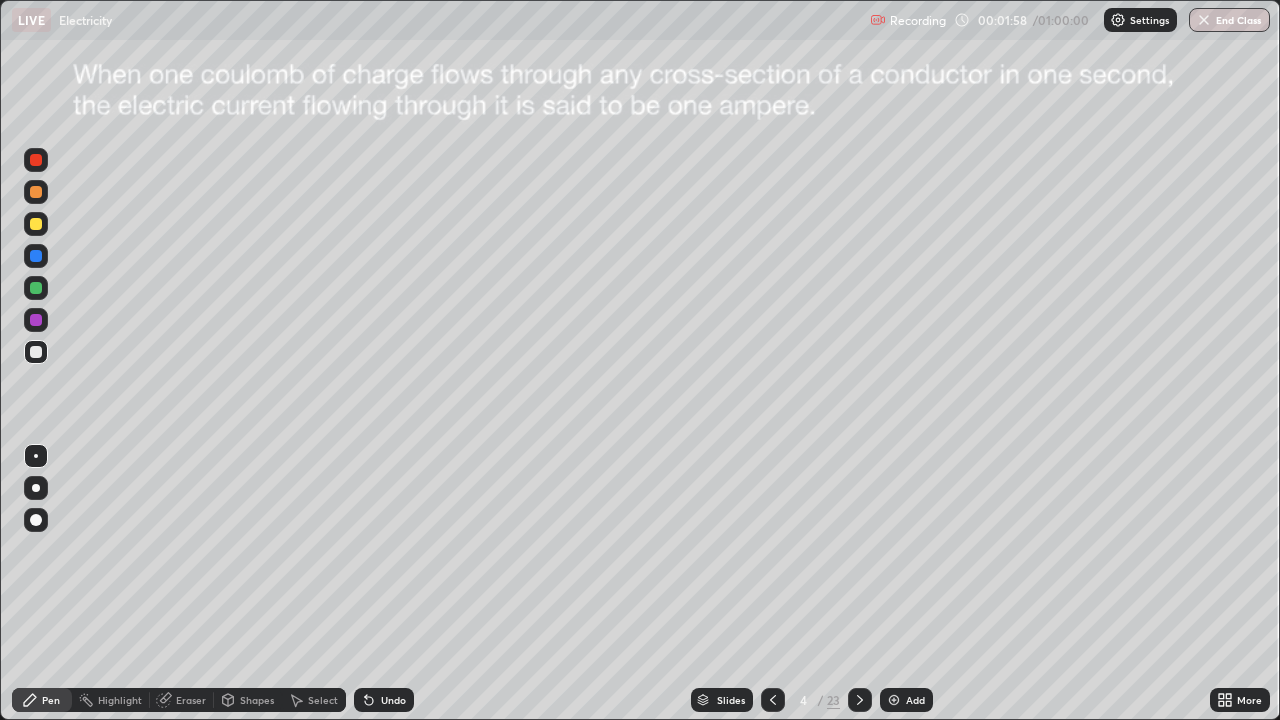 click 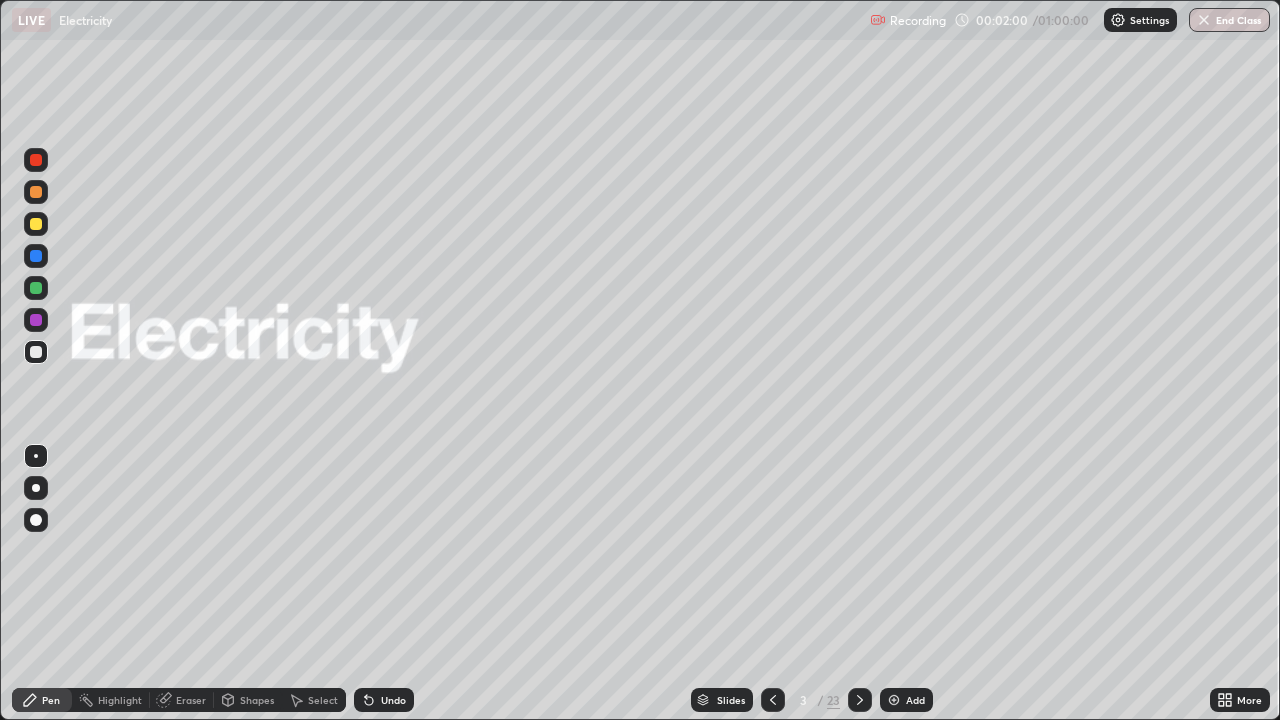 click on "Add" at bounding box center (906, 700) 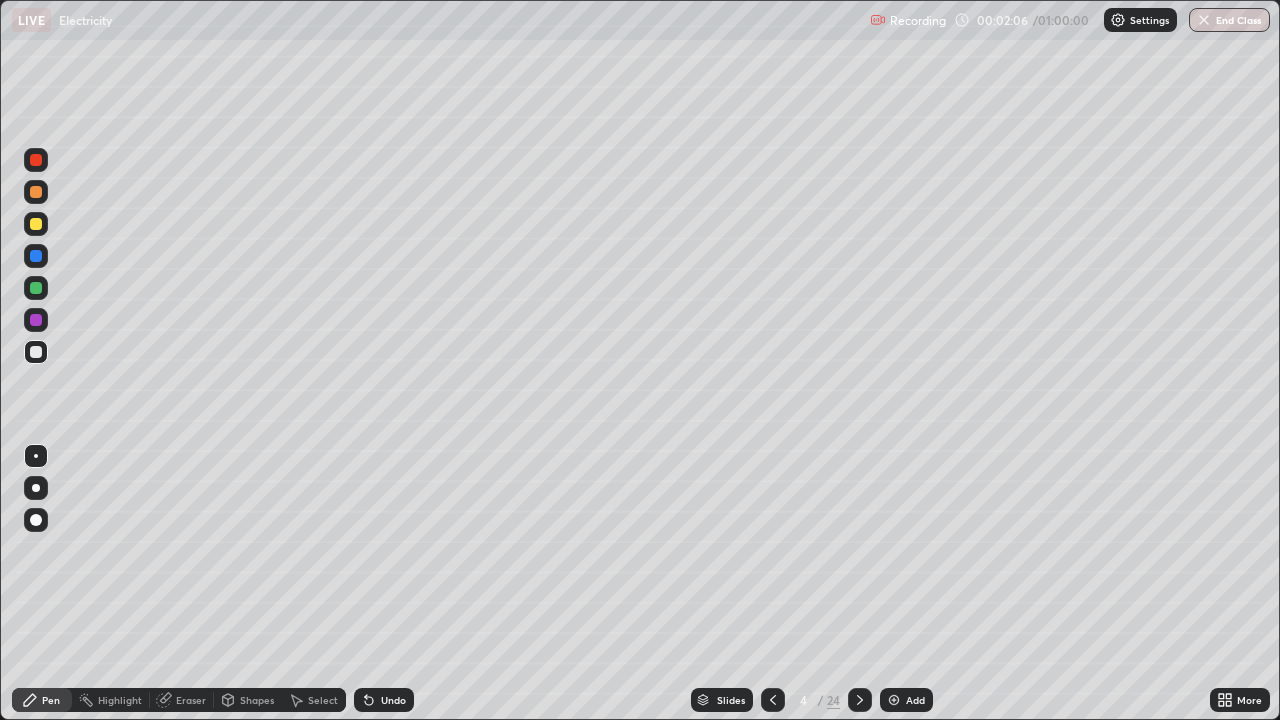 click at bounding box center (36, 192) 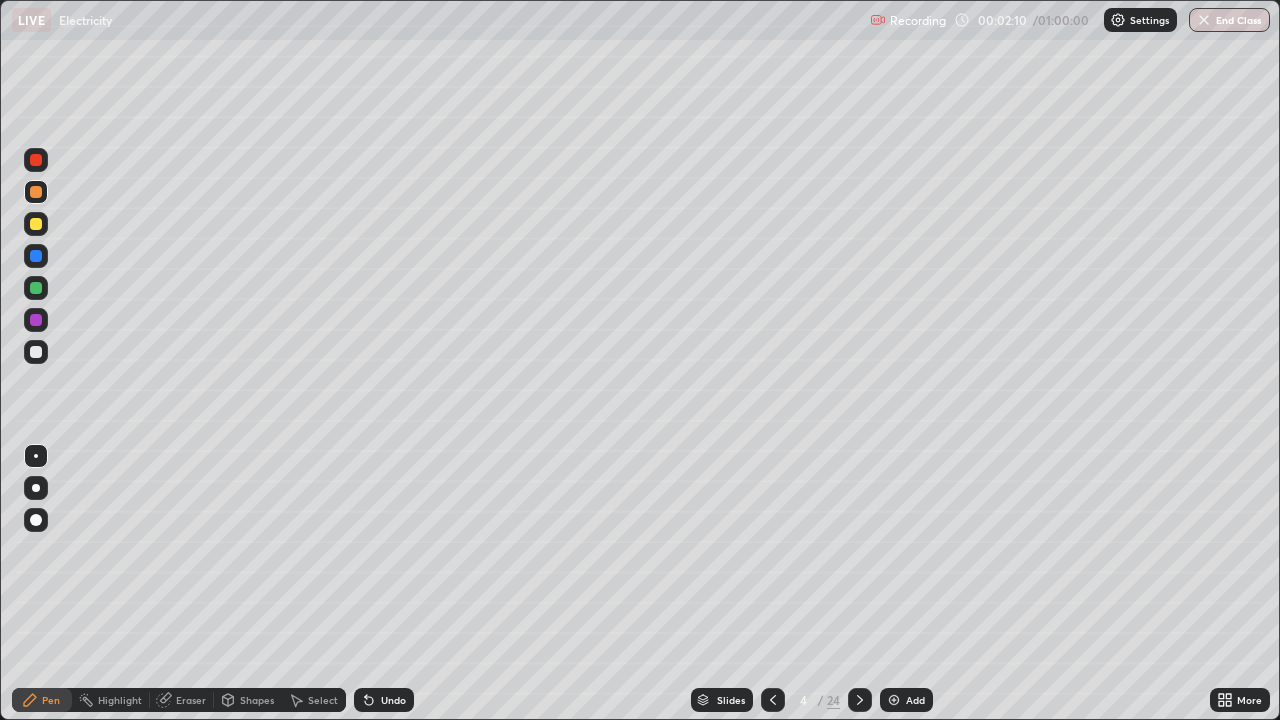click on "Undo" at bounding box center [393, 700] 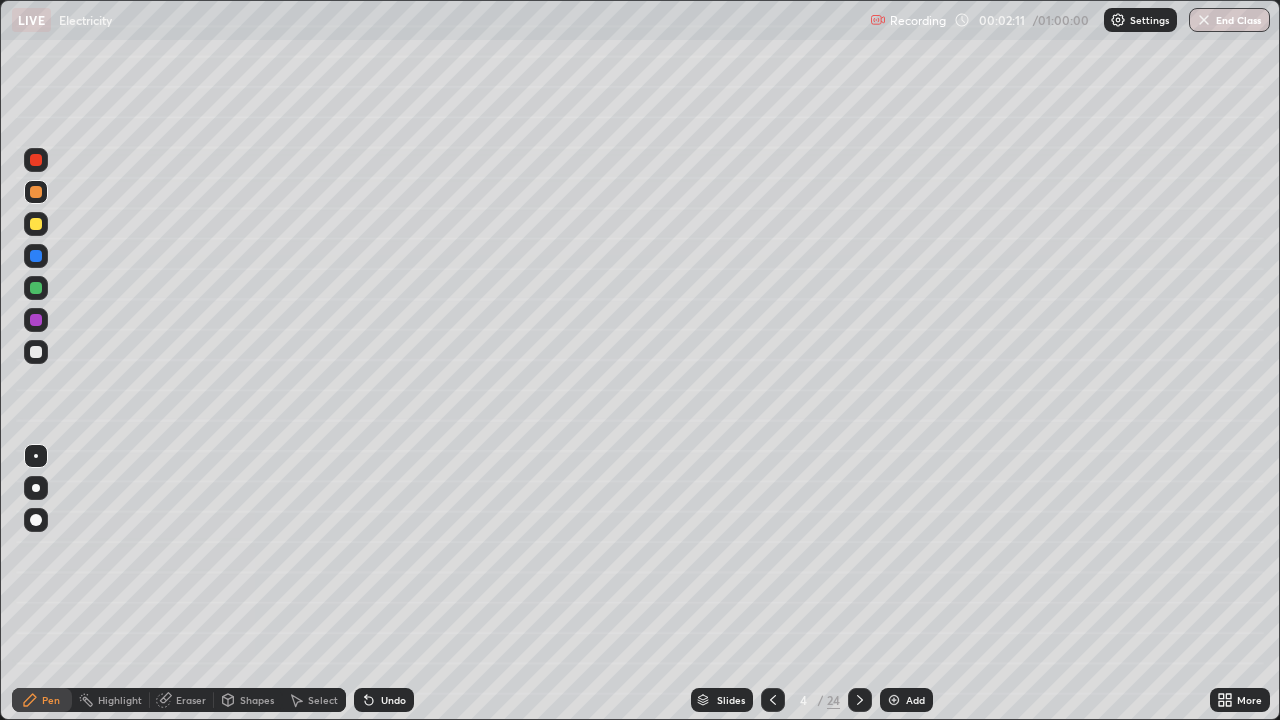 click at bounding box center [36, 488] 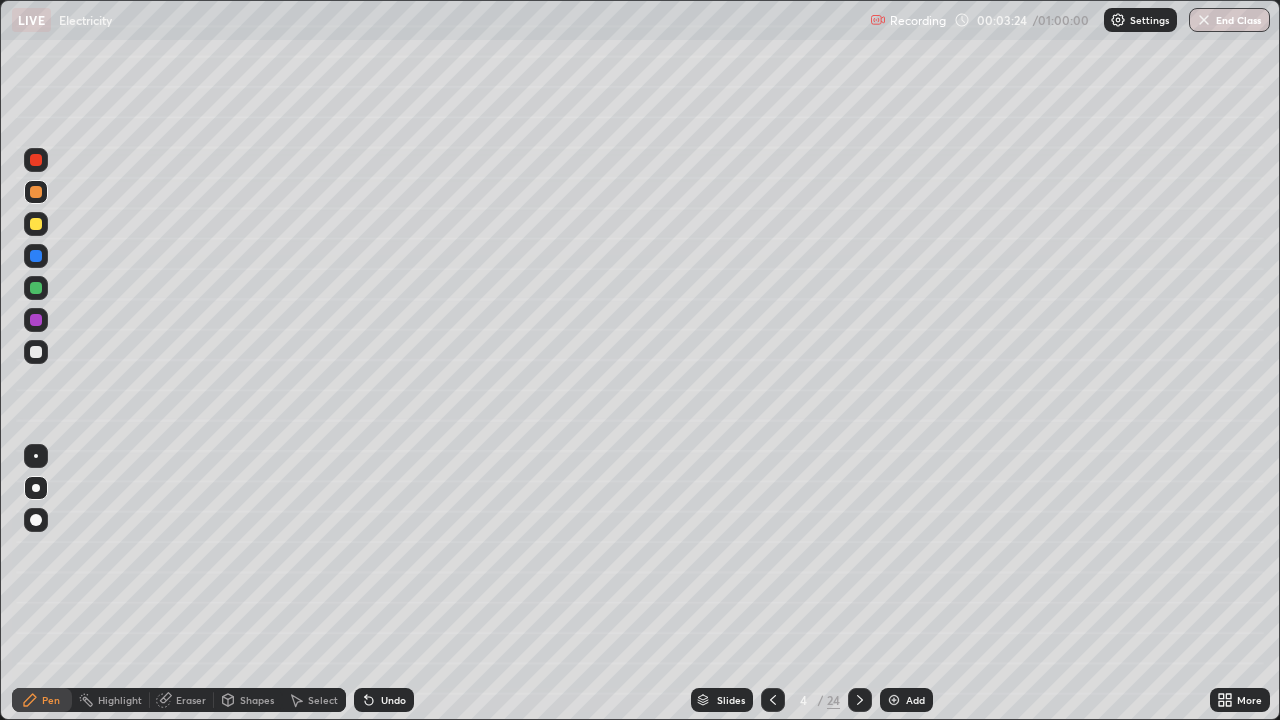 click at bounding box center (36, 352) 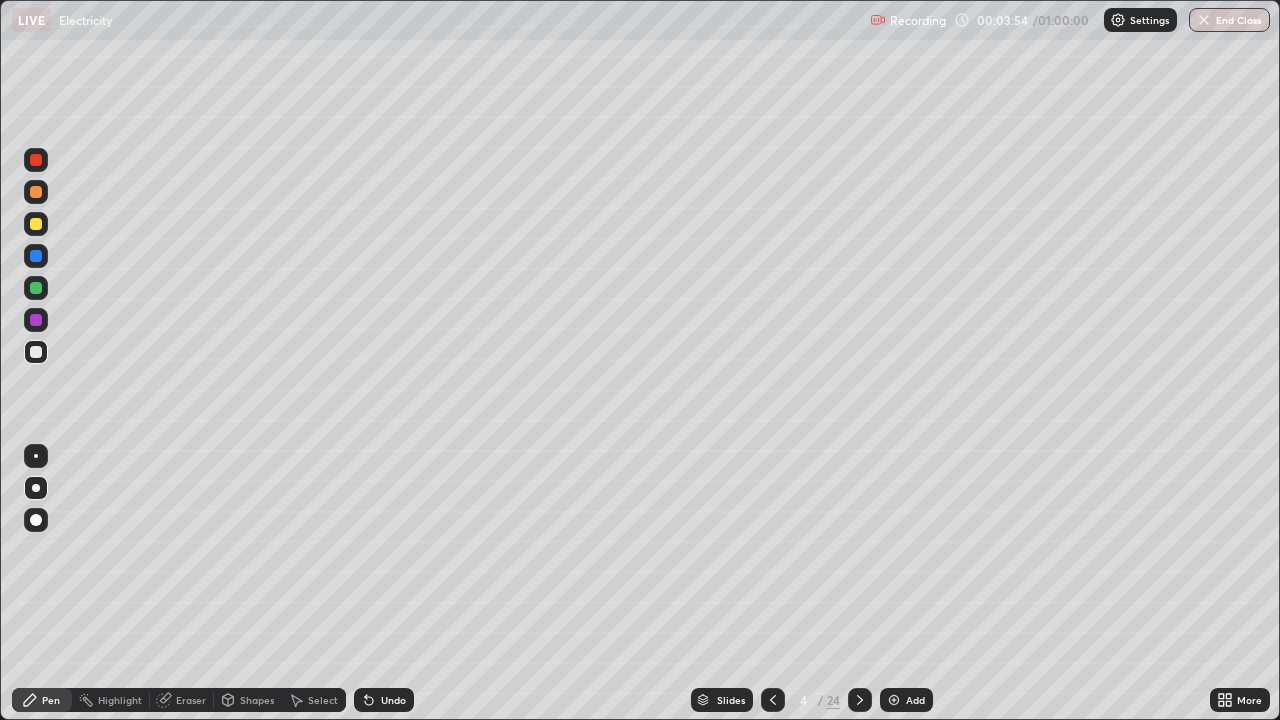 click at bounding box center [36, 192] 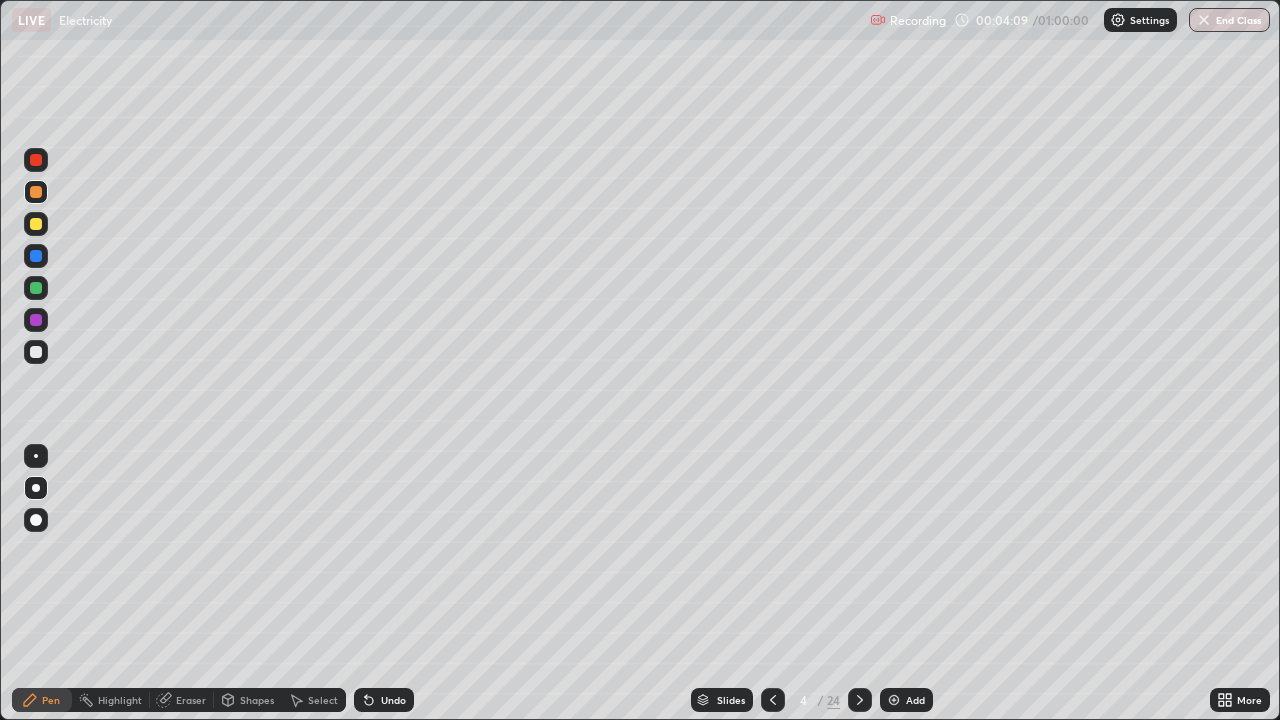 click at bounding box center [36, 352] 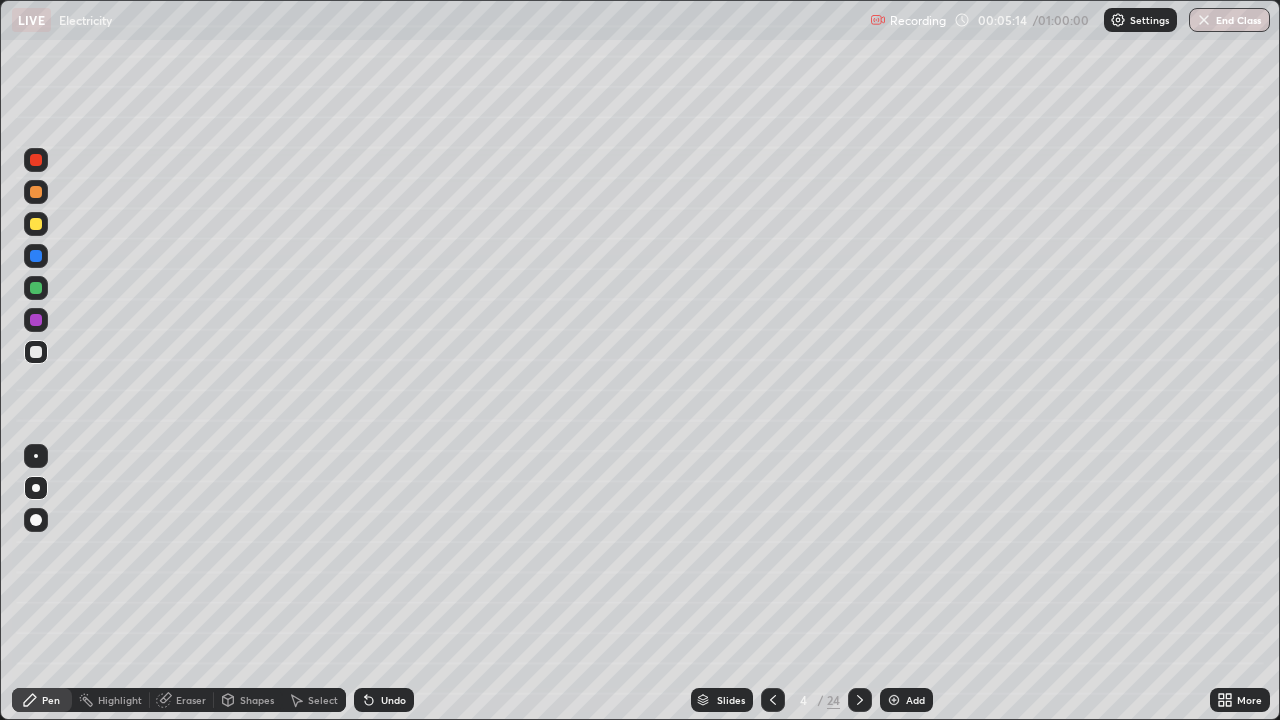 click on "Select" at bounding box center (323, 700) 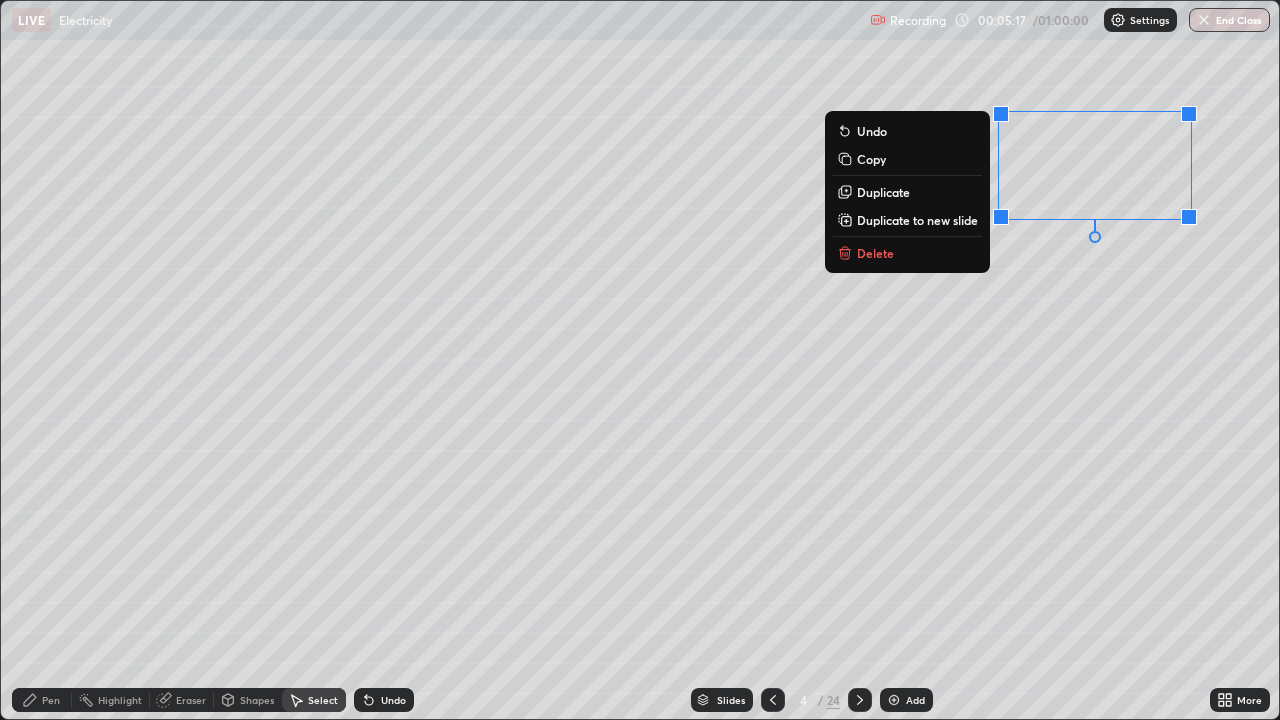 click on "Delete" at bounding box center (907, 253) 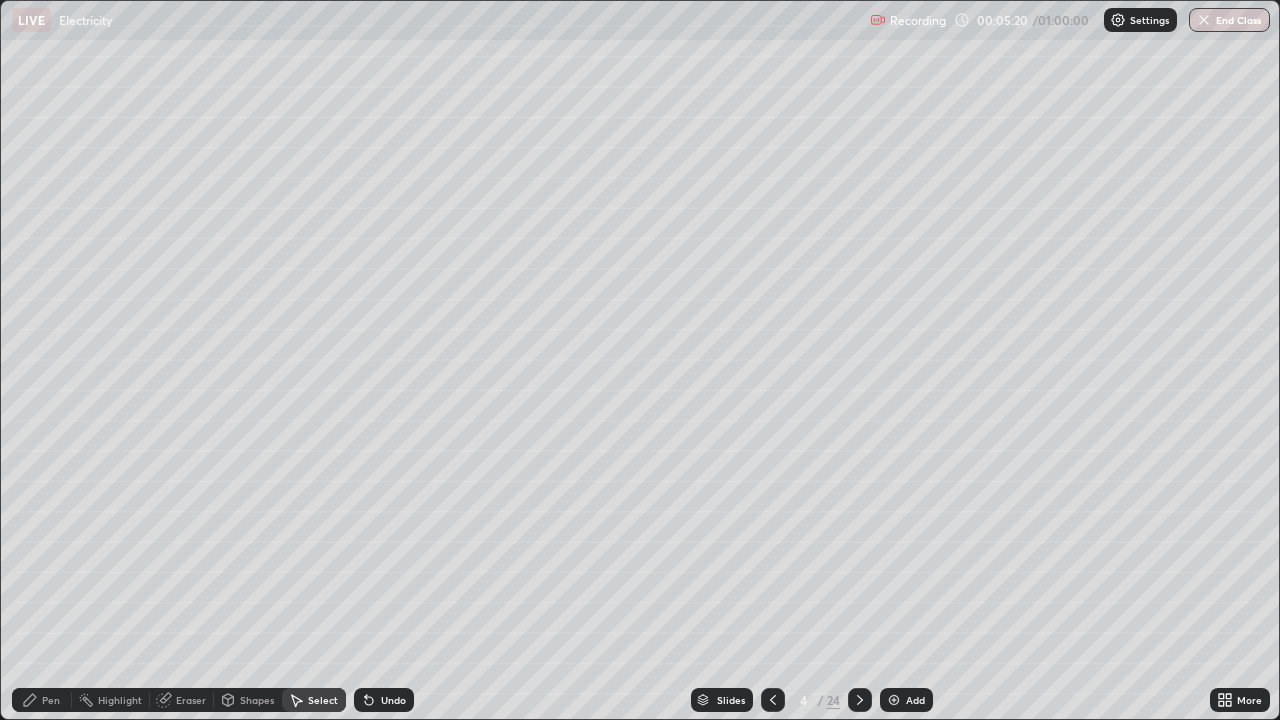 click on "Pen" at bounding box center [51, 700] 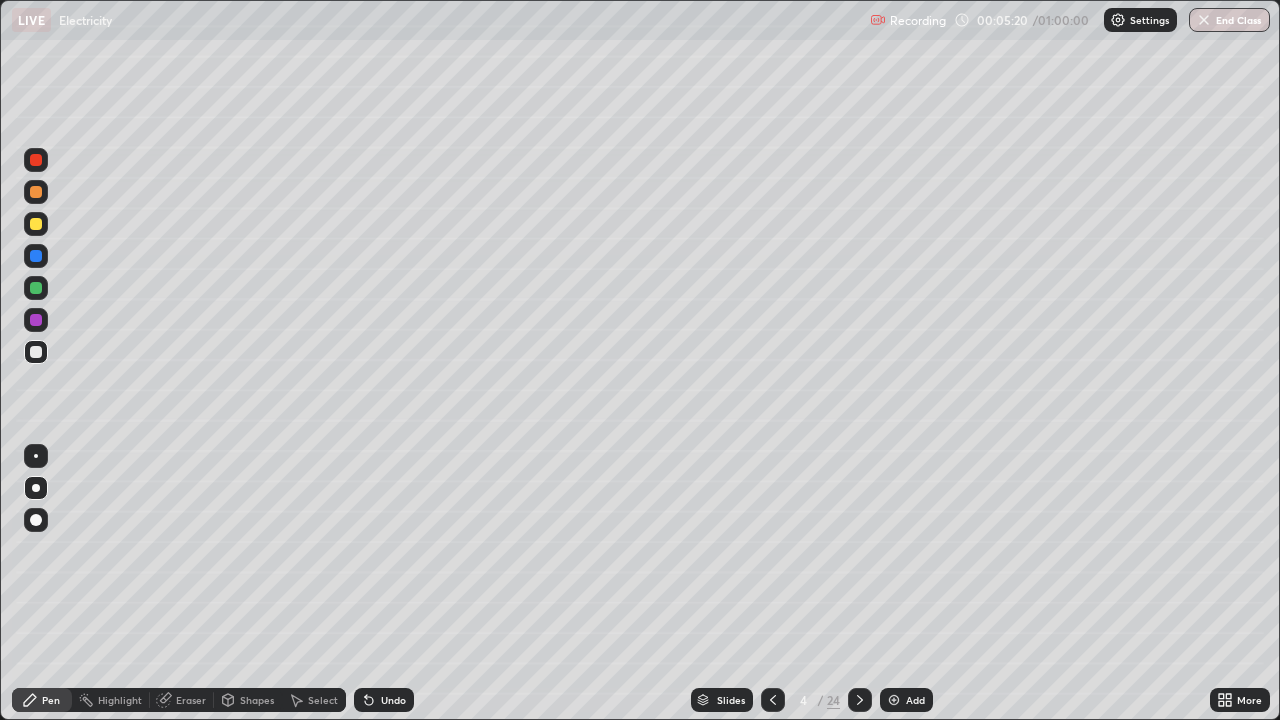 click at bounding box center [36, 352] 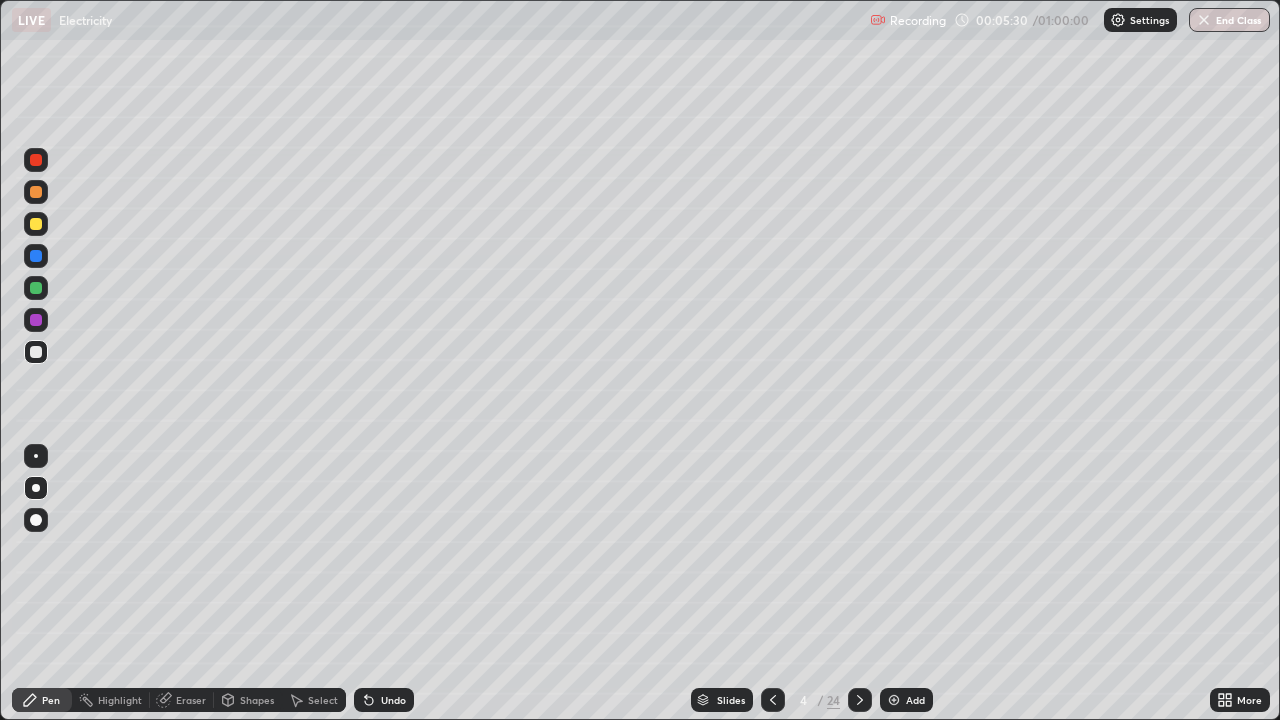 click at bounding box center (36, 192) 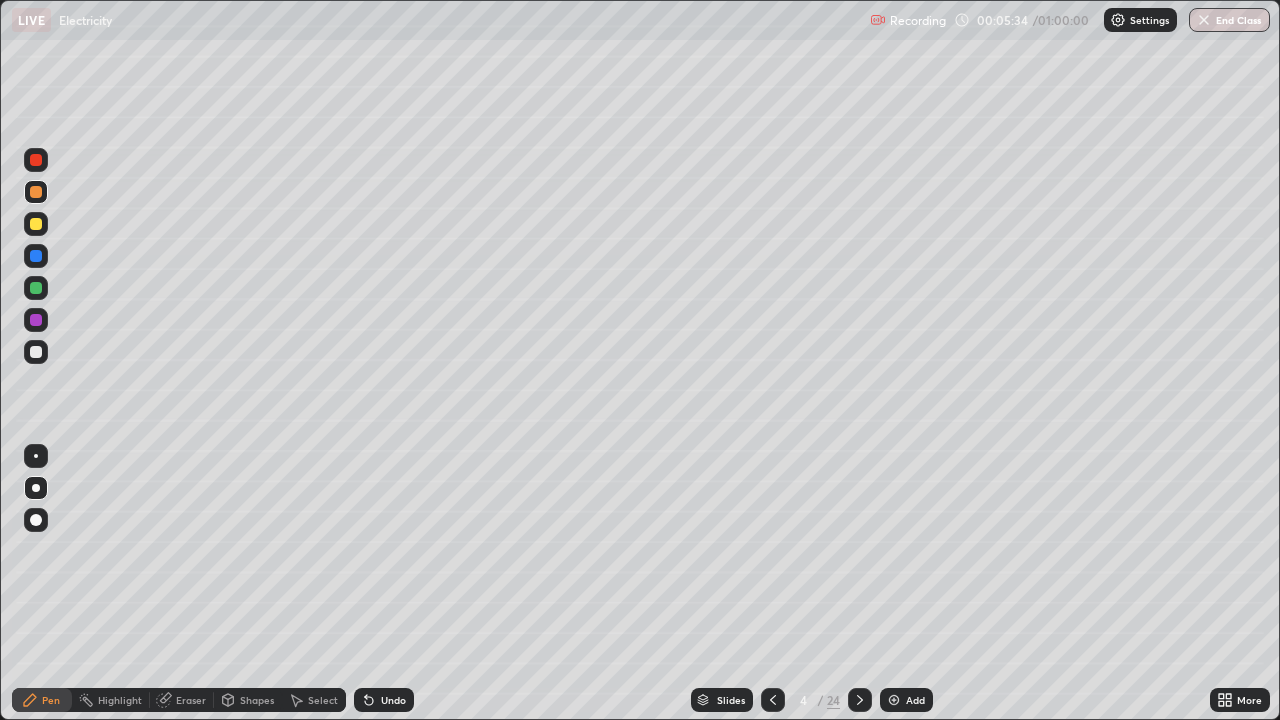click at bounding box center [36, 160] 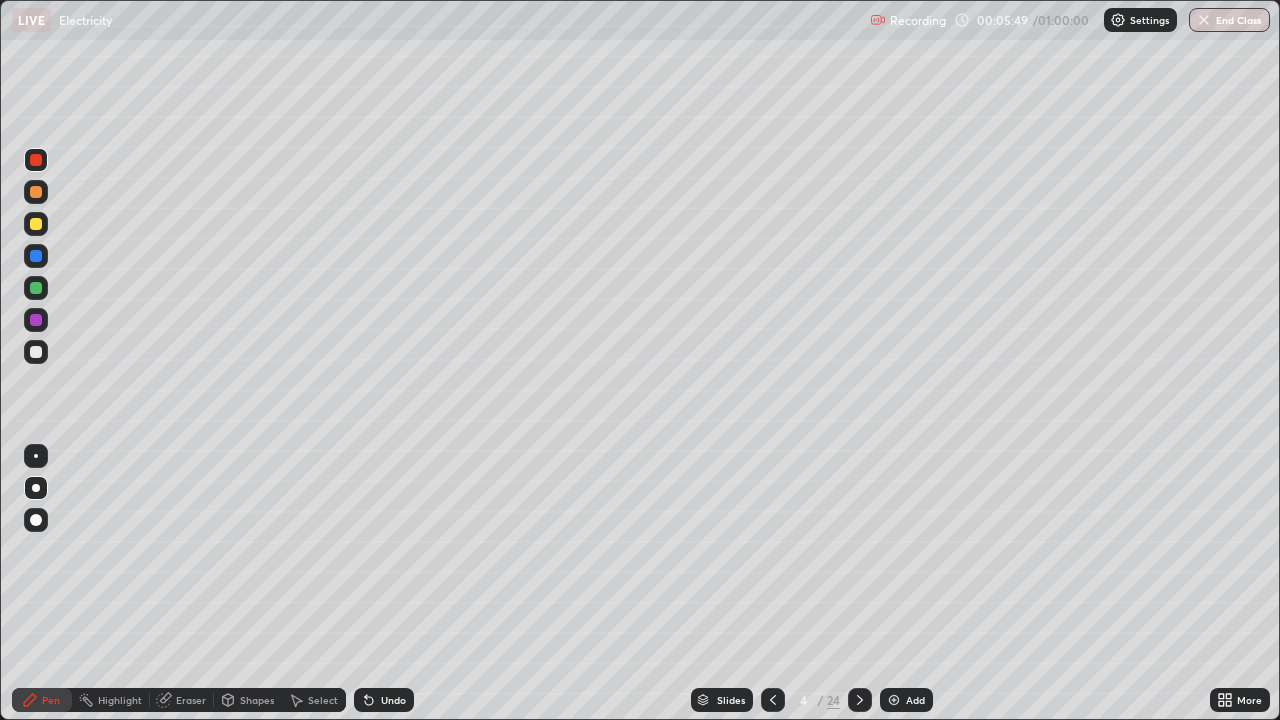 click at bounding box center (36, 256) 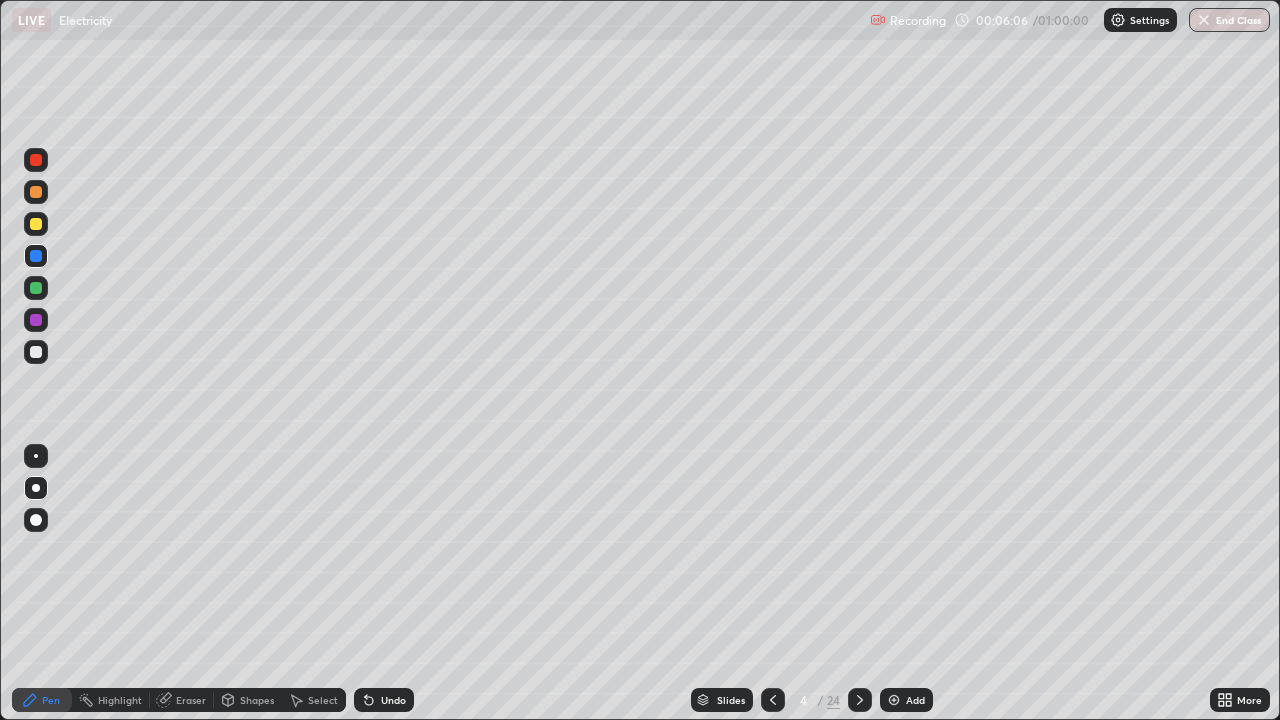 click on "Undo" at bounding box center [393, 700] 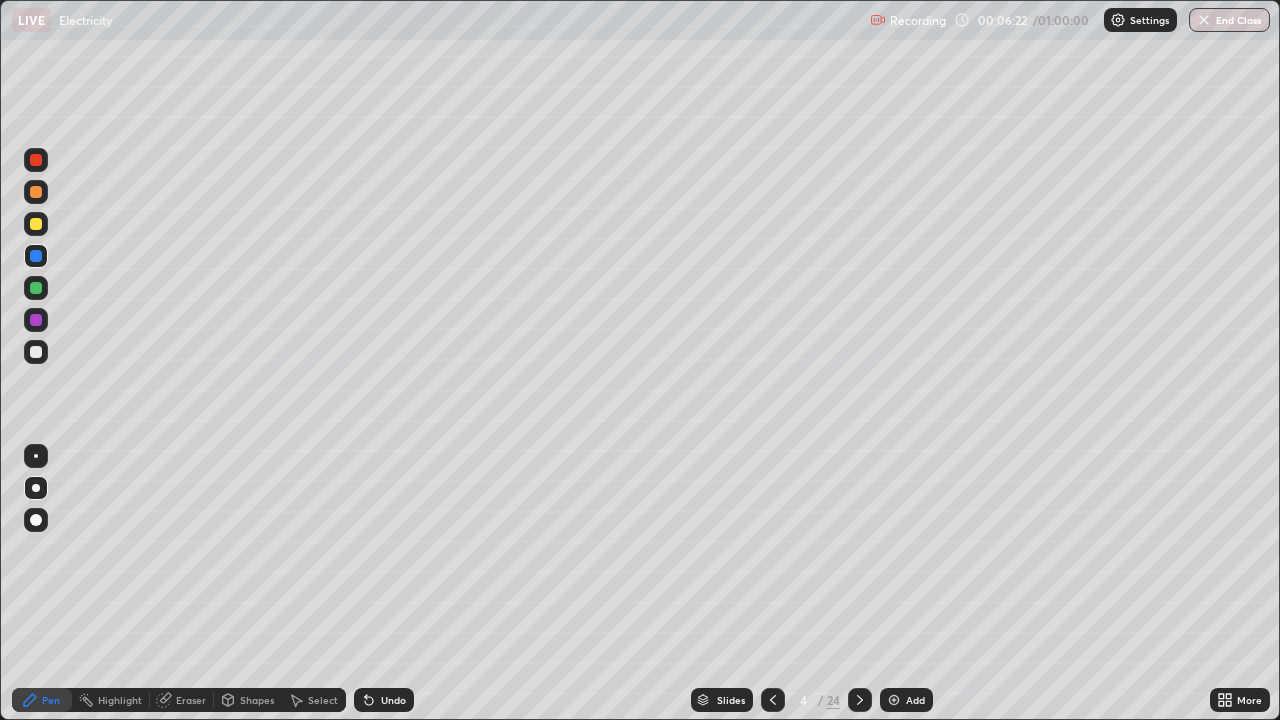 click at bounding box center [36, 288] 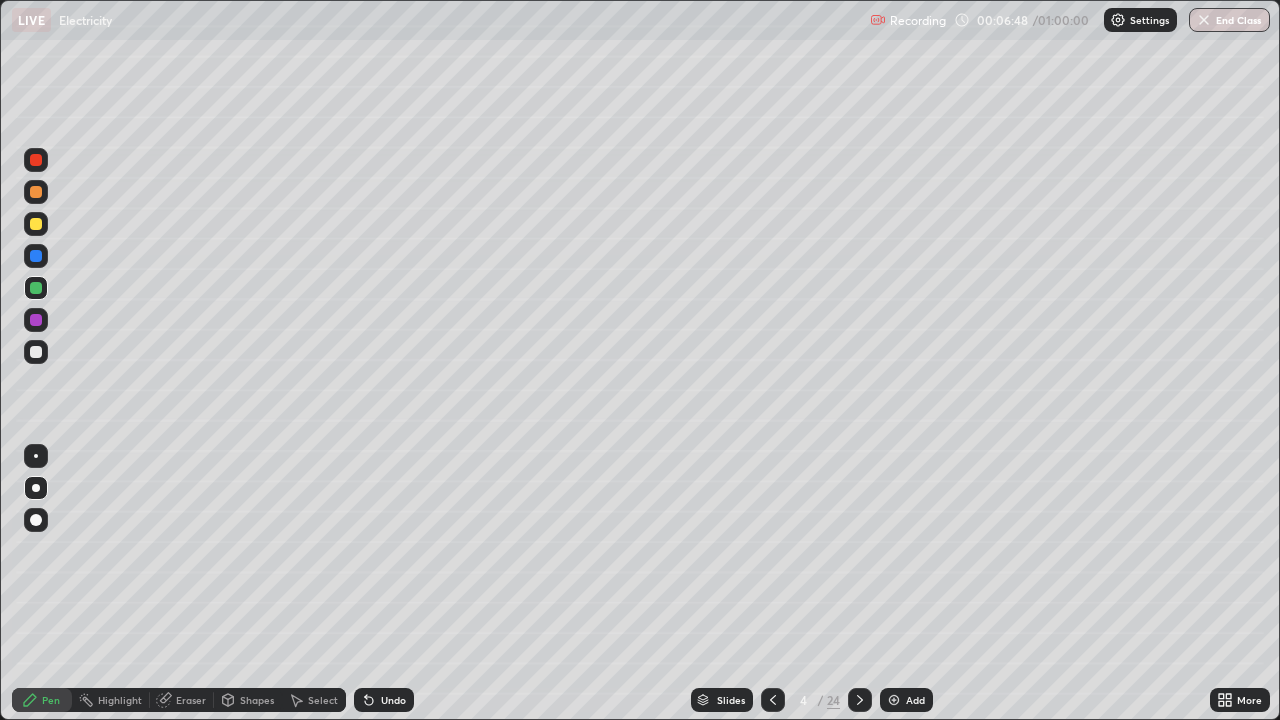 click on "Select" at bounding box center [323, 700] 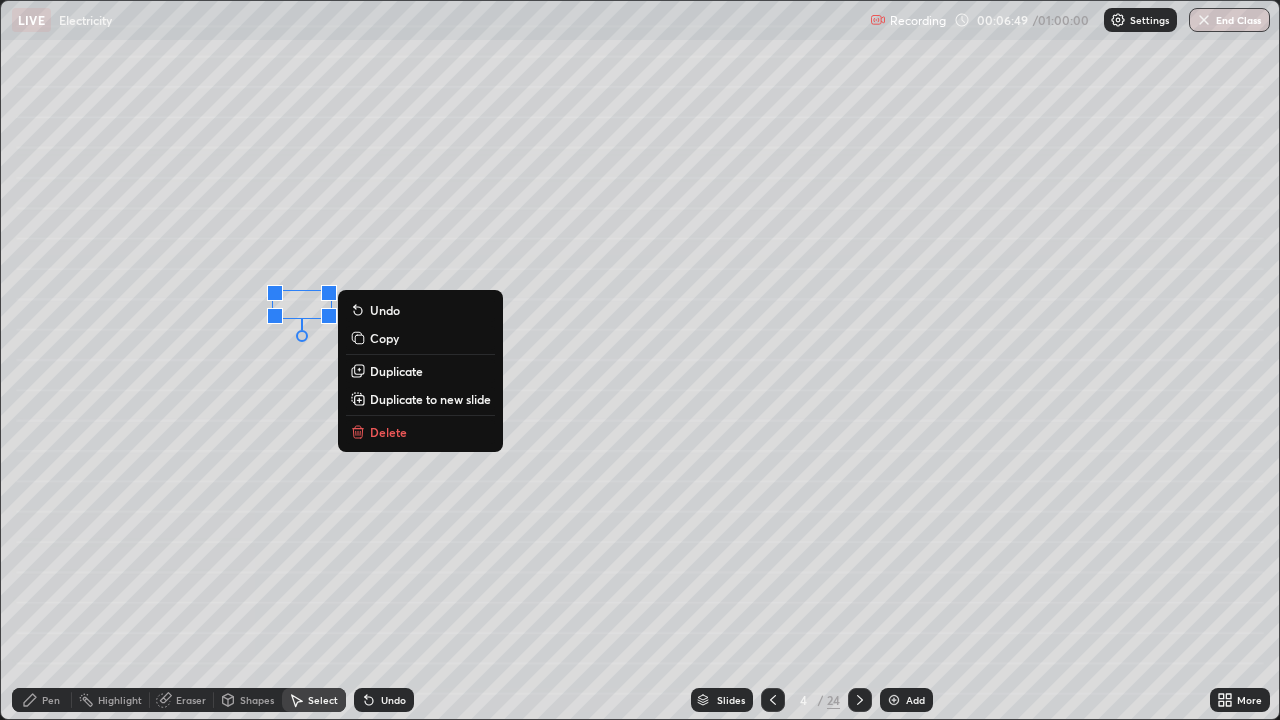 click on "Delete" at bounding box center [388, 432] 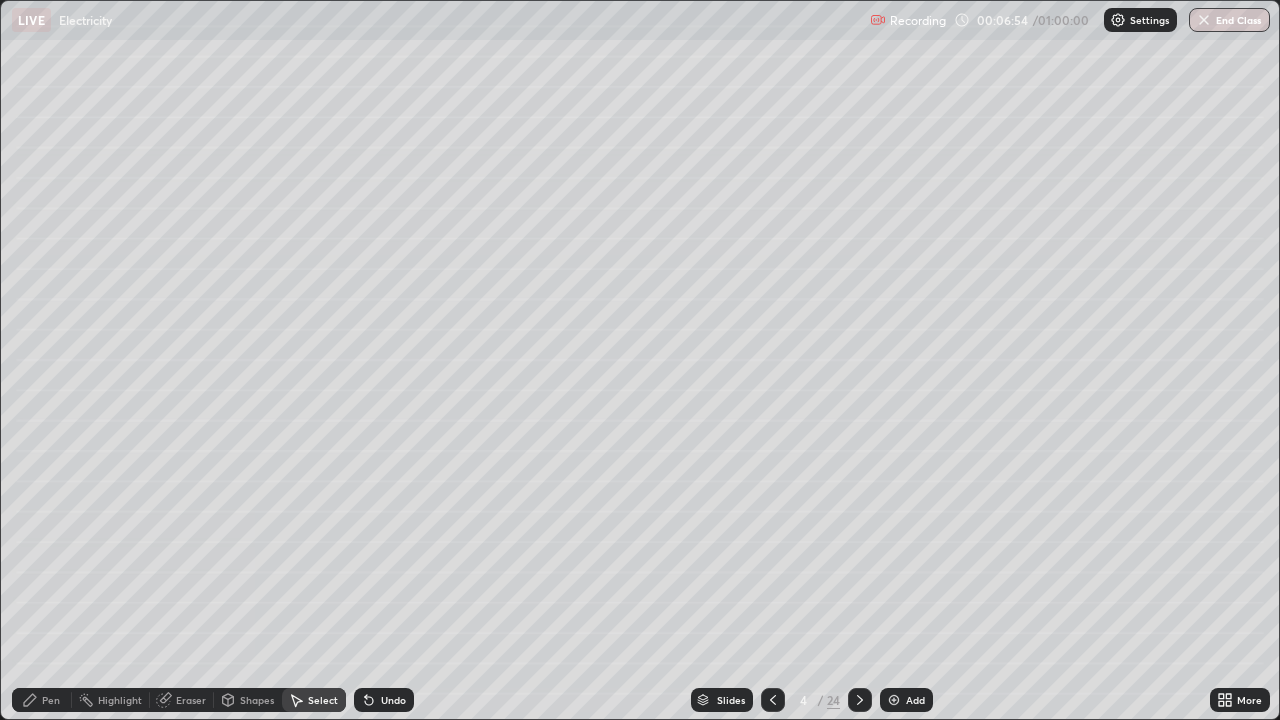 click on "Pen" at bounding box center (51, 700) 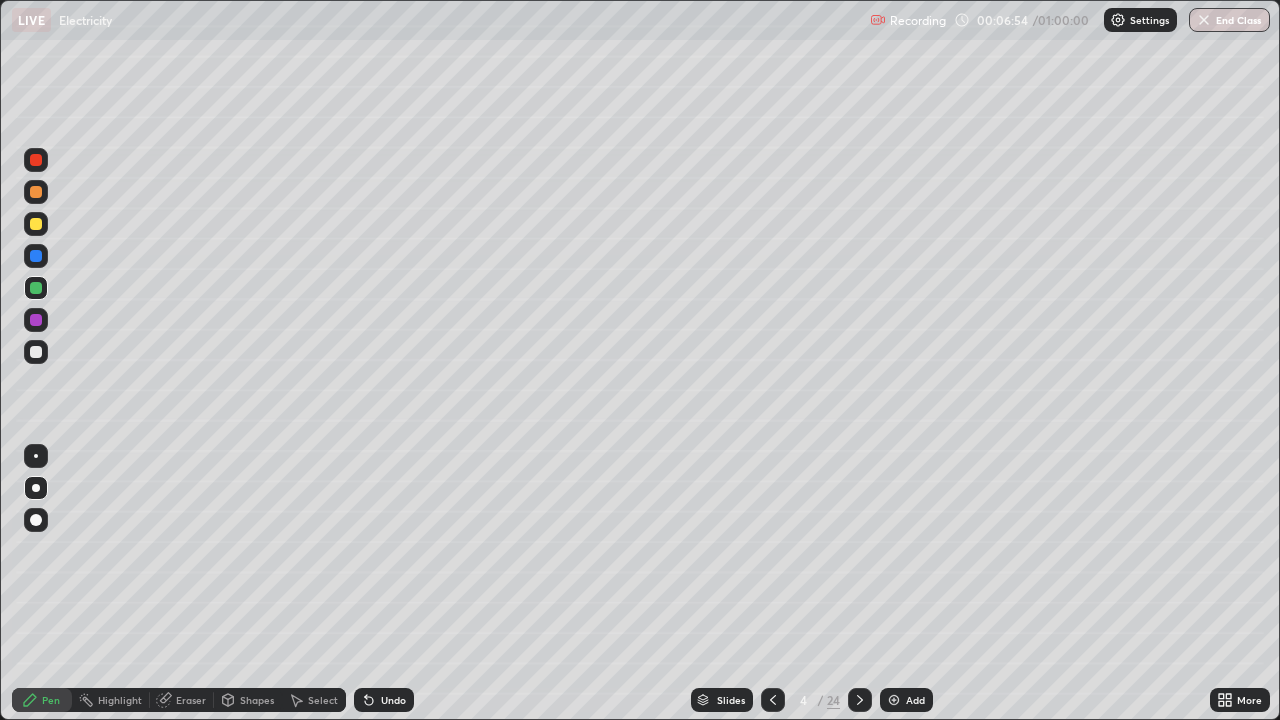 click at bounding box center [36, 488] 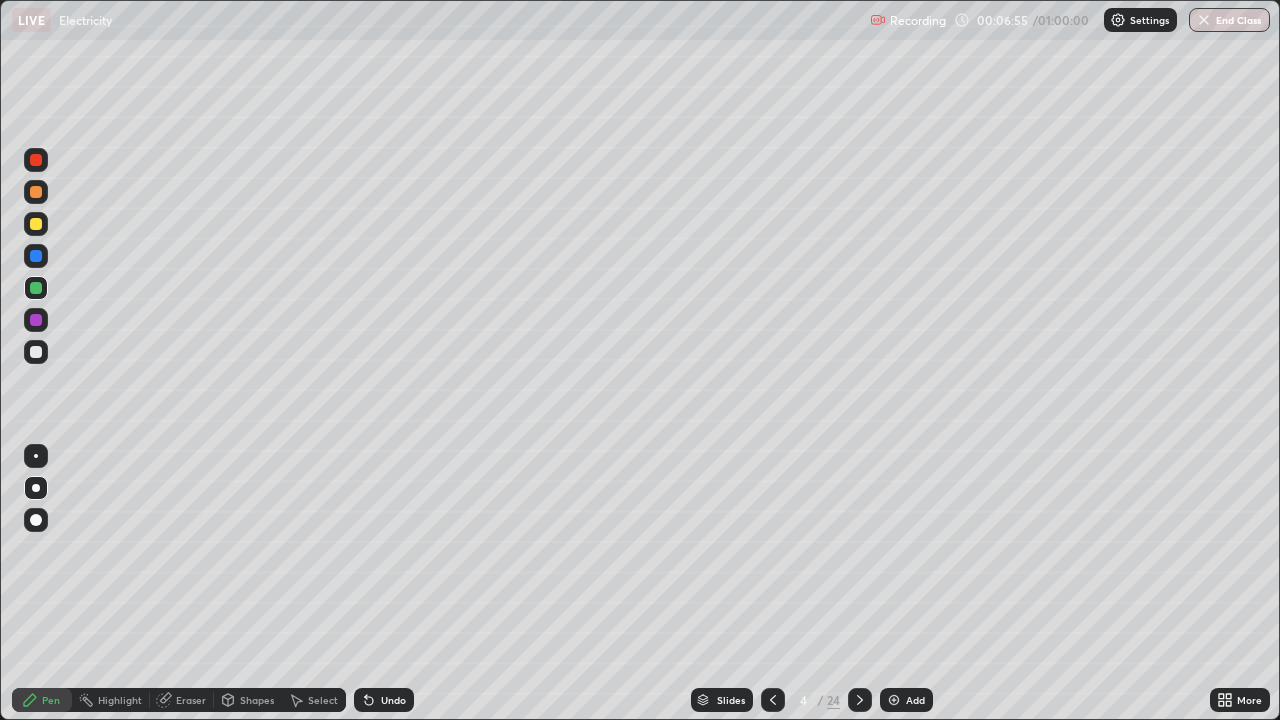 click at bounding box center [36, 352] 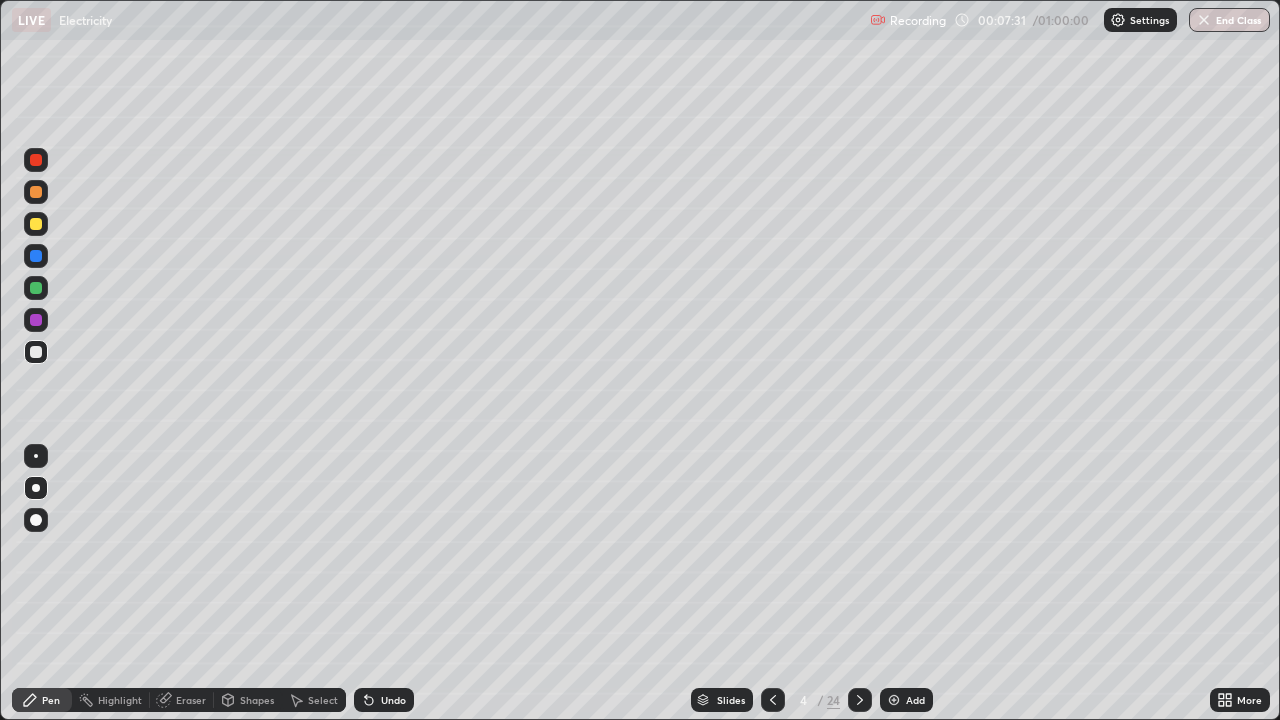 click at bounding box center (36, 256) 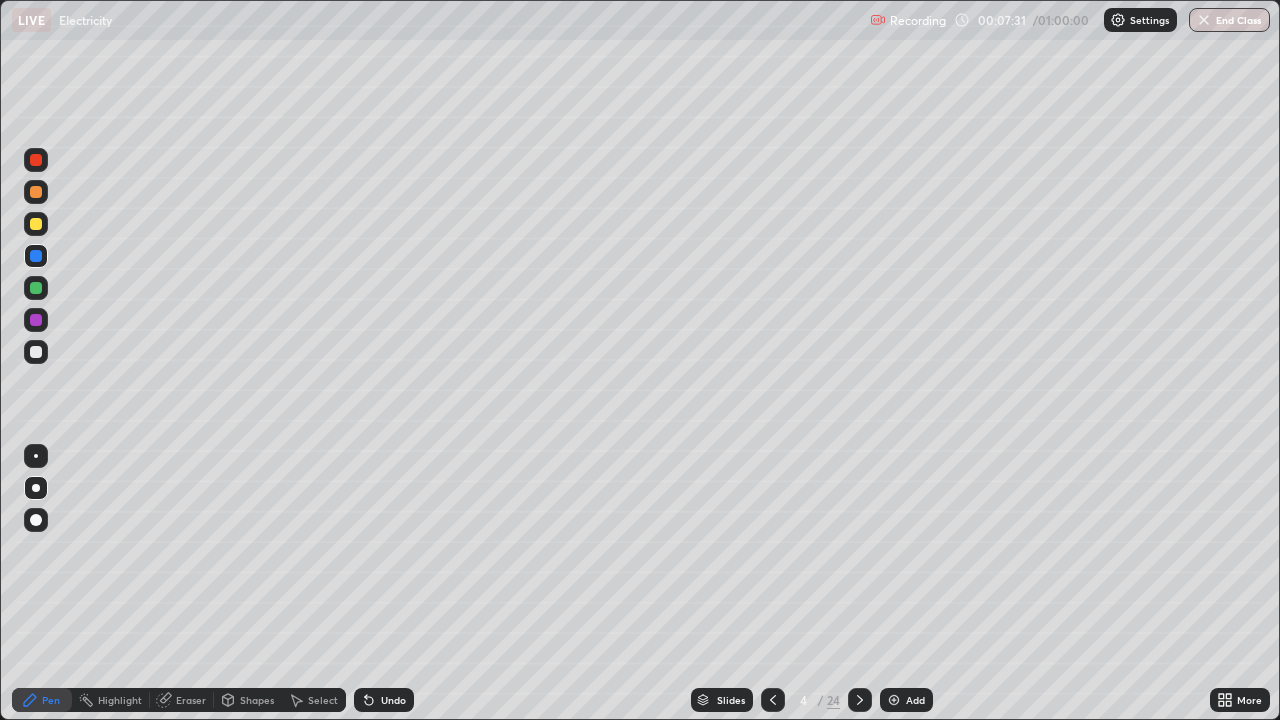 click at bounding box center (36, 256) 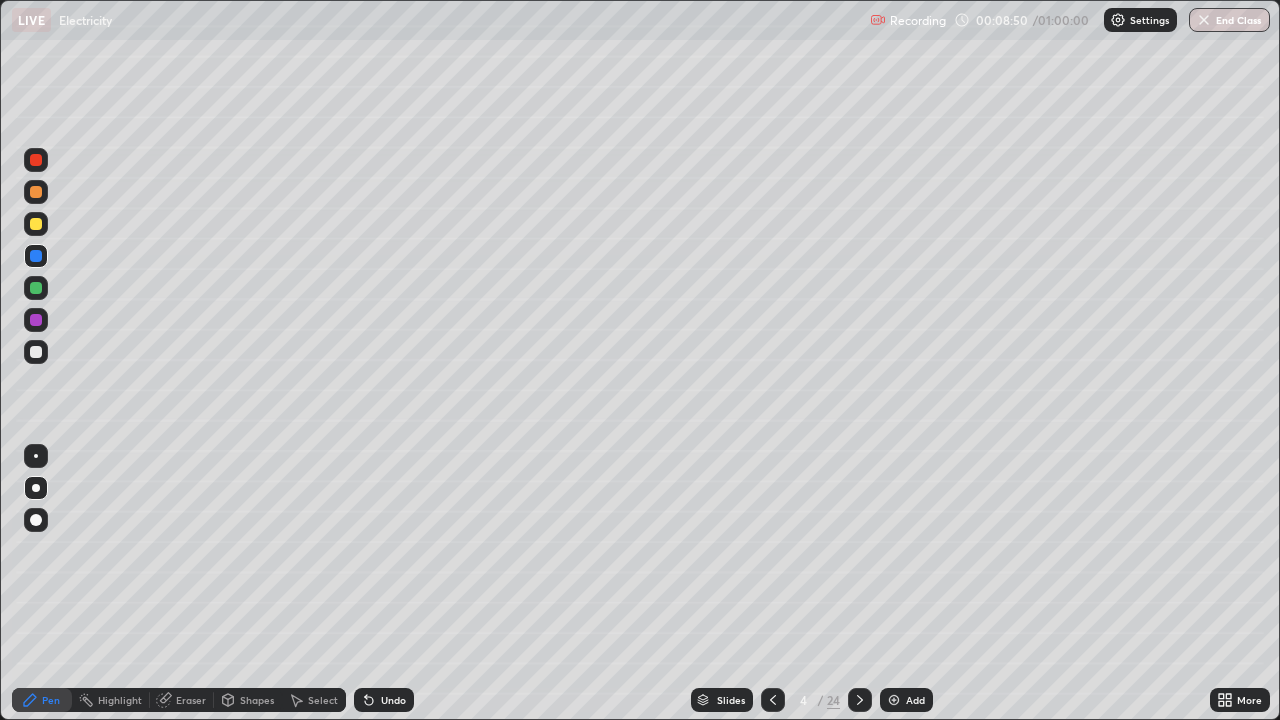 click at bounding box center [36, 288] 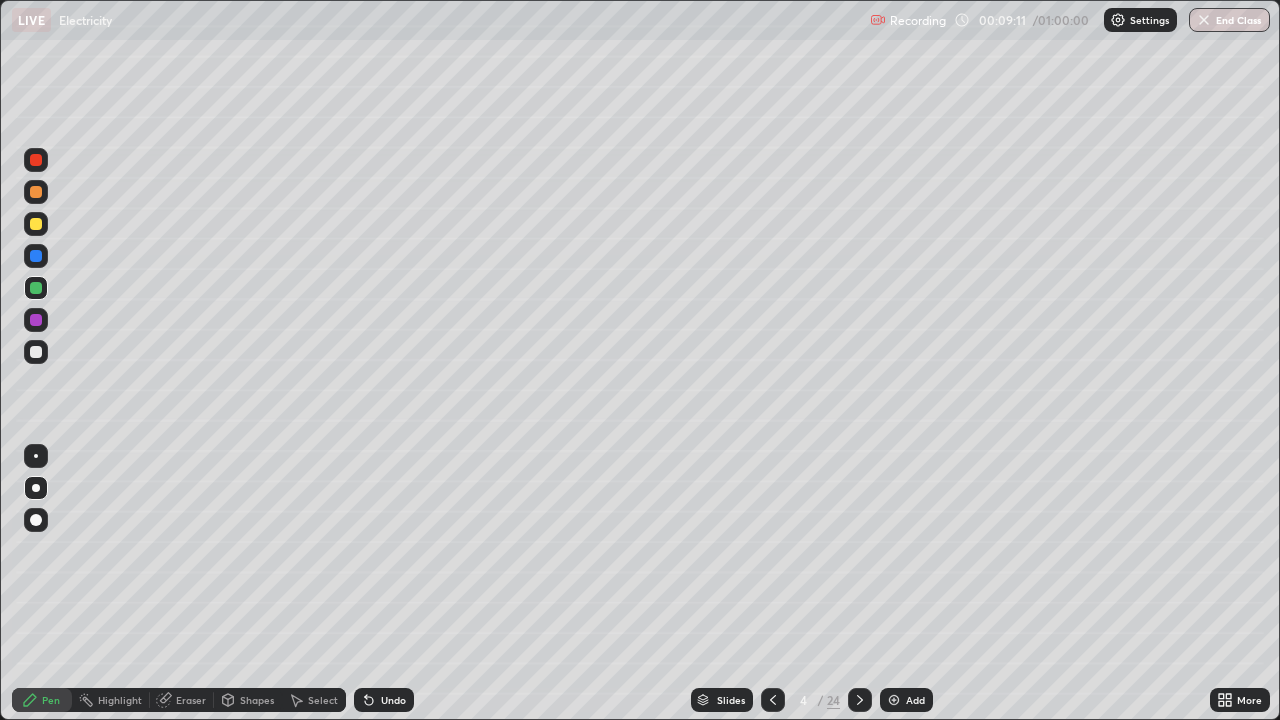 click on "Select" at bounding box center [323, 700] 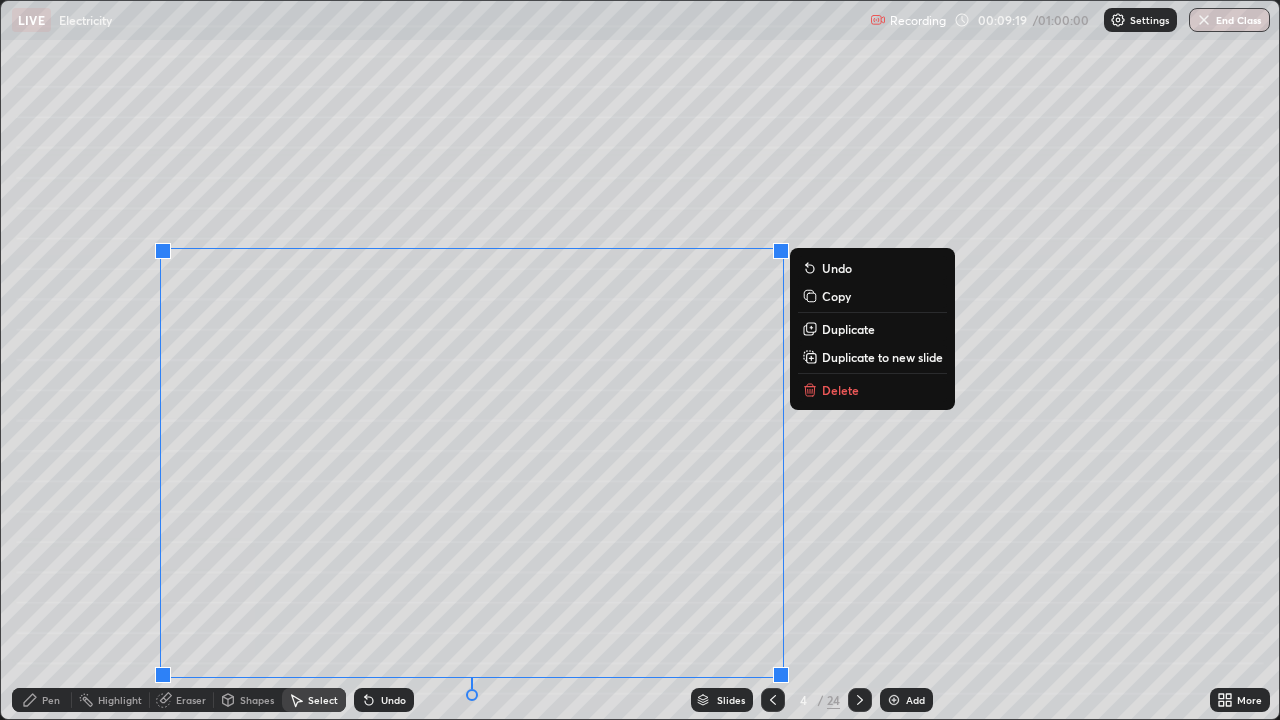 click on "0 ° Undo Copy Duplicate Duplicate to new slide Delete" at bounding box center [640, 360] 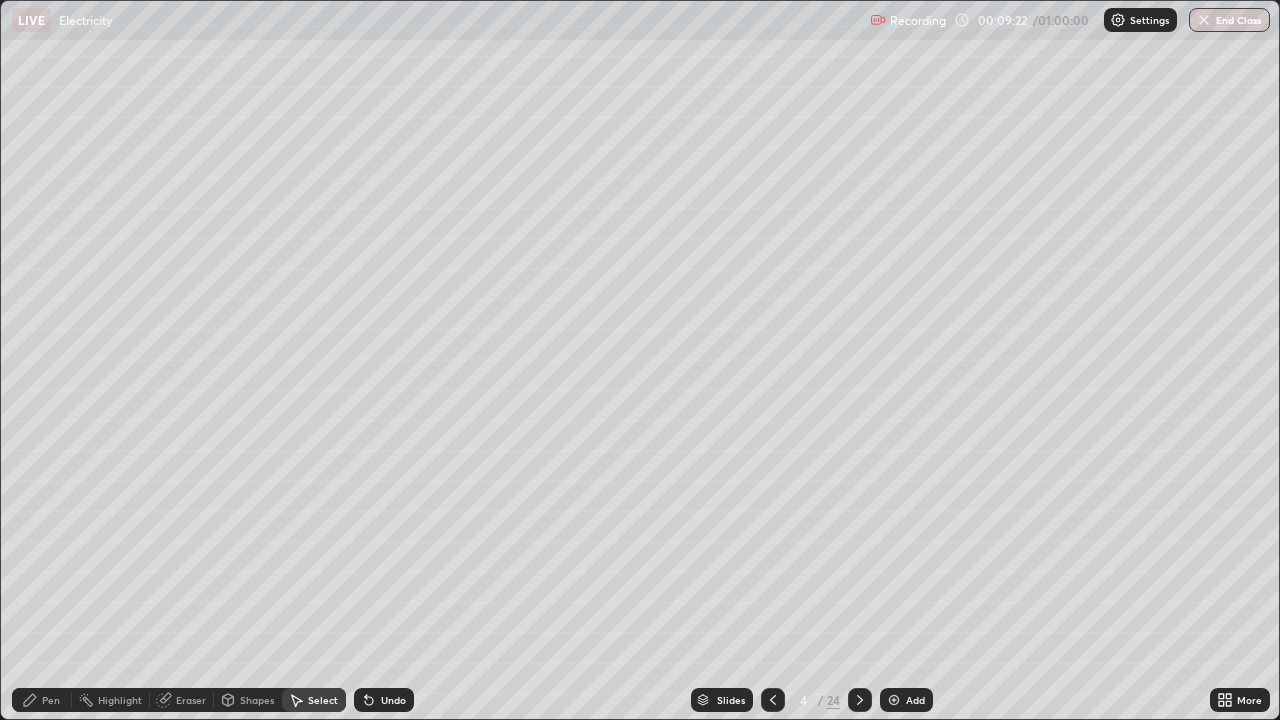click 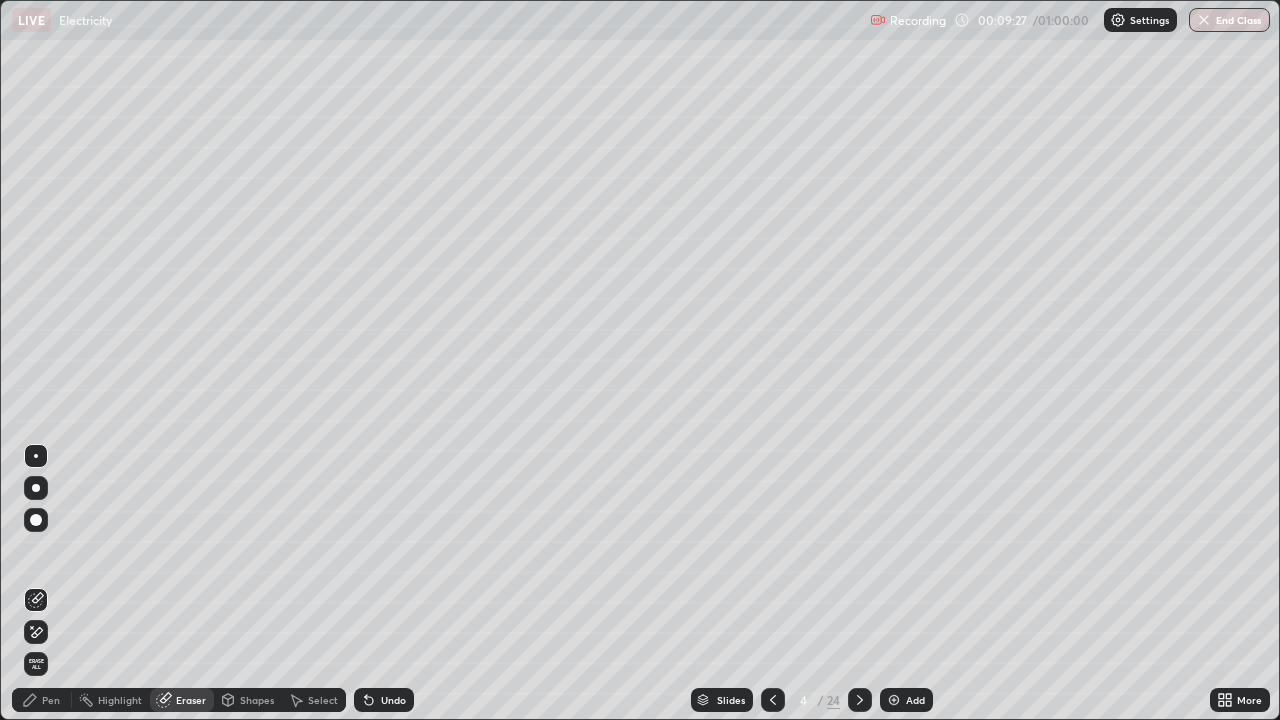 click on "Pen" at bounding box center (42, 700) 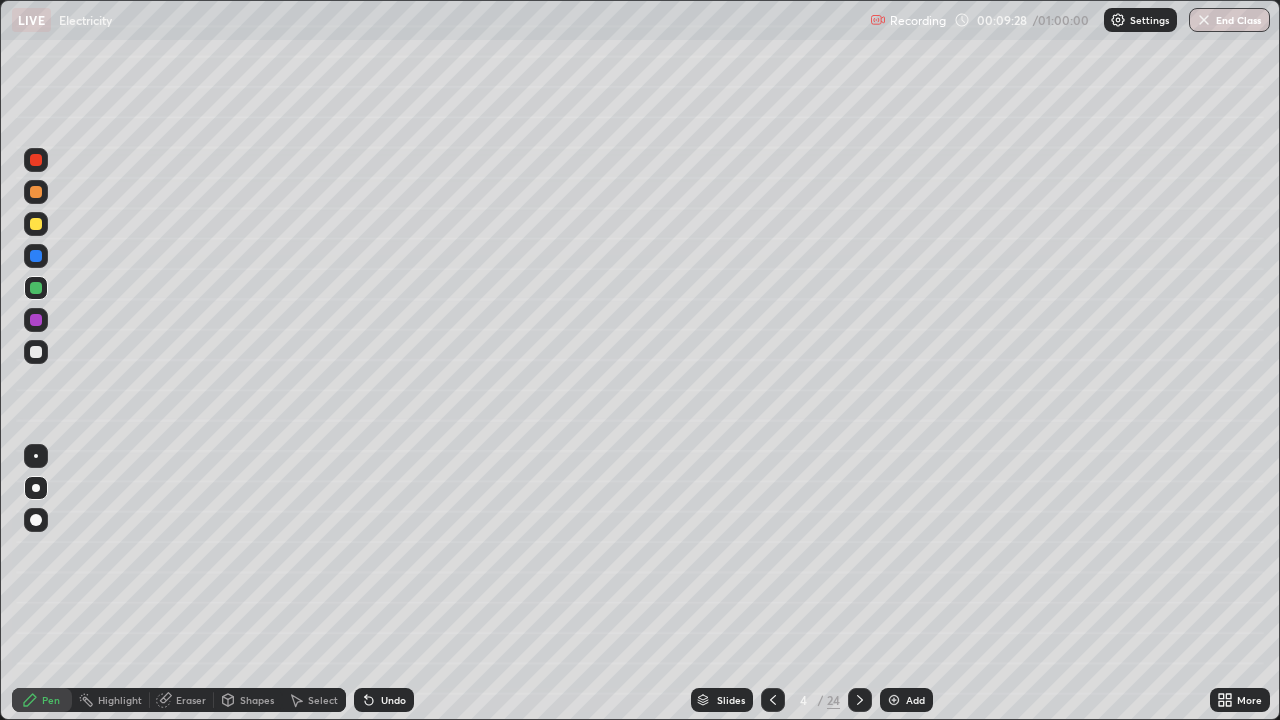 click at bounding box center (36, 352) 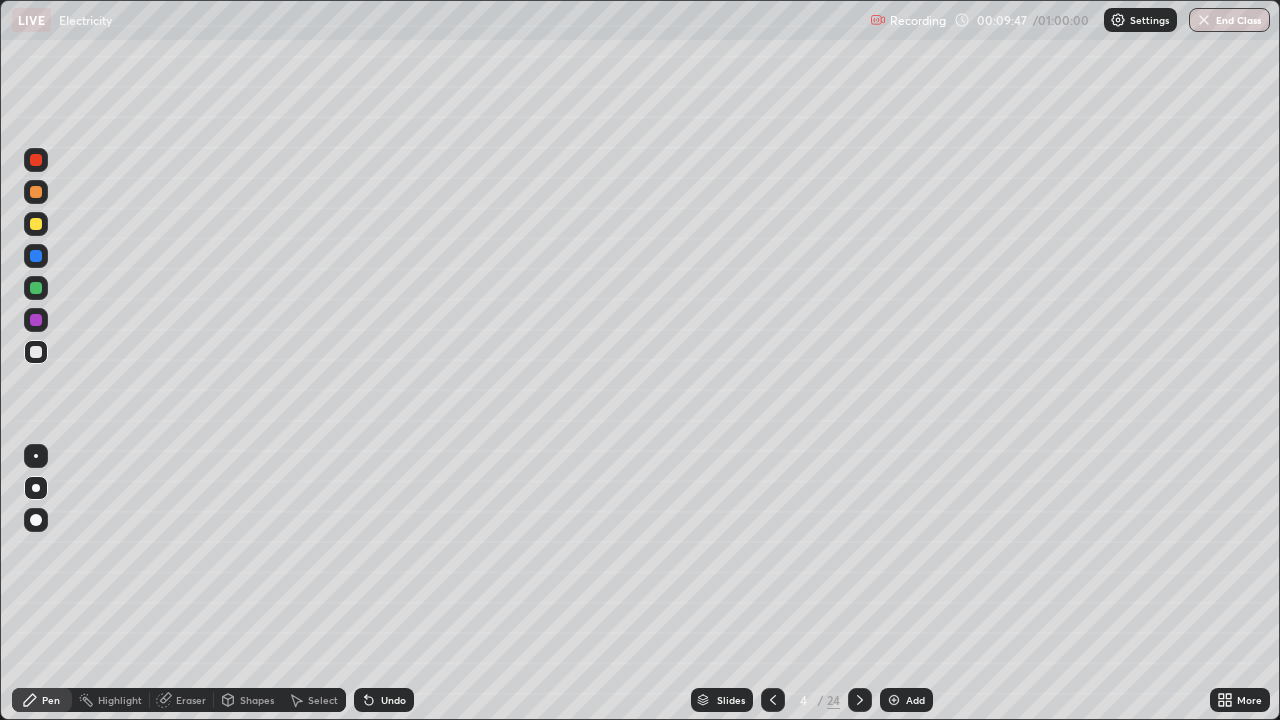 click 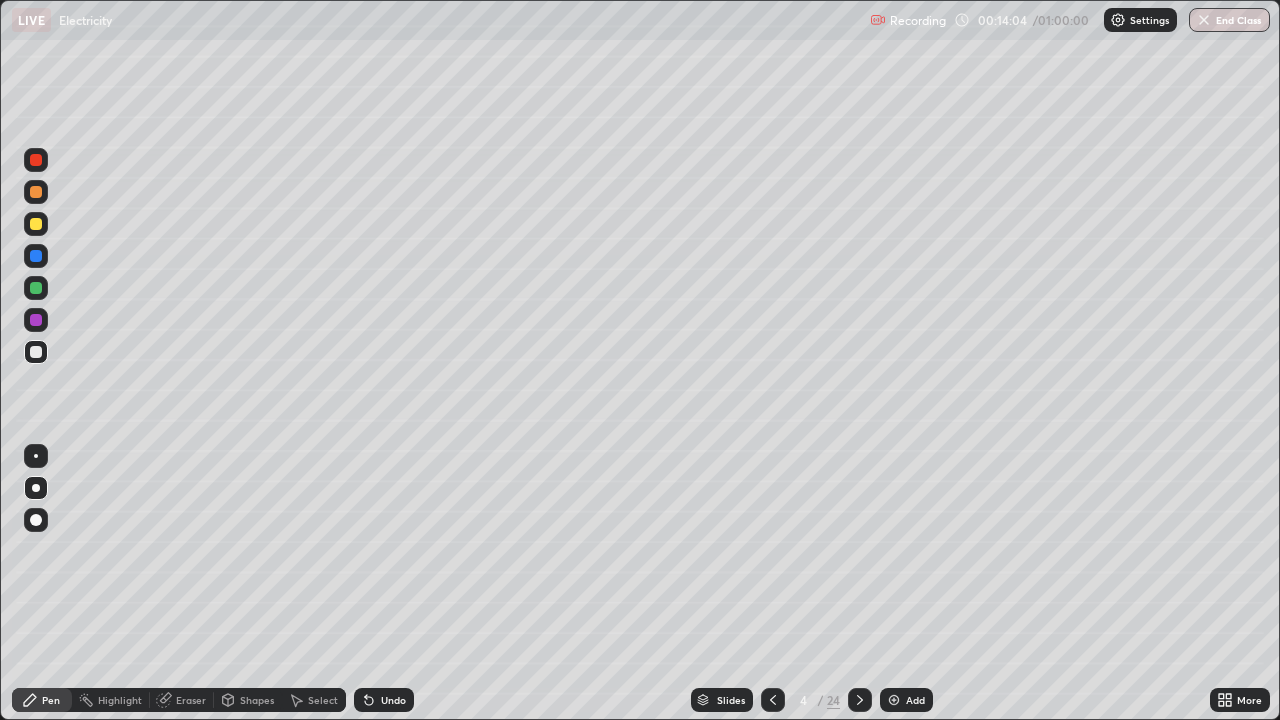 click 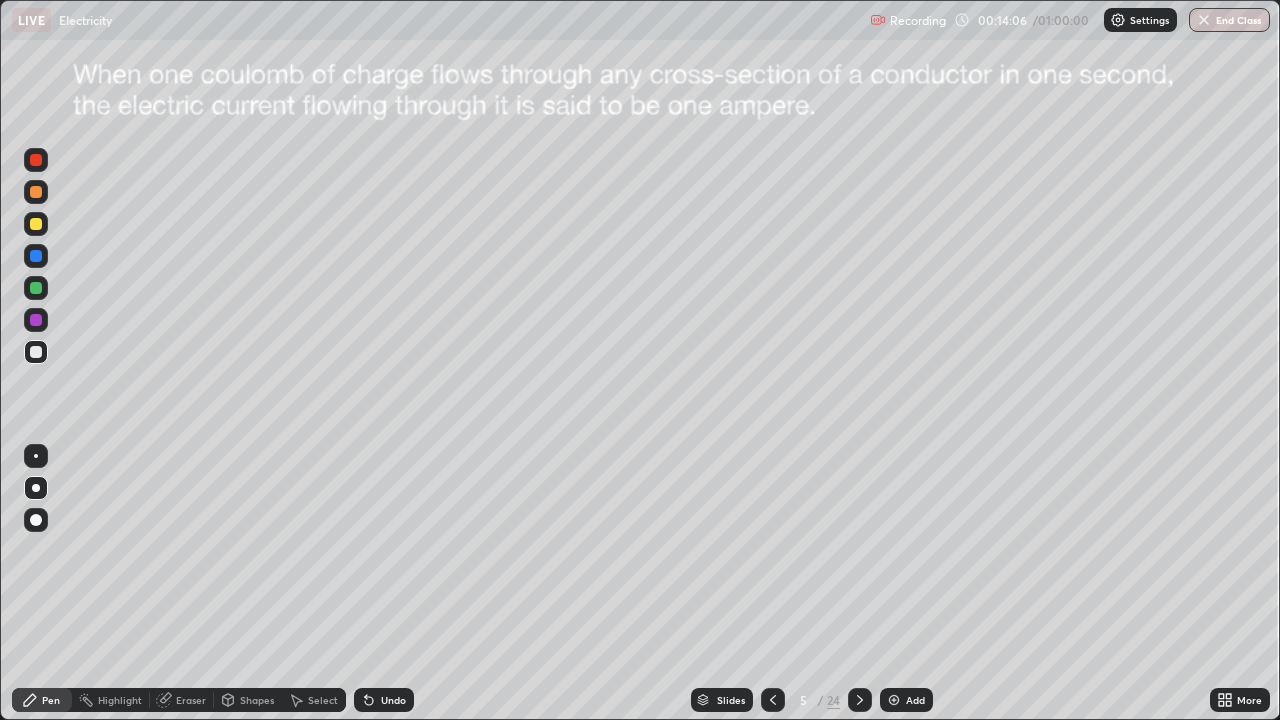 click 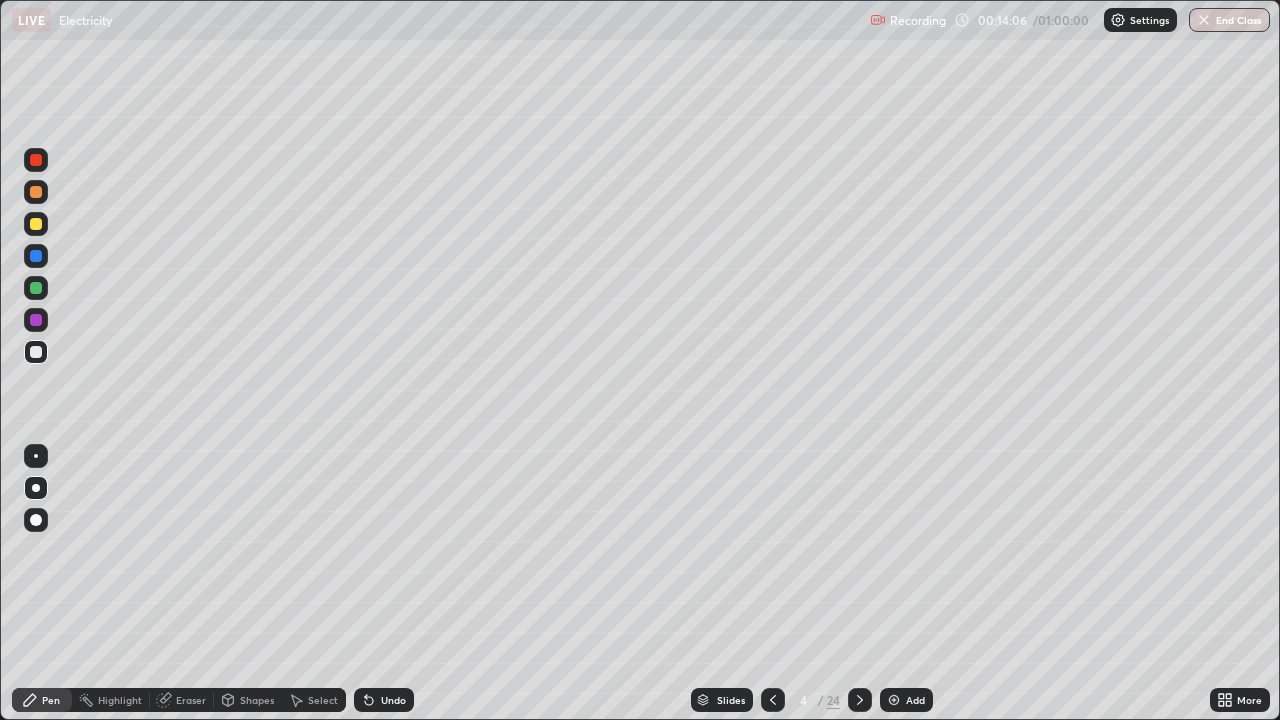 click on "Add" at bounding box center (906, 700) 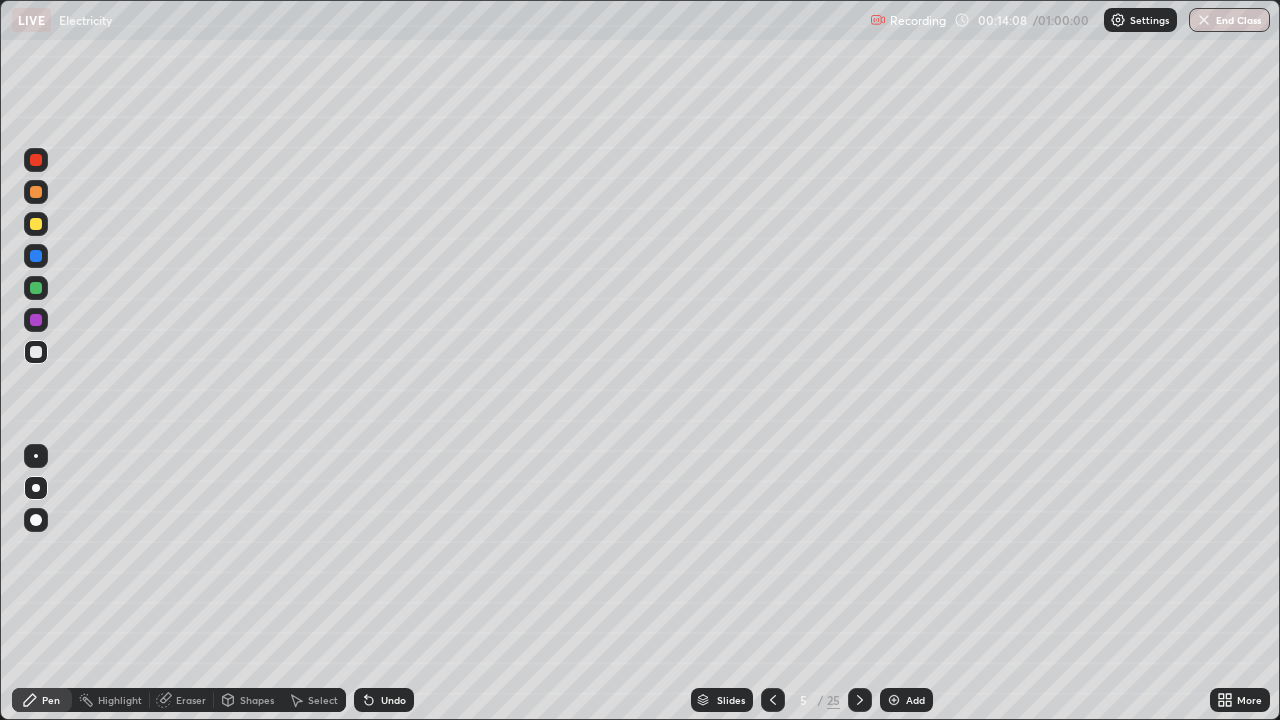 click at bounding box center [36, 352] 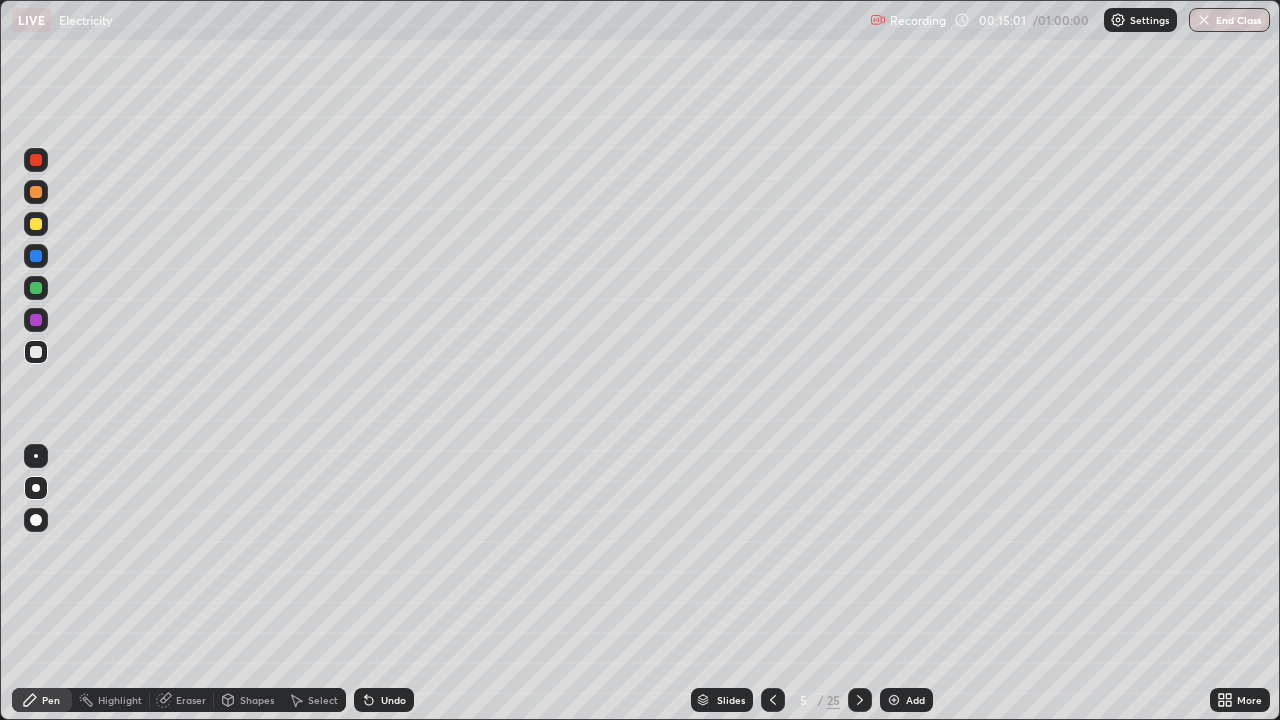 click on "Undo" at bounding box center (384, 700) 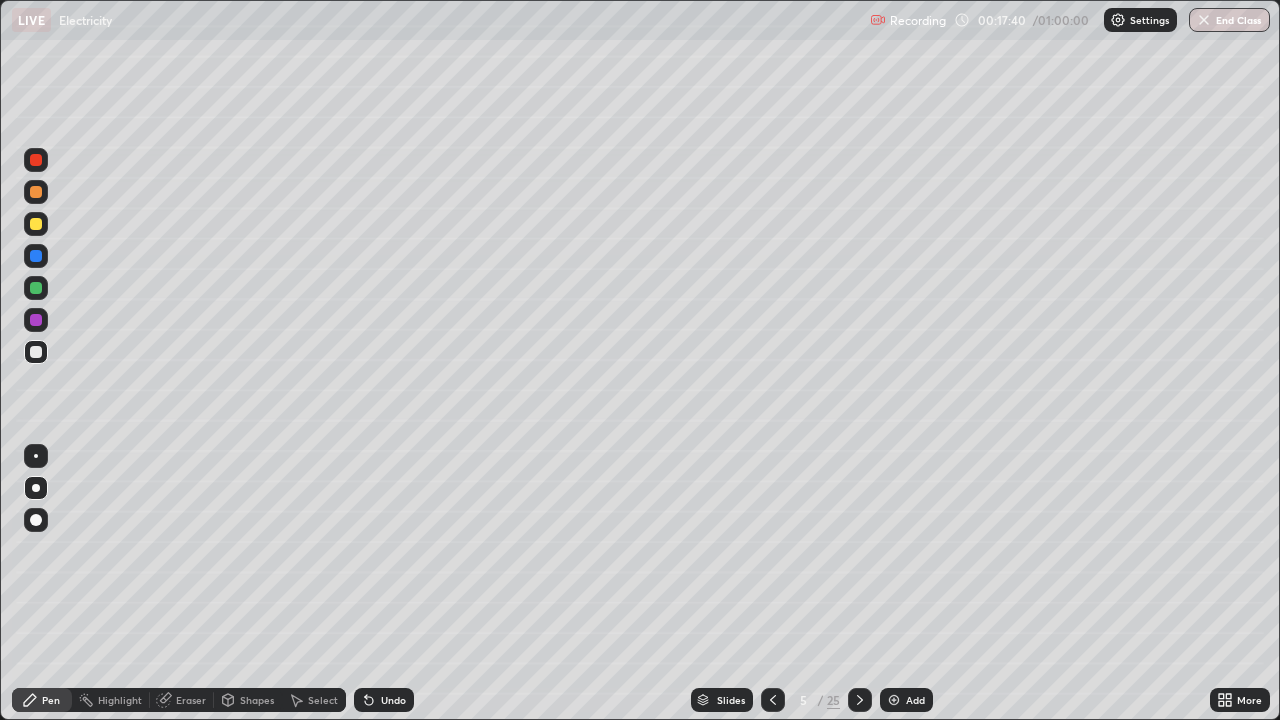 click 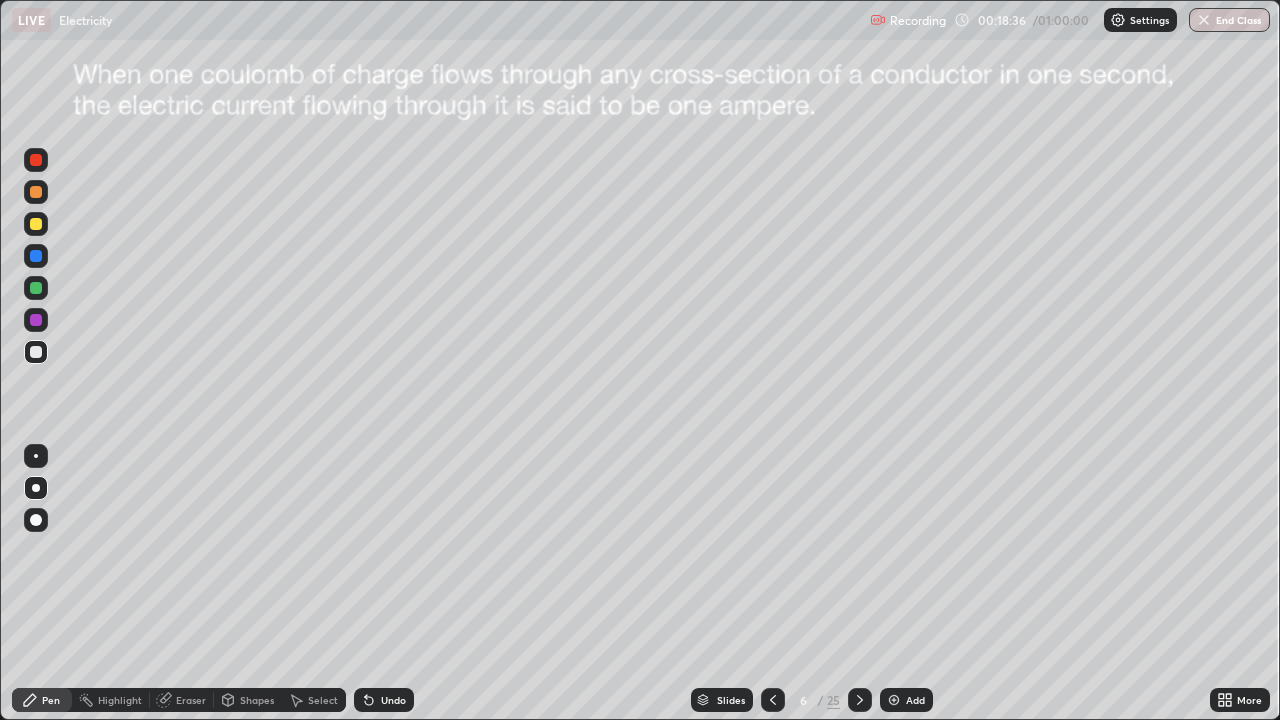 click on "Select" at bounding box center (323, 700) 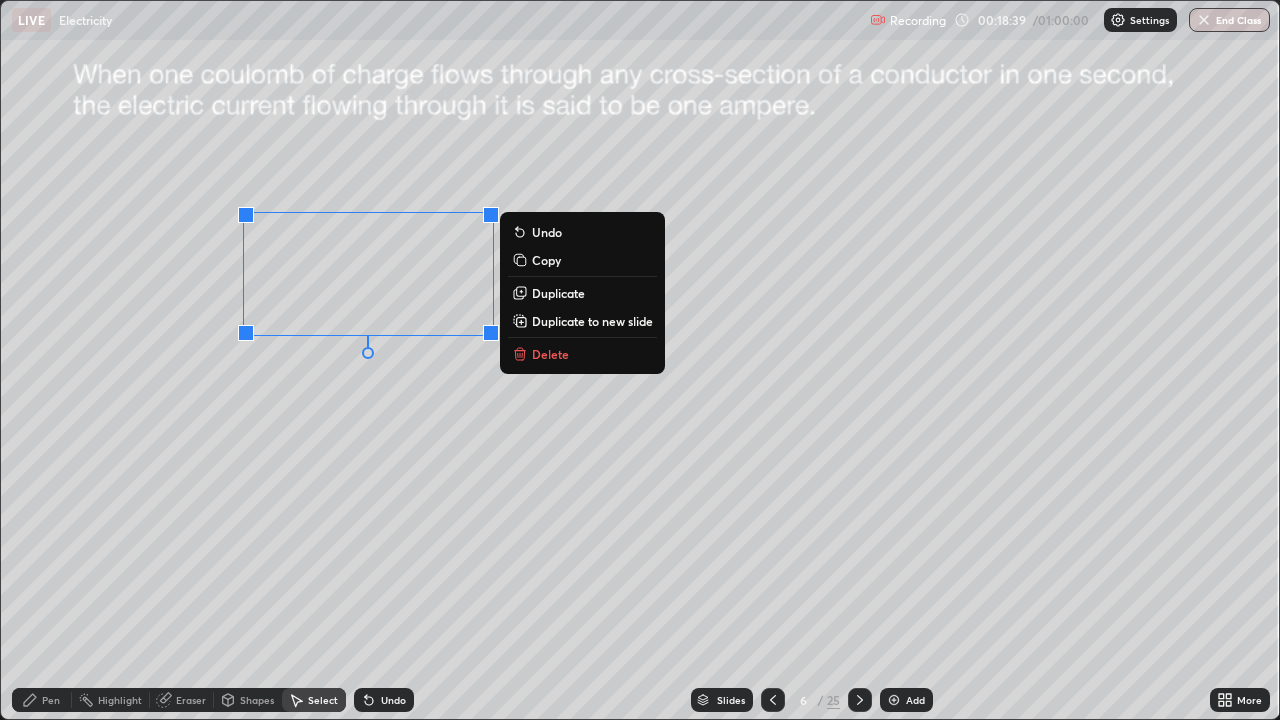 click on "0 ° Undo Copy Duplicate Duplicate to new slide Delete" at bounding box center (640, 360) 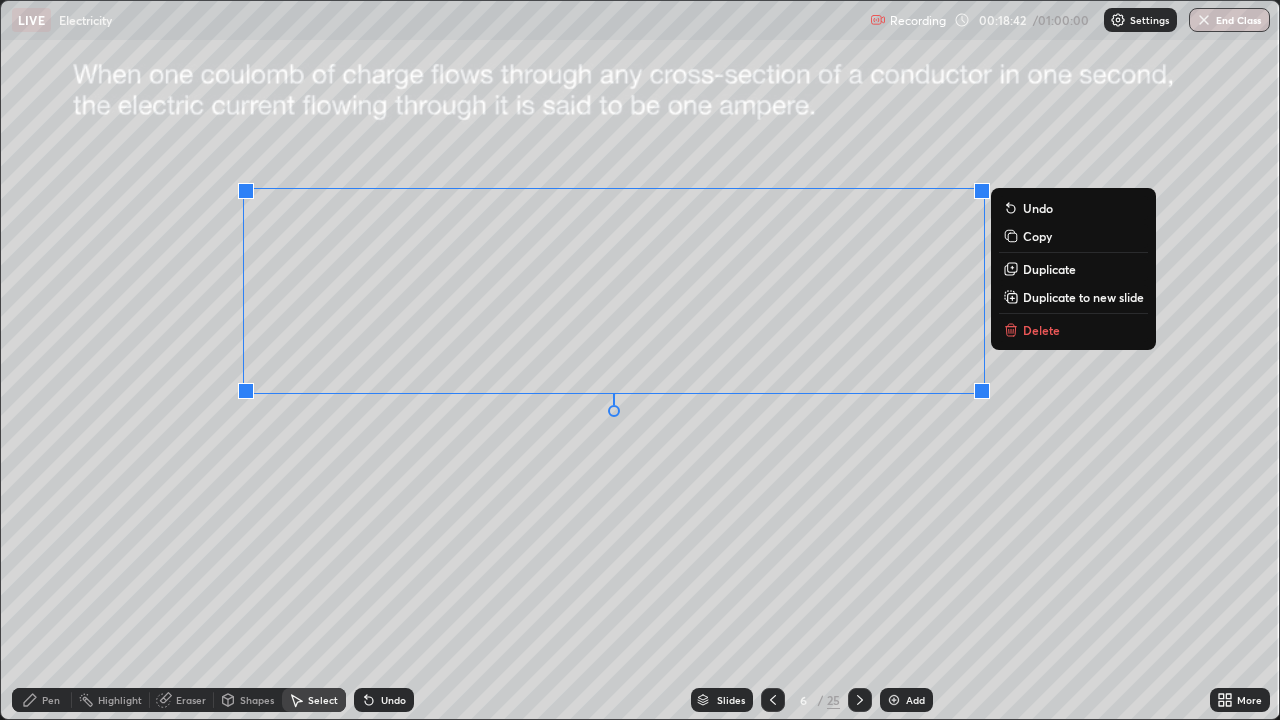 click 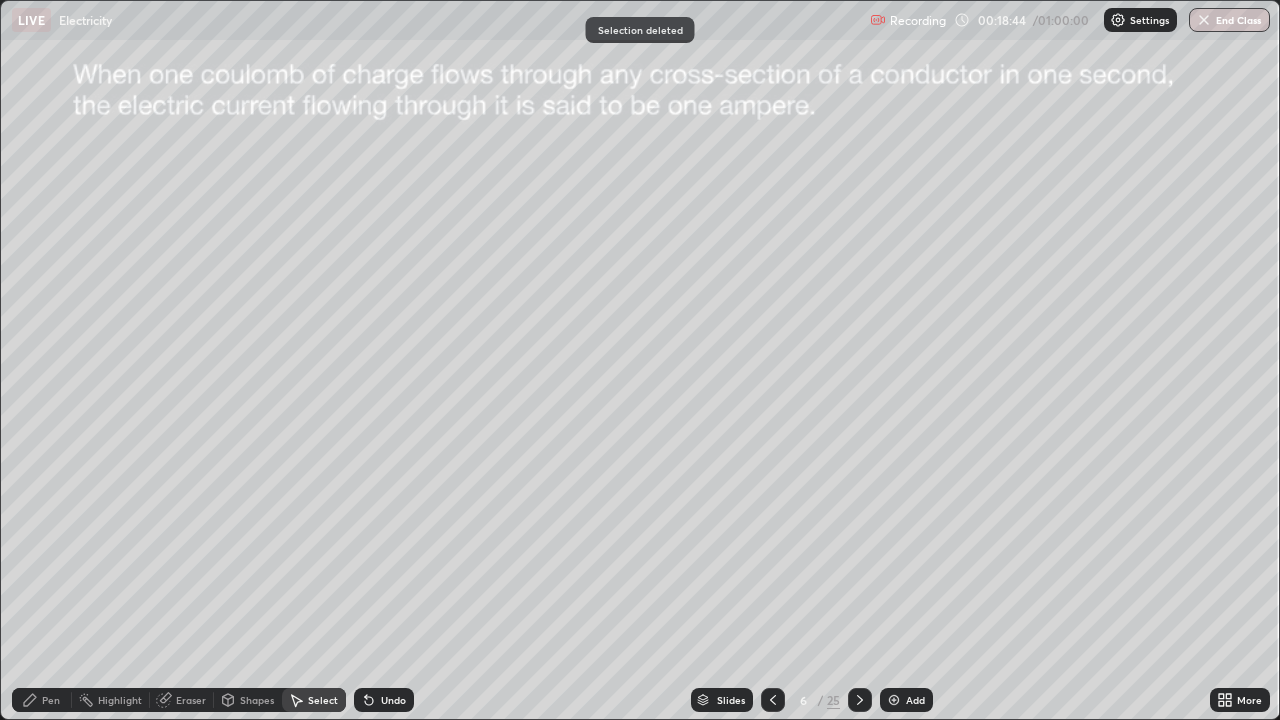 click on "Pen" at bounding box center [42, 700] 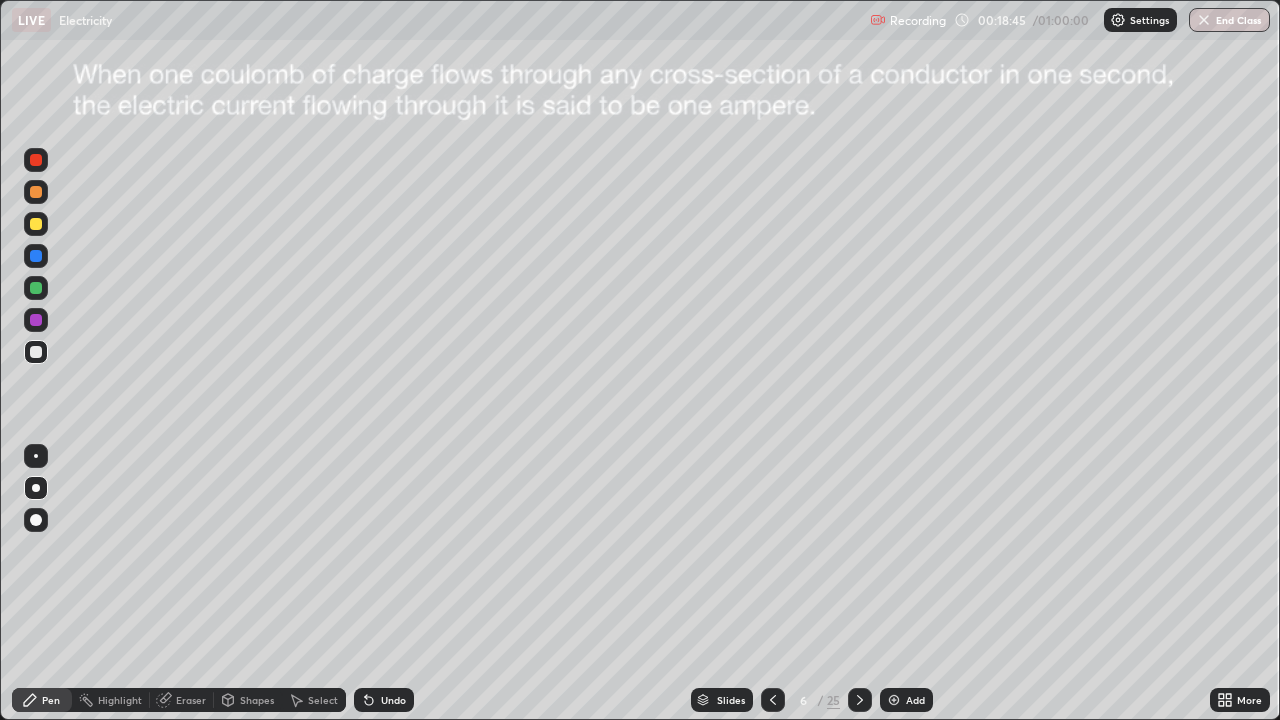 click at bounding box center (36, 320) 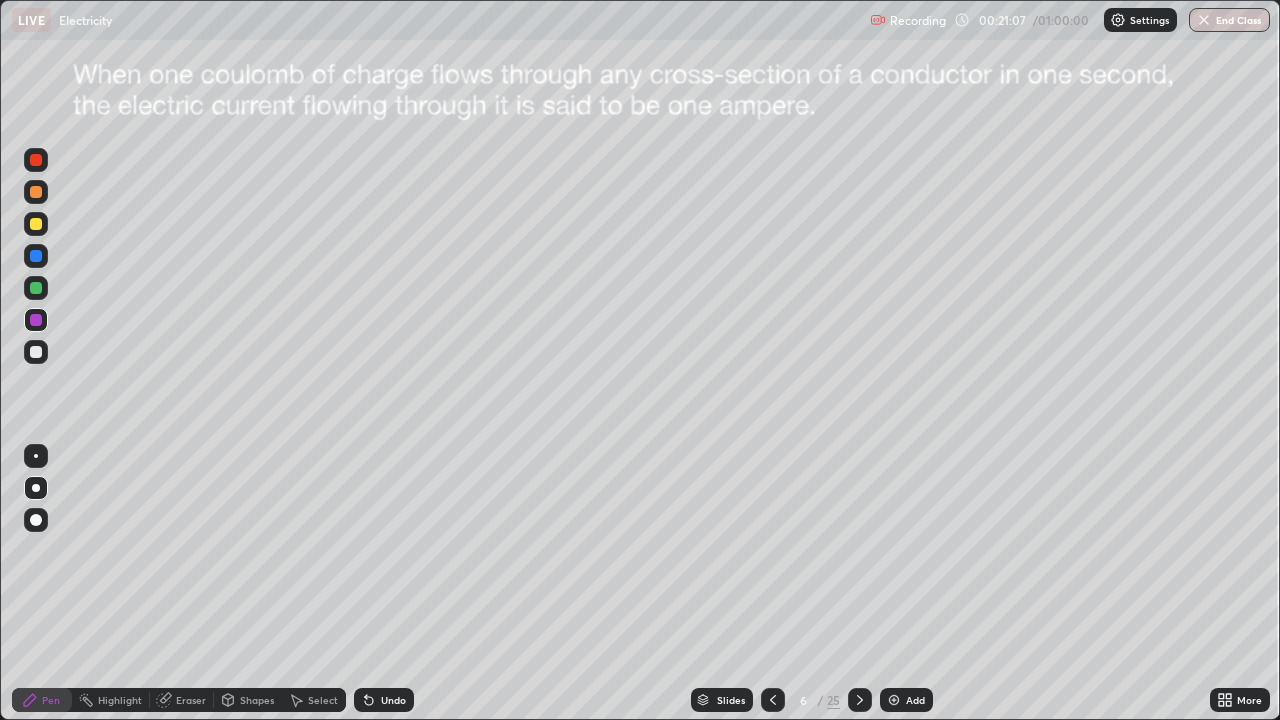click at bounding box center (894, 700) 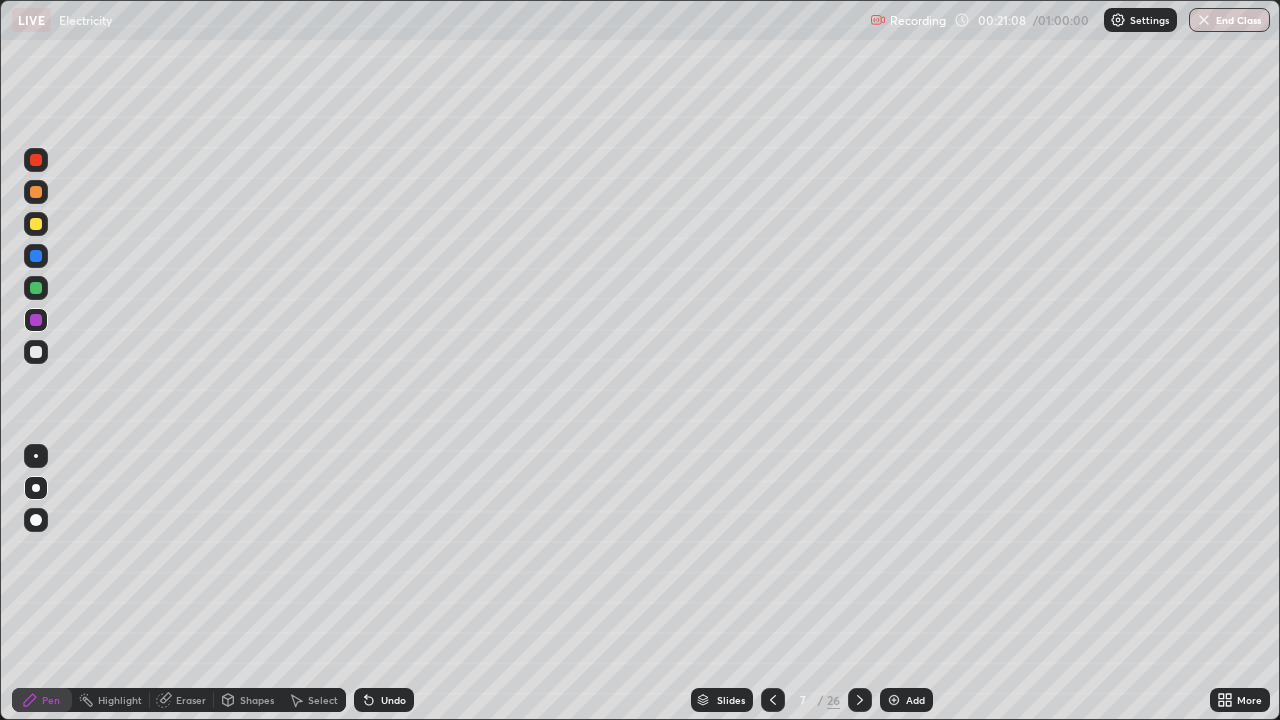 click at bounding box center [36, 352] 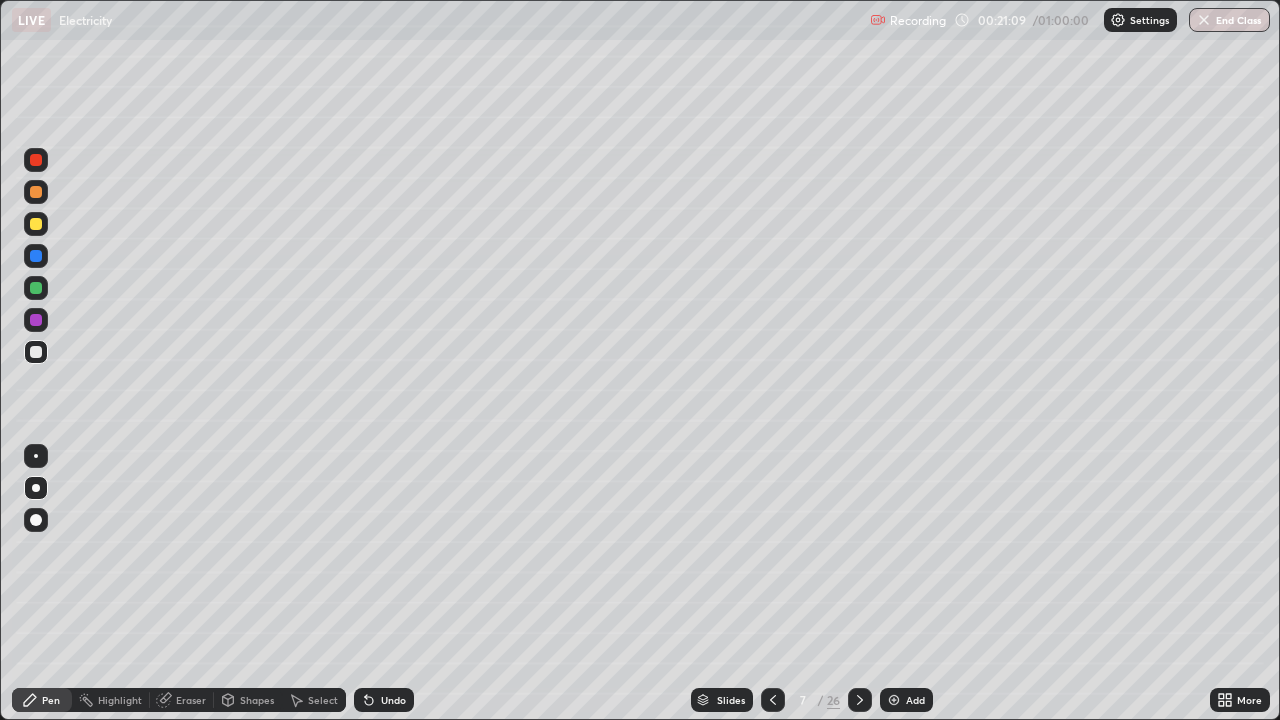 click at bounding box center (36, 352) 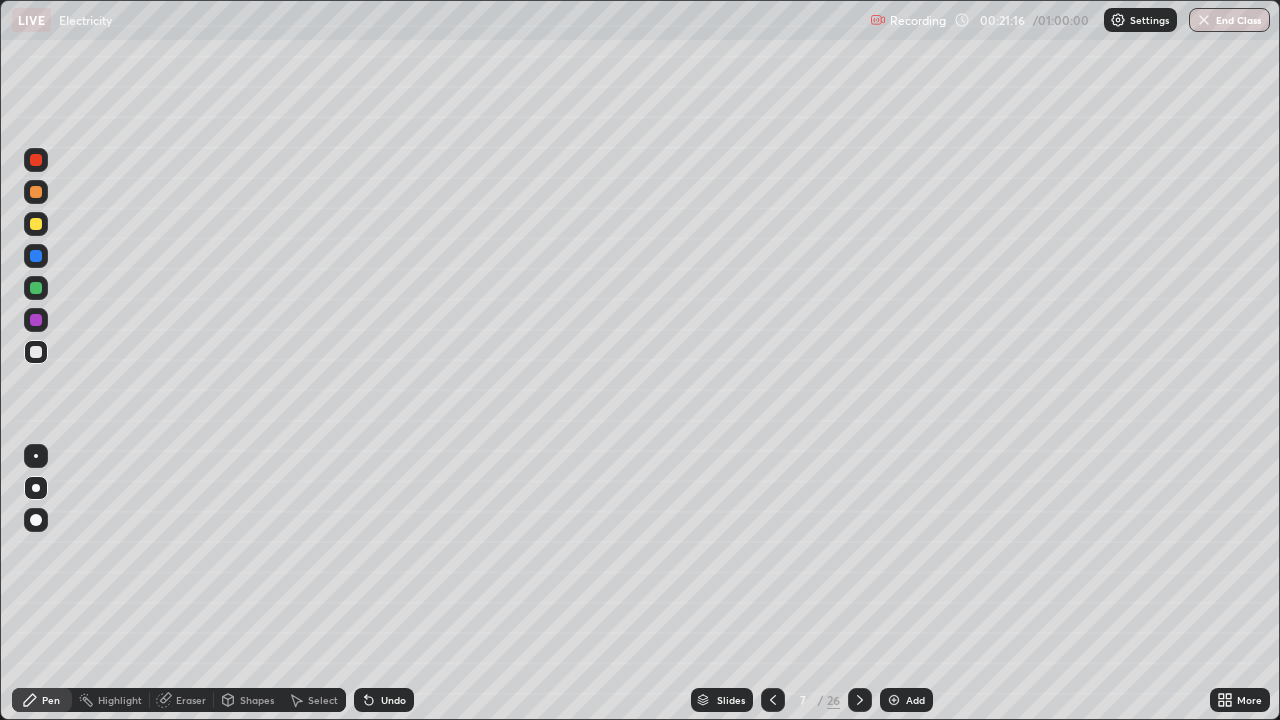 click on "Undo" at bounding box center [384, 700] 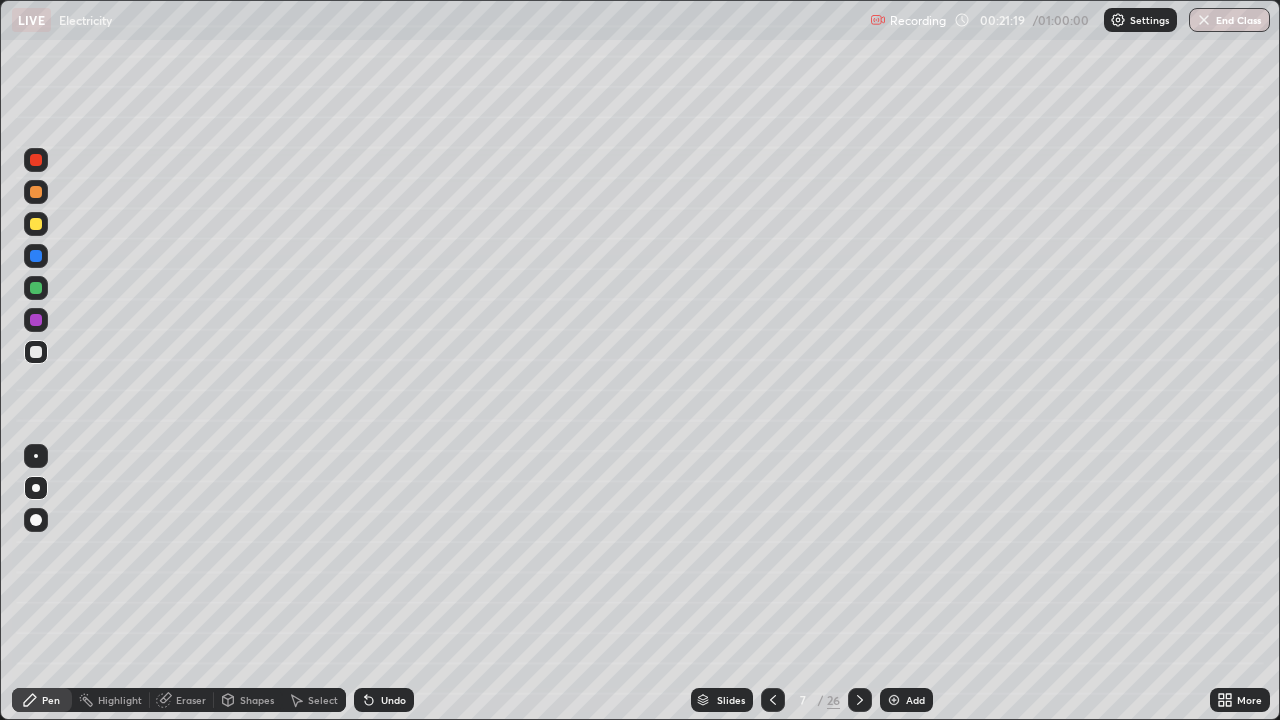click on "Undo" at bounding box center [384, 700] 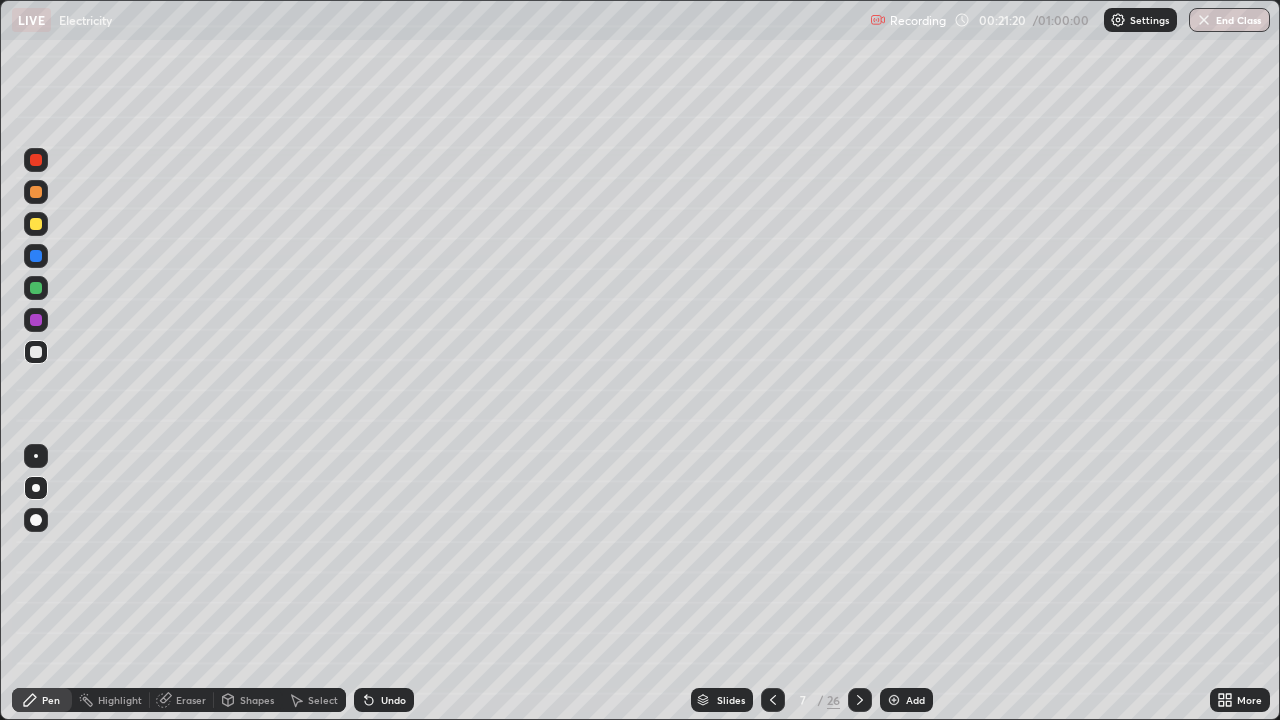 click on "Undo" at bounding box center [393, 700] 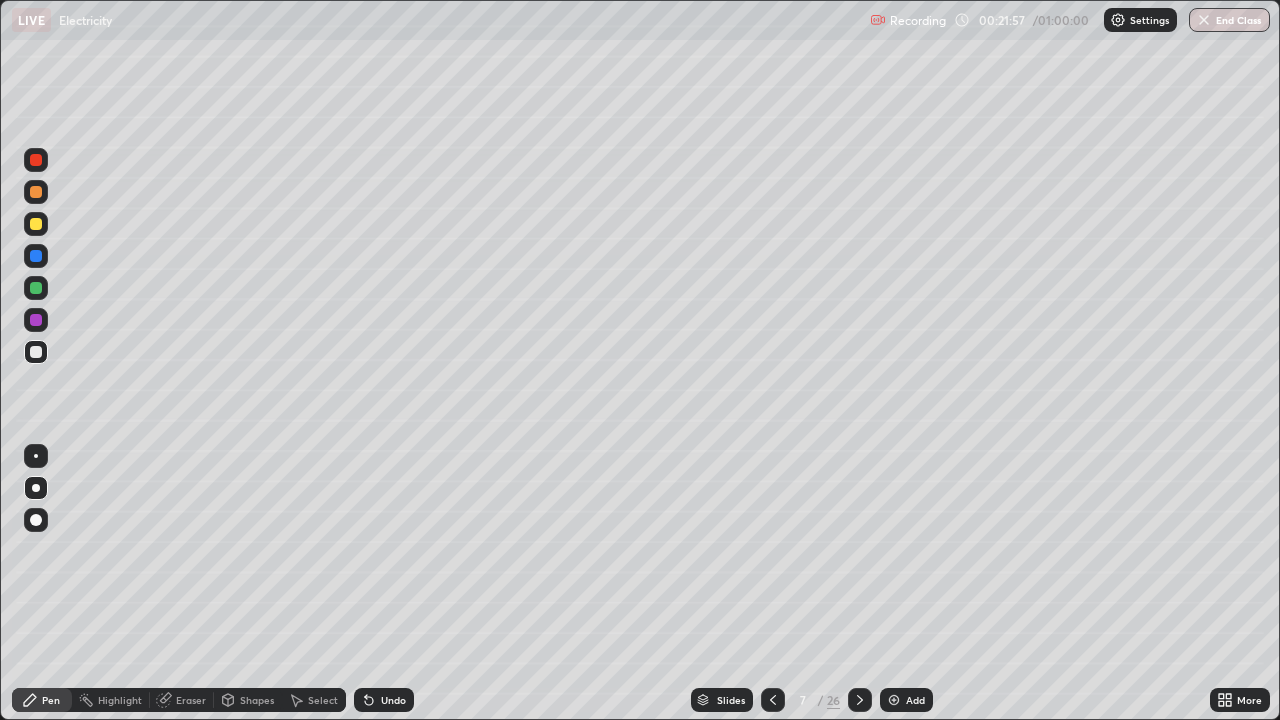 click on "Undo" at bounding box center [384, 700] 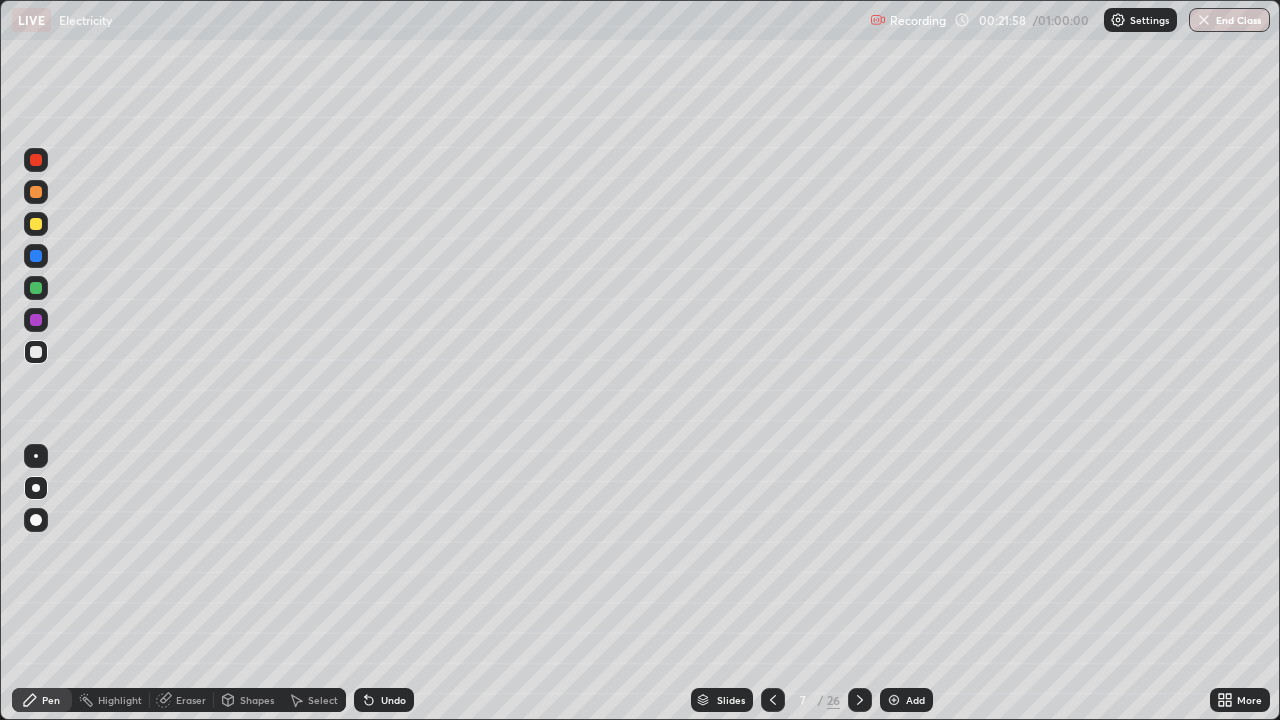 click on "Undo" at bounding box center [384, 700] 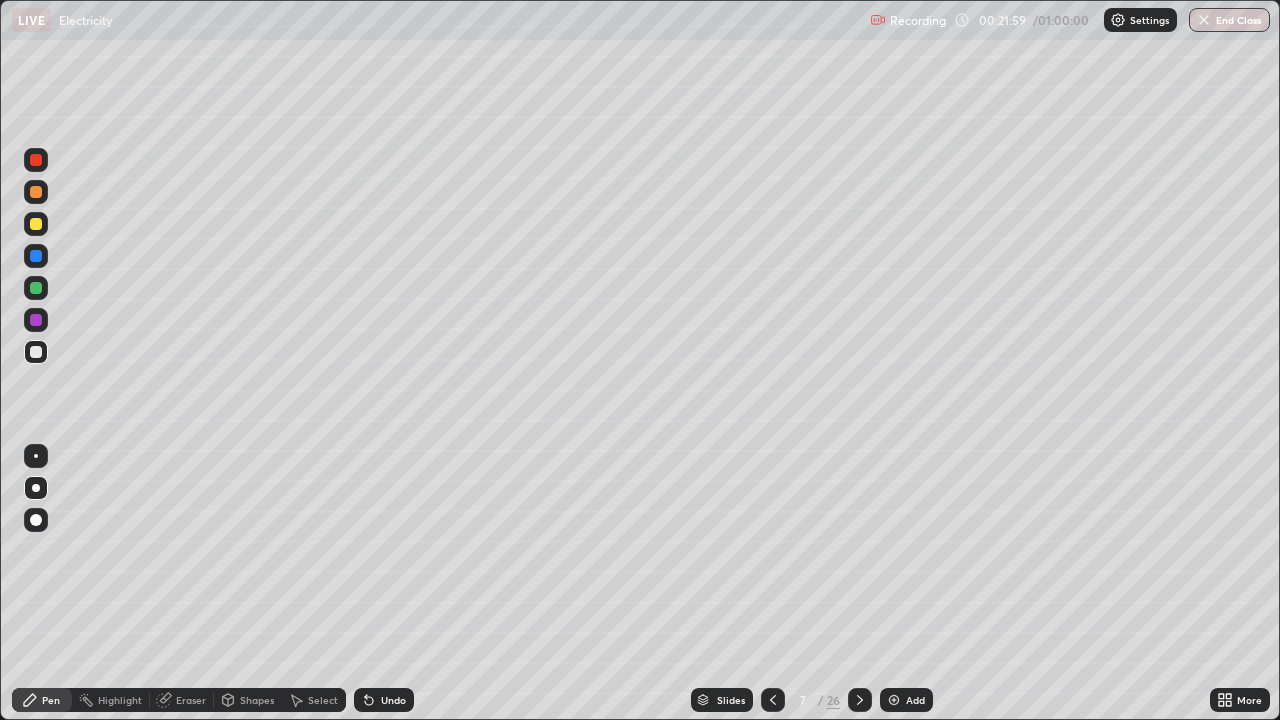 click on "Undo" at bounding box center (384, 700) 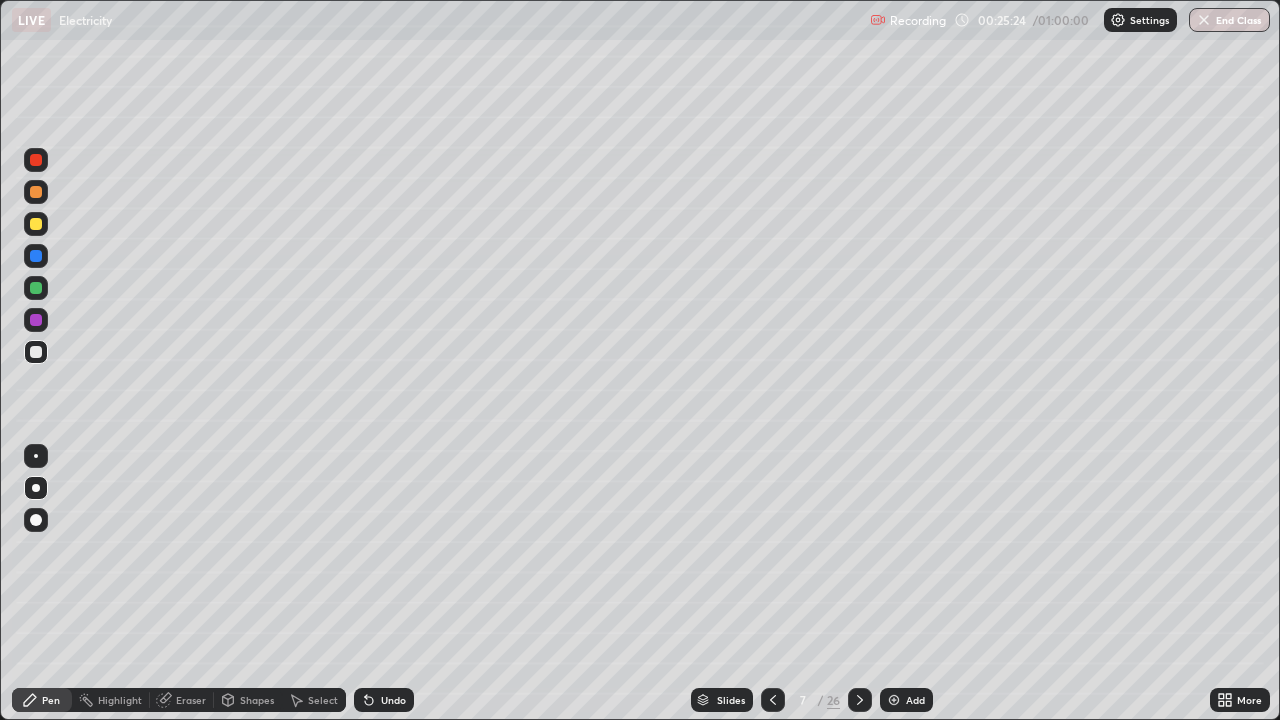 click 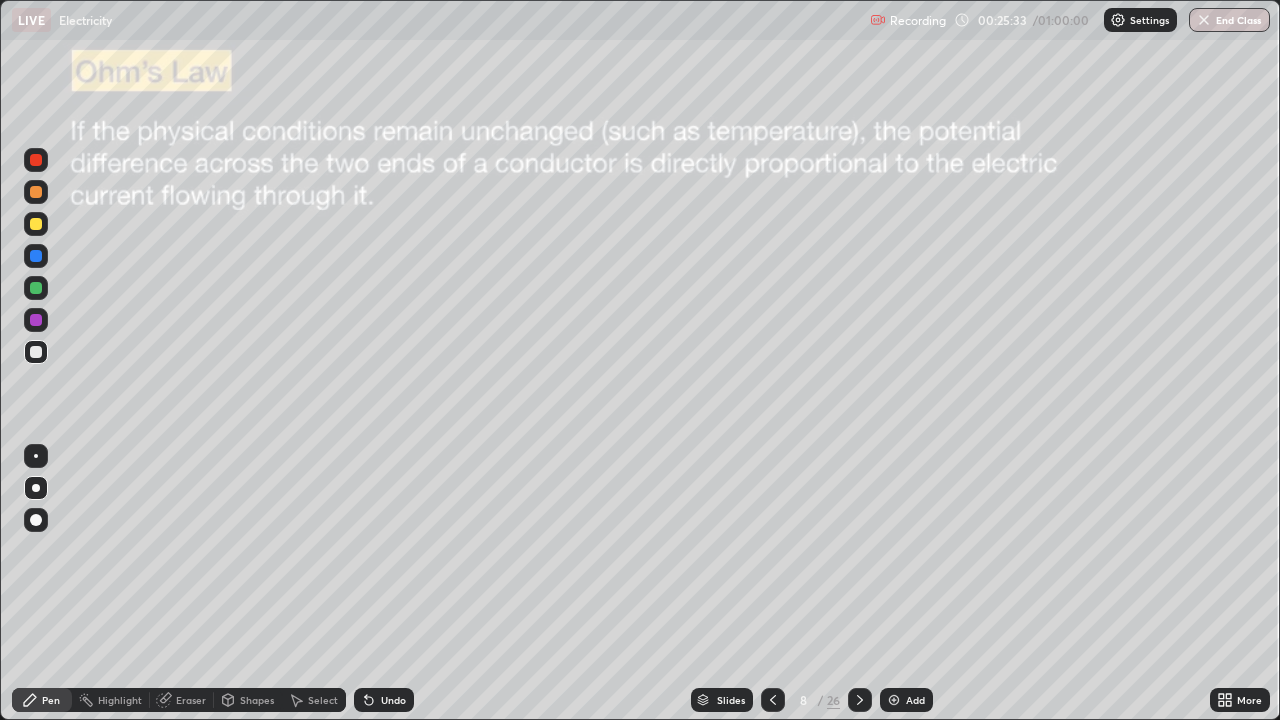 click at bounding box center [36, 488] 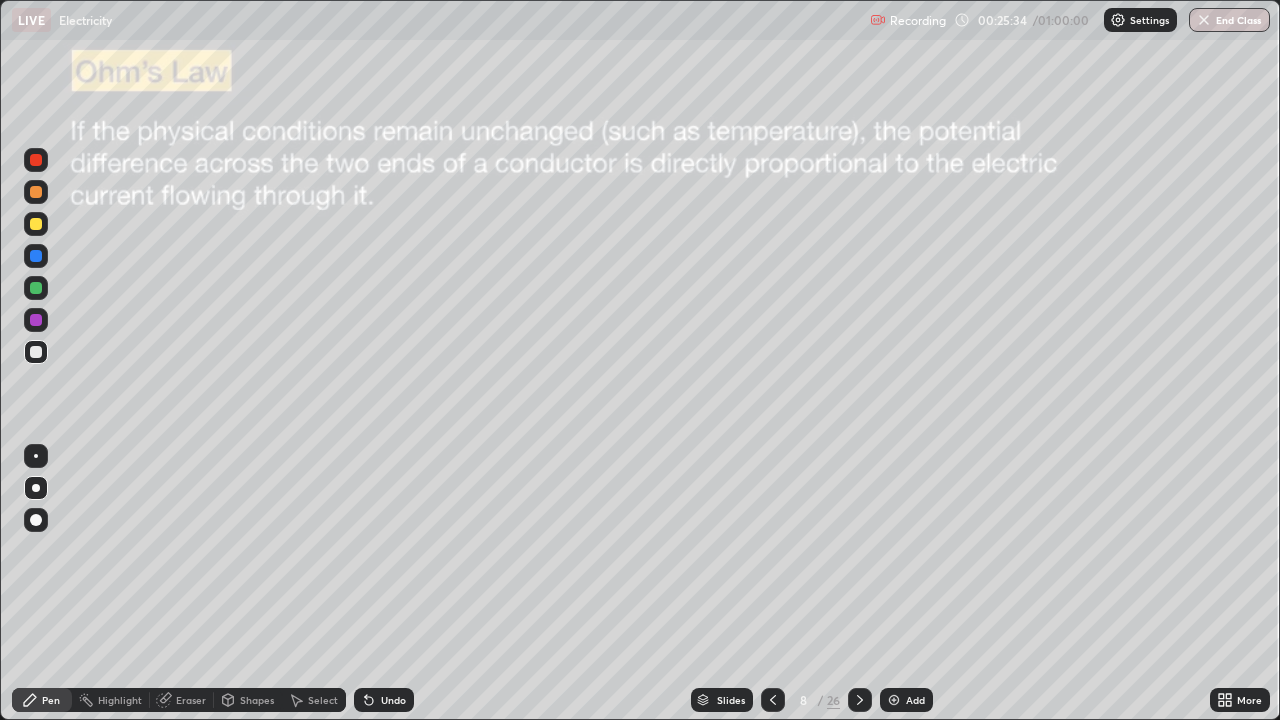 click at bounding box center (36, 352) 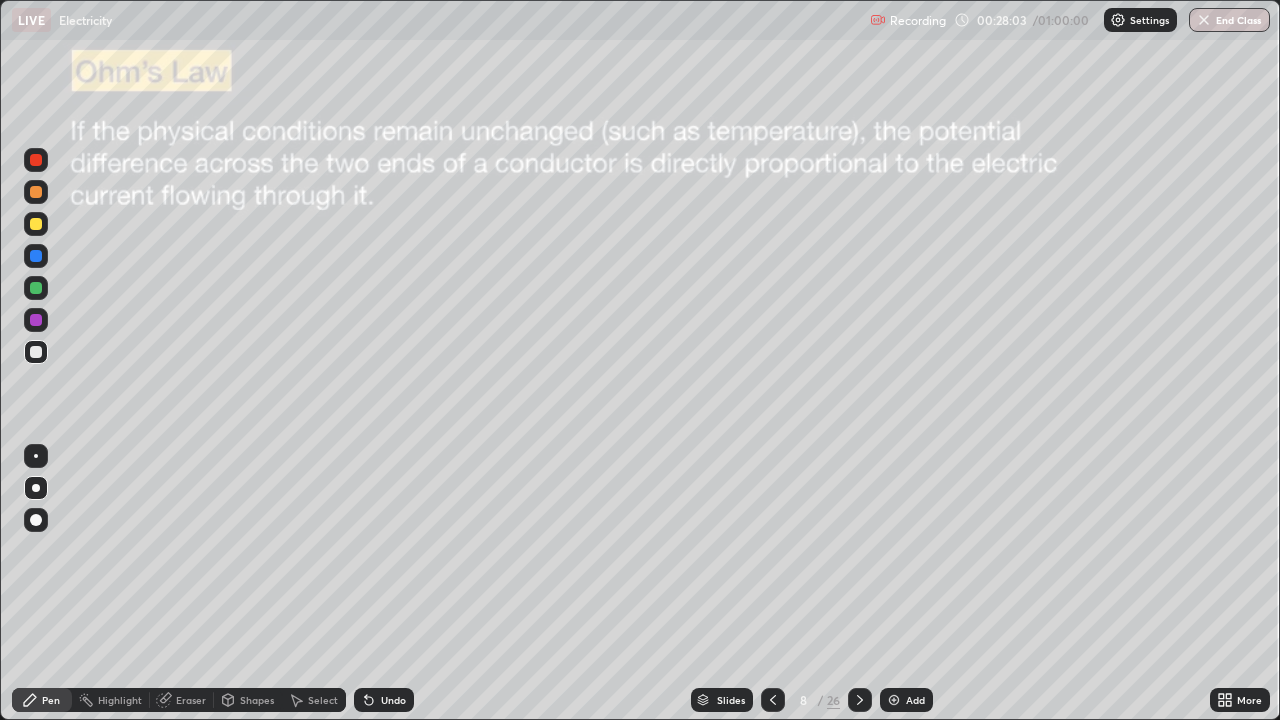 click at bounding box center [36, 192] 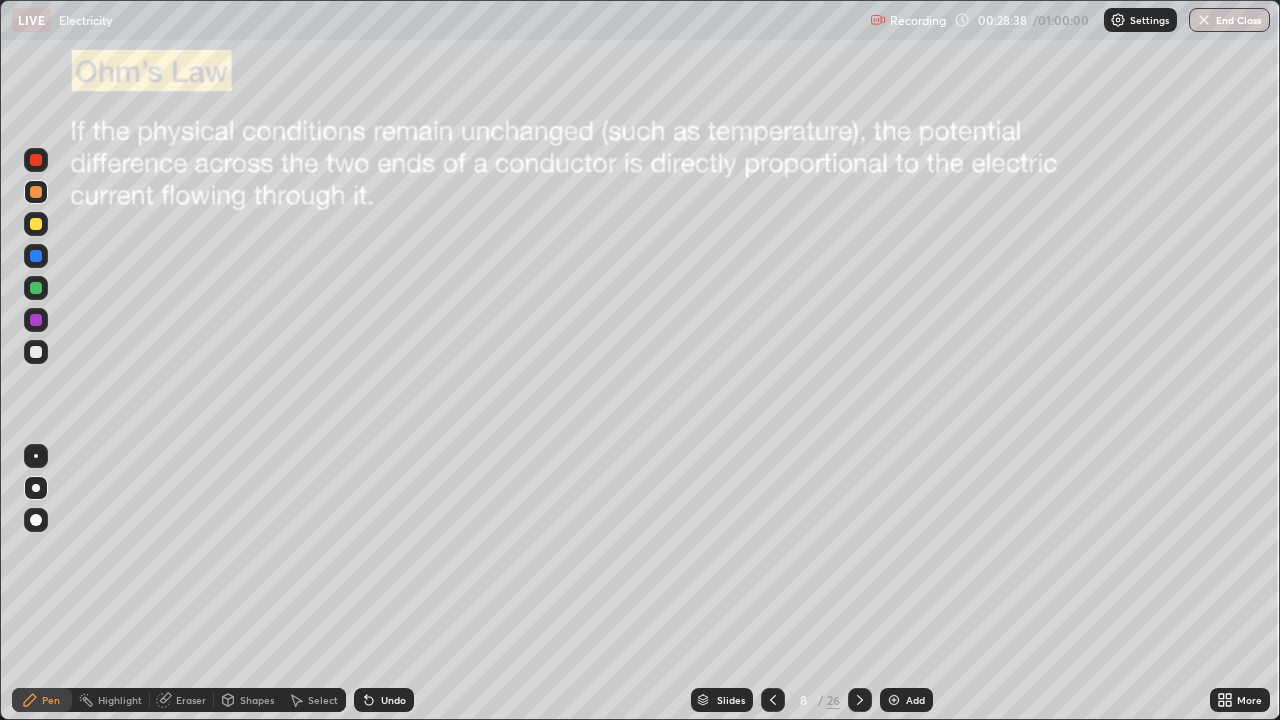 click on "Select" at bounding box center [323, 700] 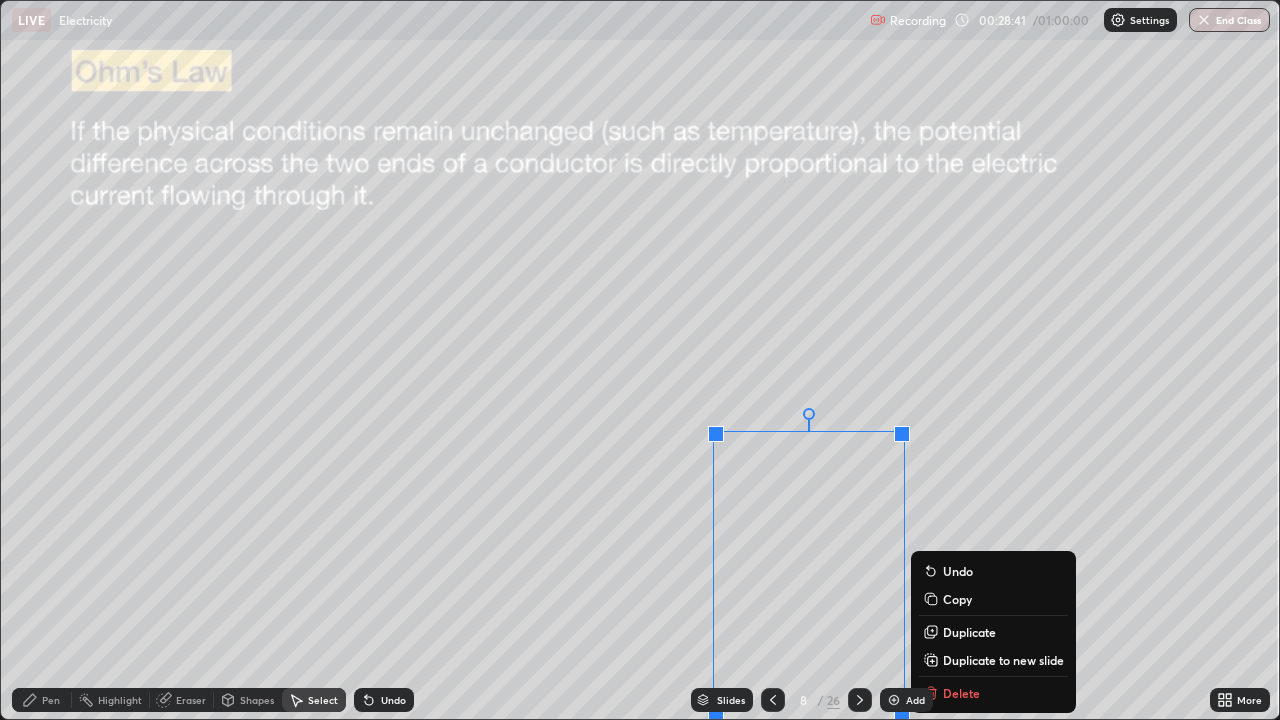 click on "0 ° Undo Copy Duplicate Duplicate to new slide Delete" at bounding box center [640, 360] 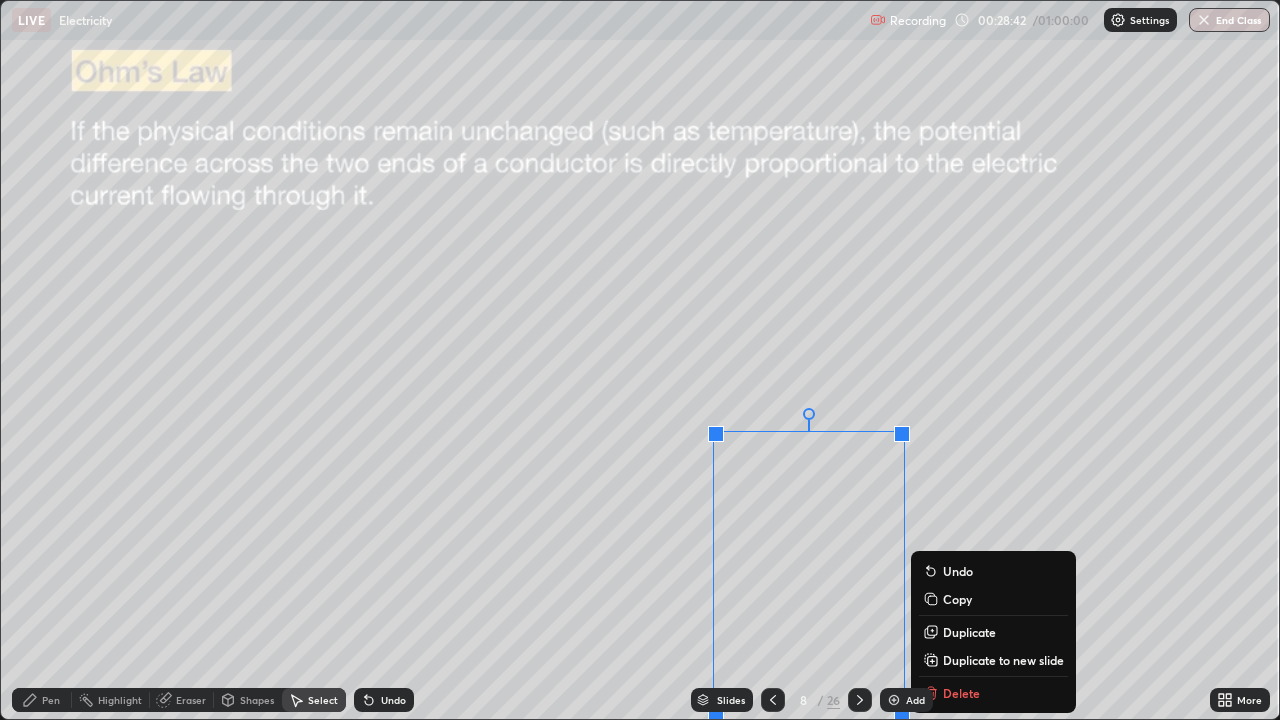 click on "0 ° Undo Copy Duplicate Duplicate to new slide Delete" at bounding box center (640, 360) 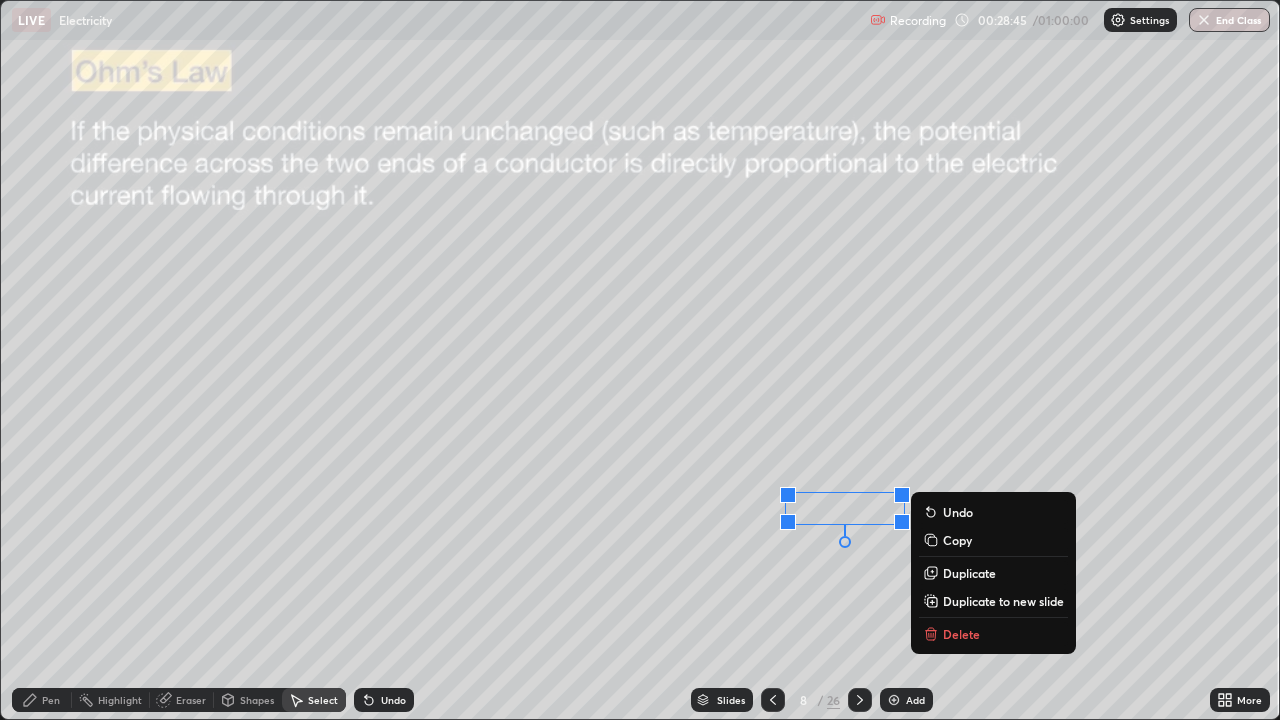 click on "Delete" at bounding box center [961, 634] 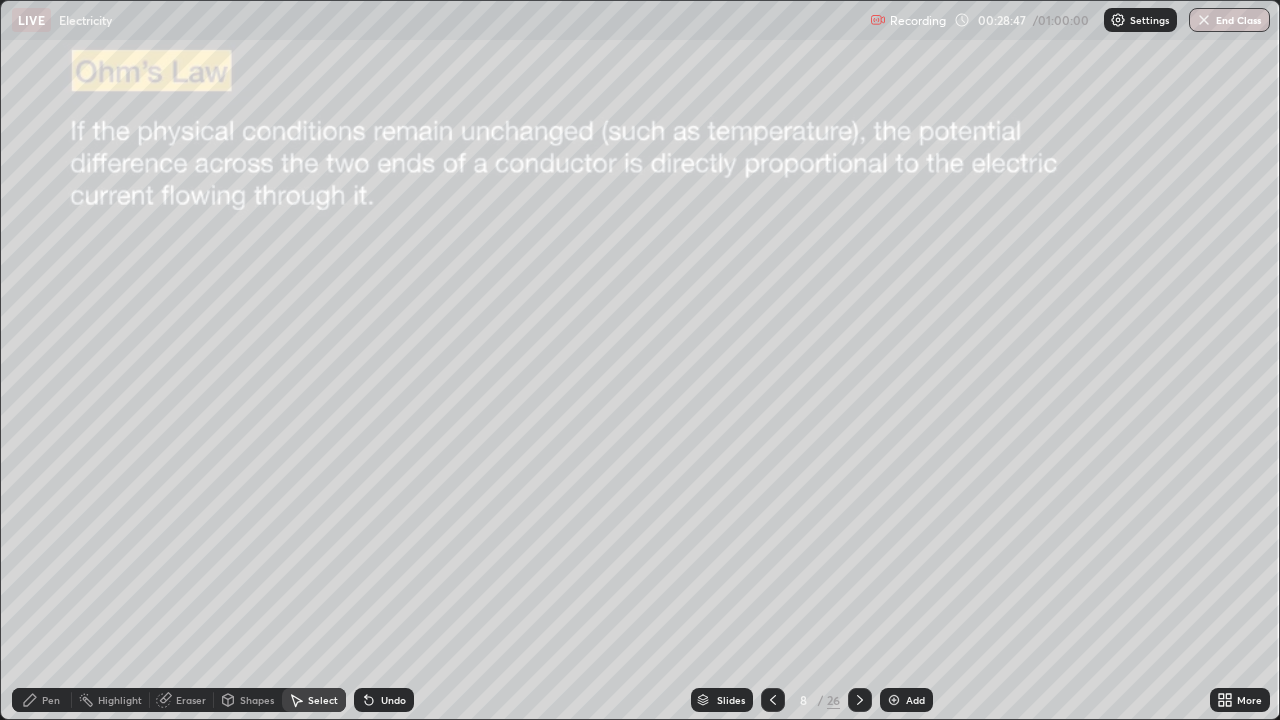 click on "Erase all" at bounding box center [36, 360] 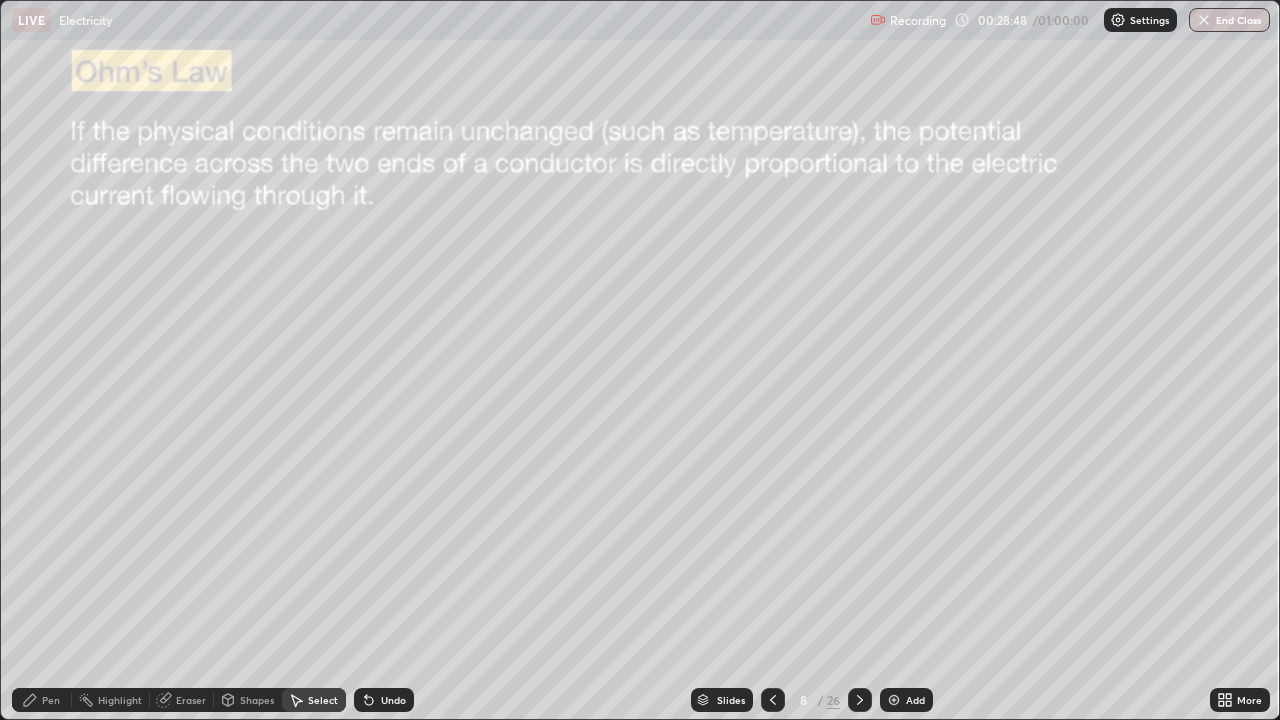click on "Erase all" at bounding box center (36, 360) 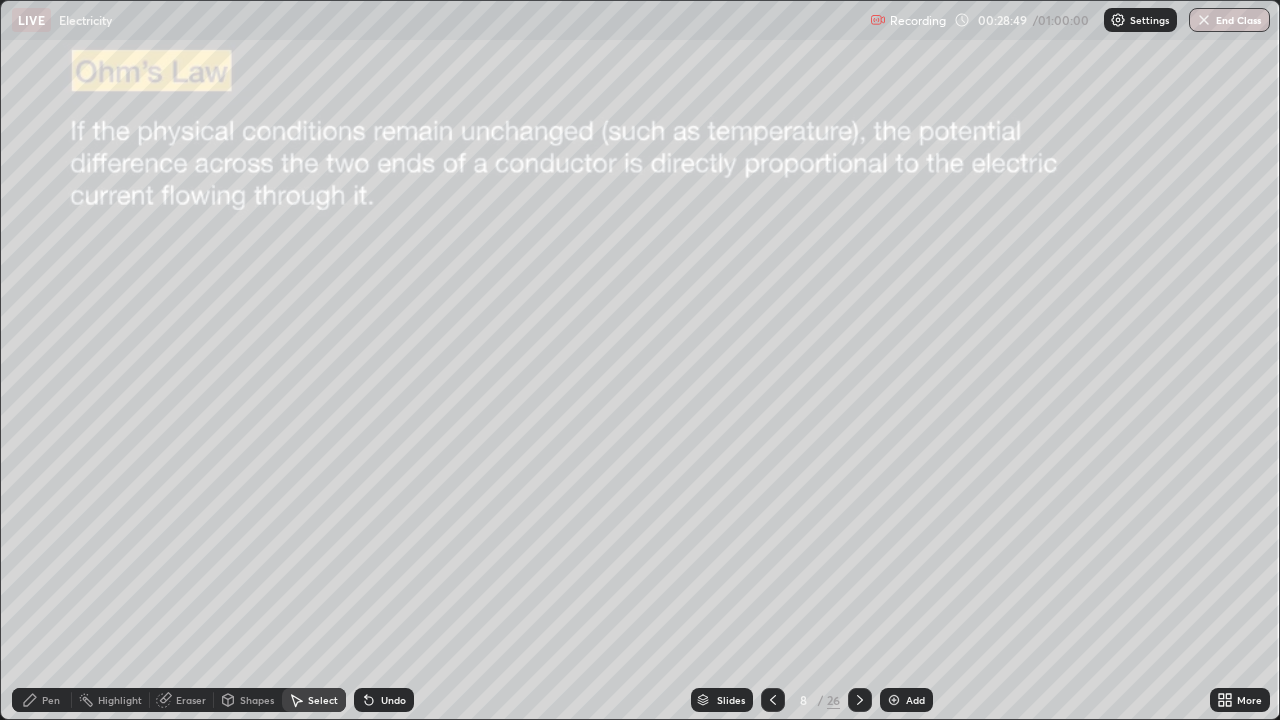 click on "Pen" at bounding box center [51, 700] 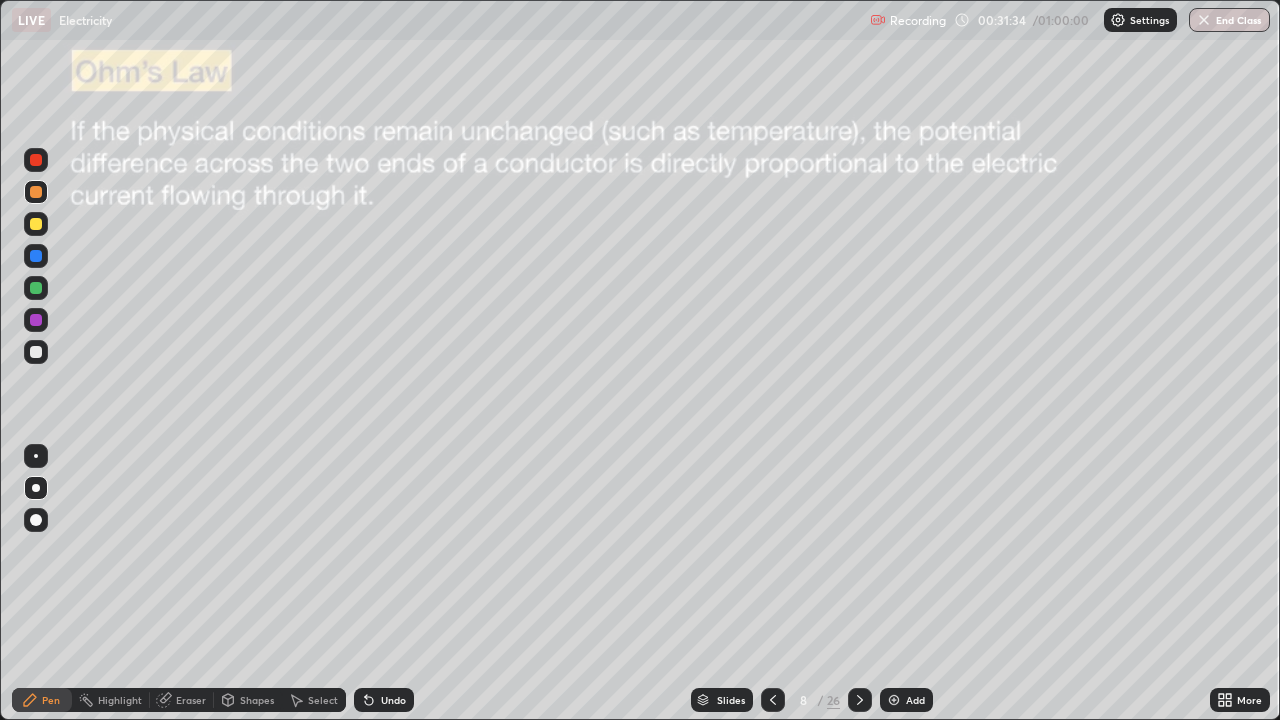 click at bounding box center [894, 700] 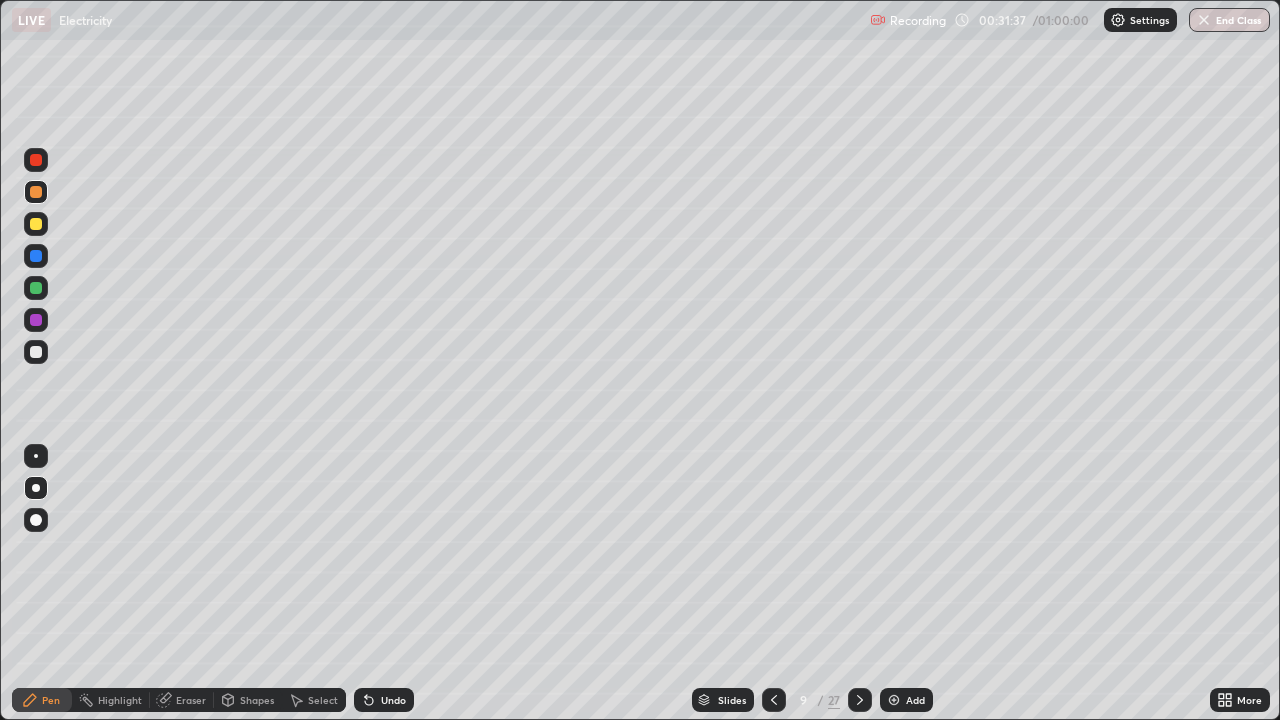 click at bounding box center (36, 160) 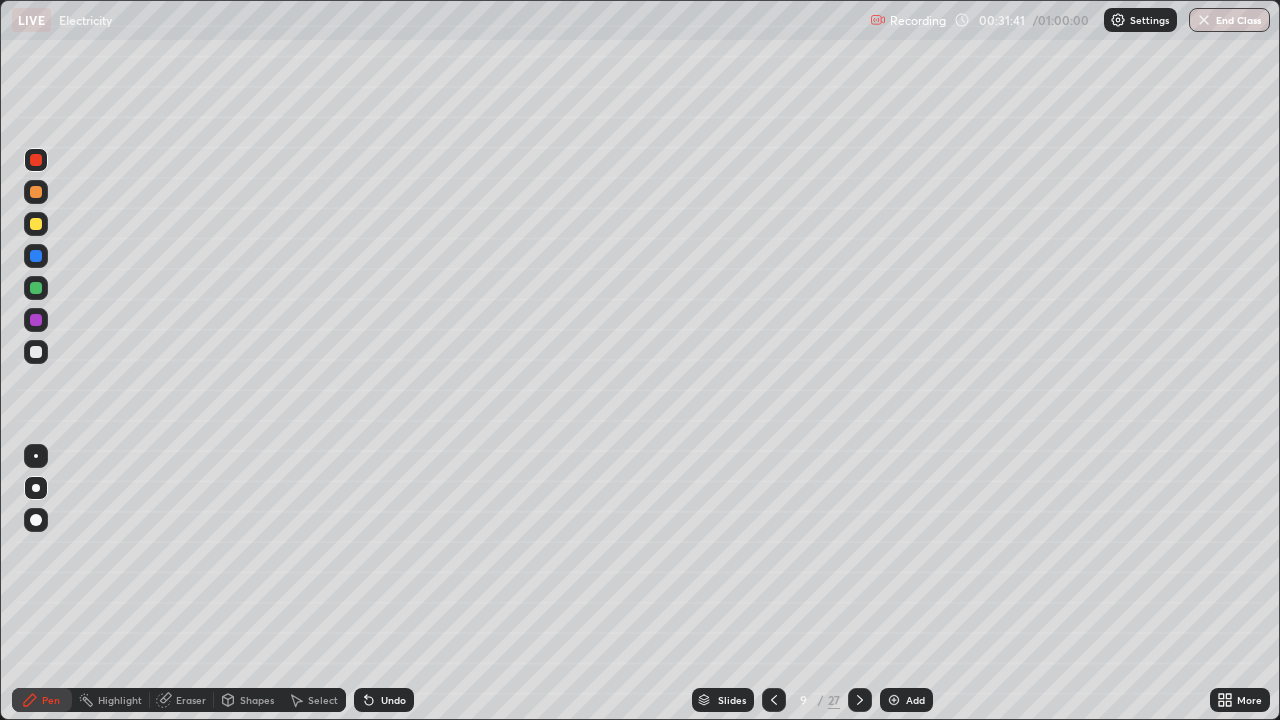 click at bounding box center [36, 352] 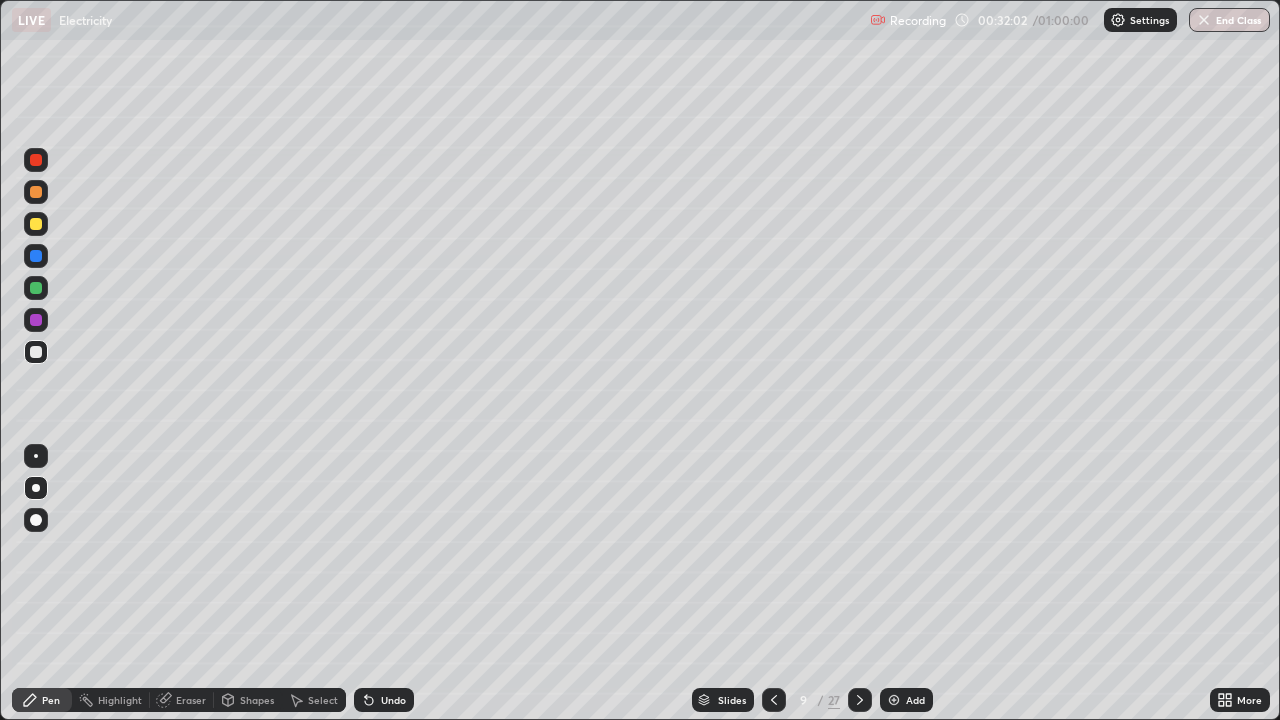 click on "Undo" at bounding box center (393, 700) 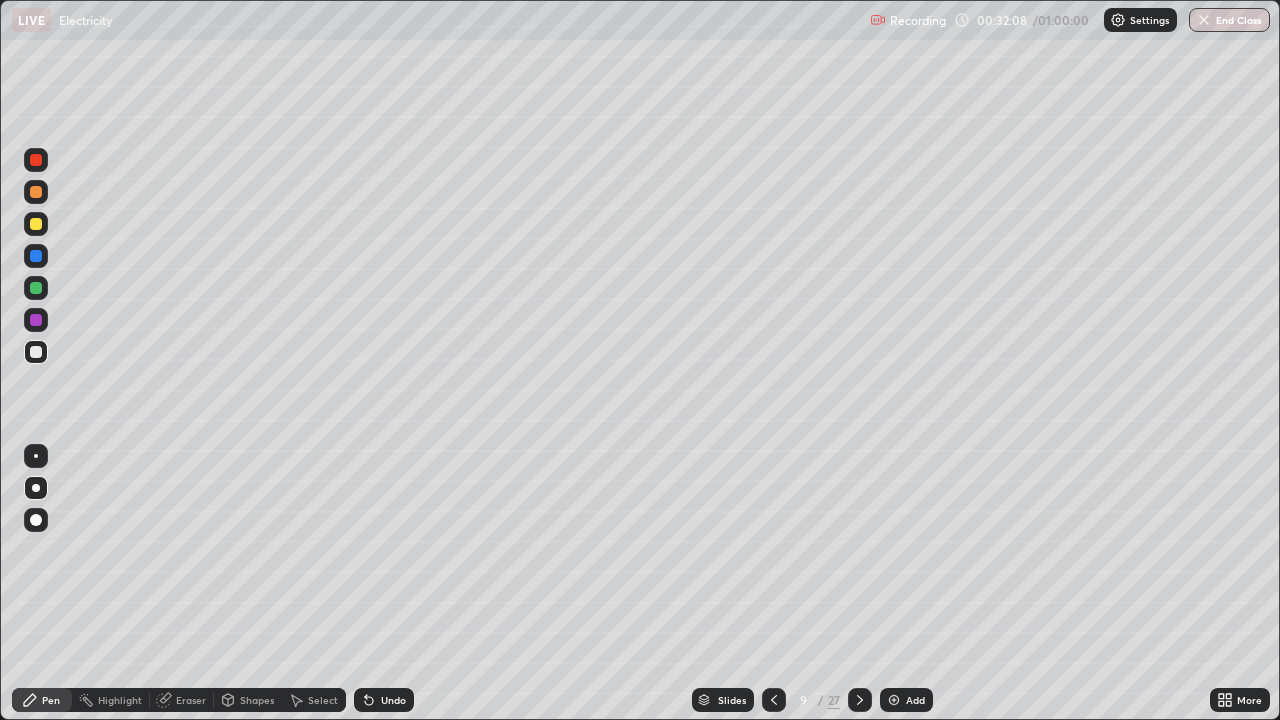 click on "Undo" at bounding box center (384, 700) 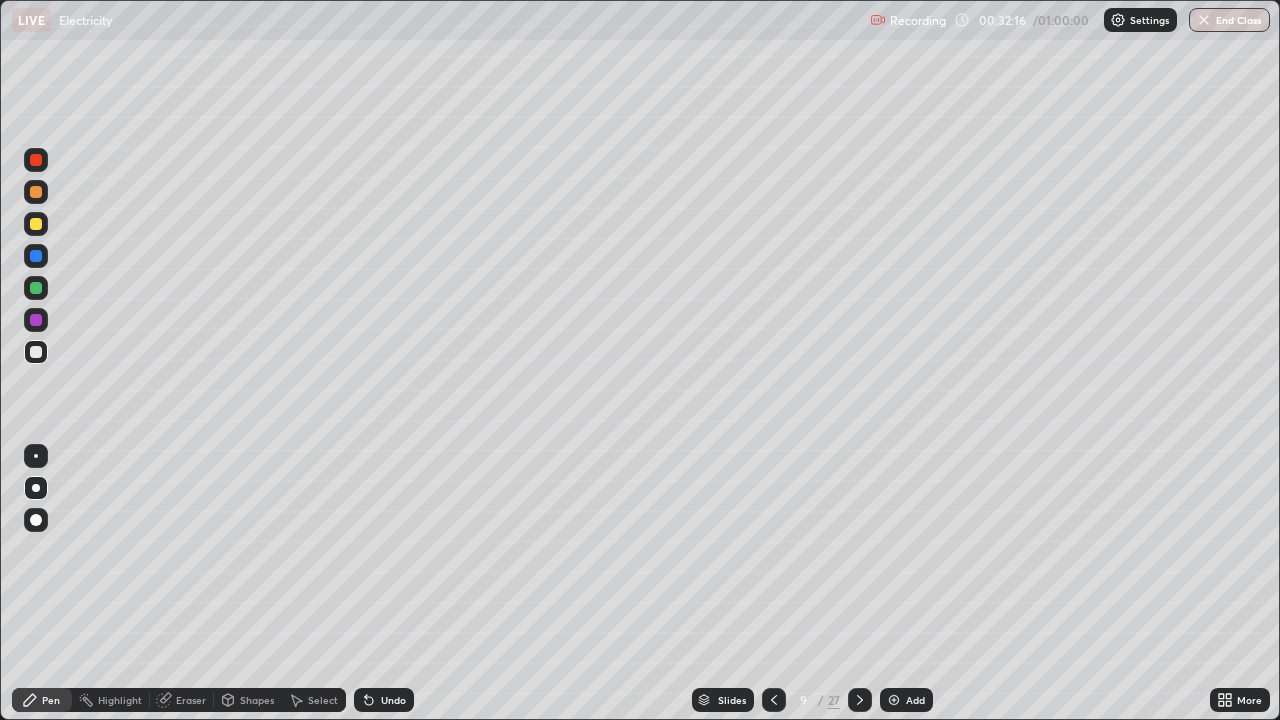 click 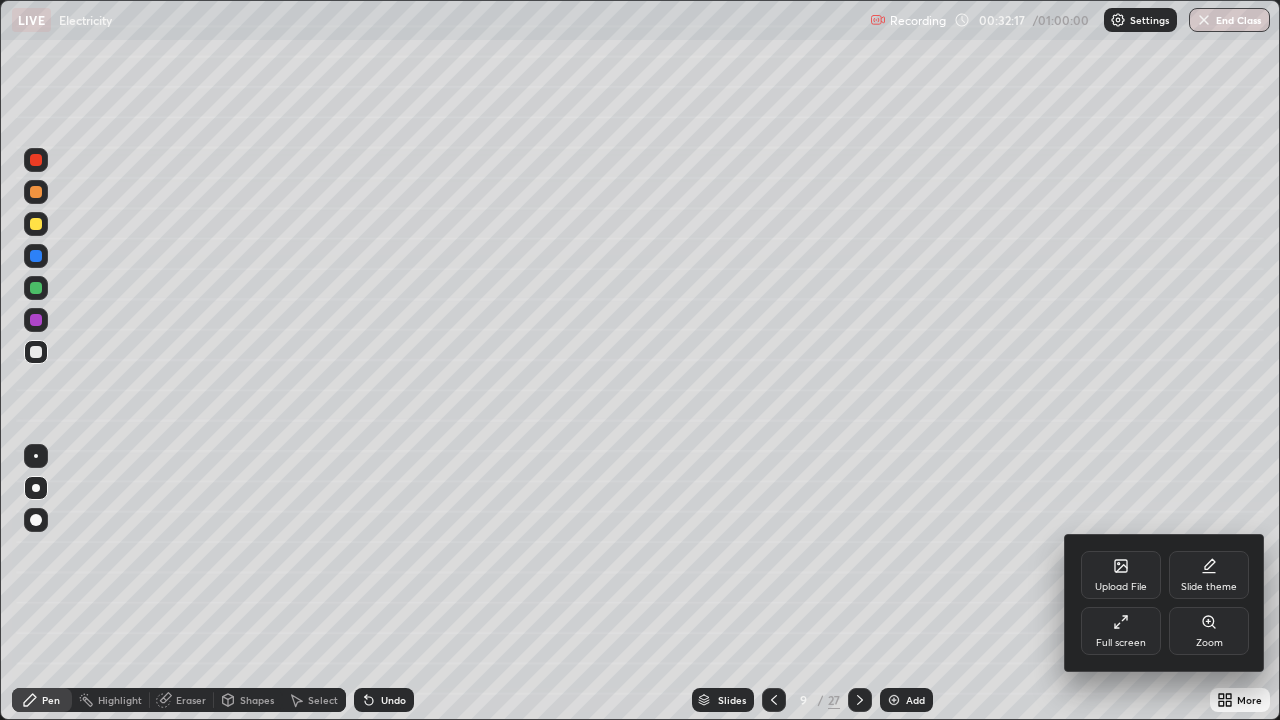 click 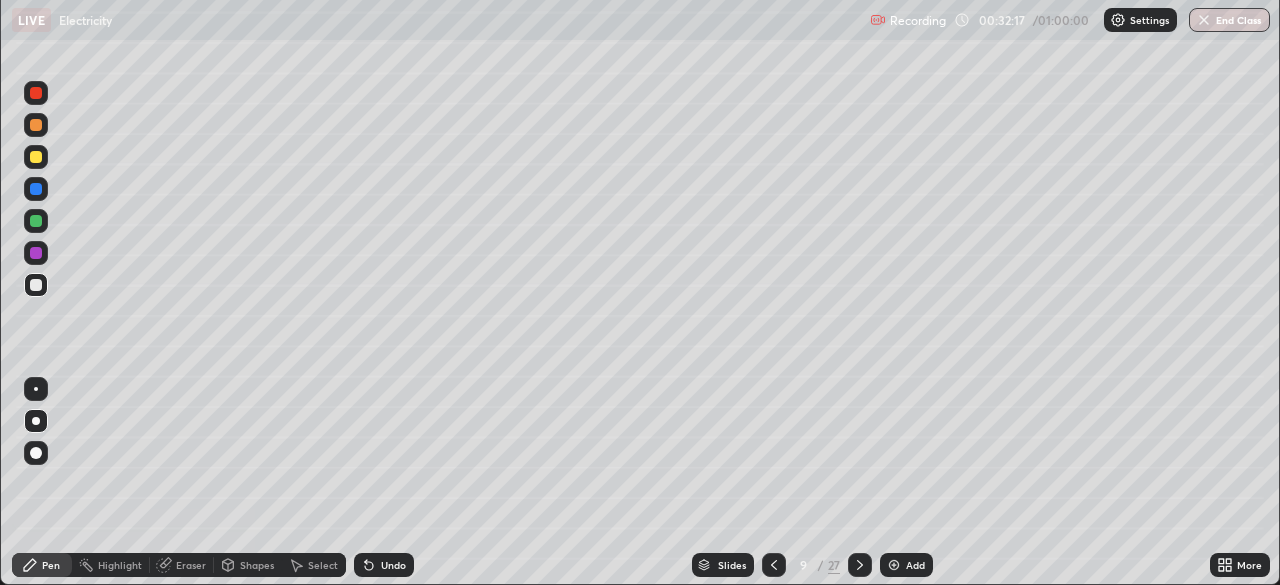 scroll, scrollTop: 585, scrollLeft: 1280, axis: both 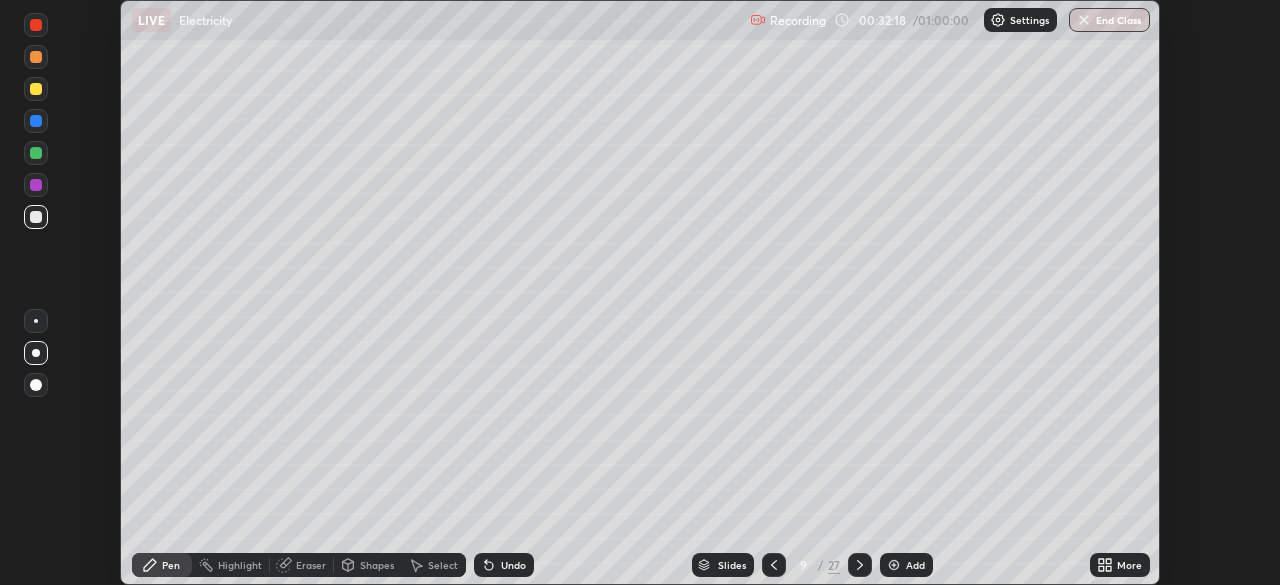 click on "More" at bounding box center [1129, 565] 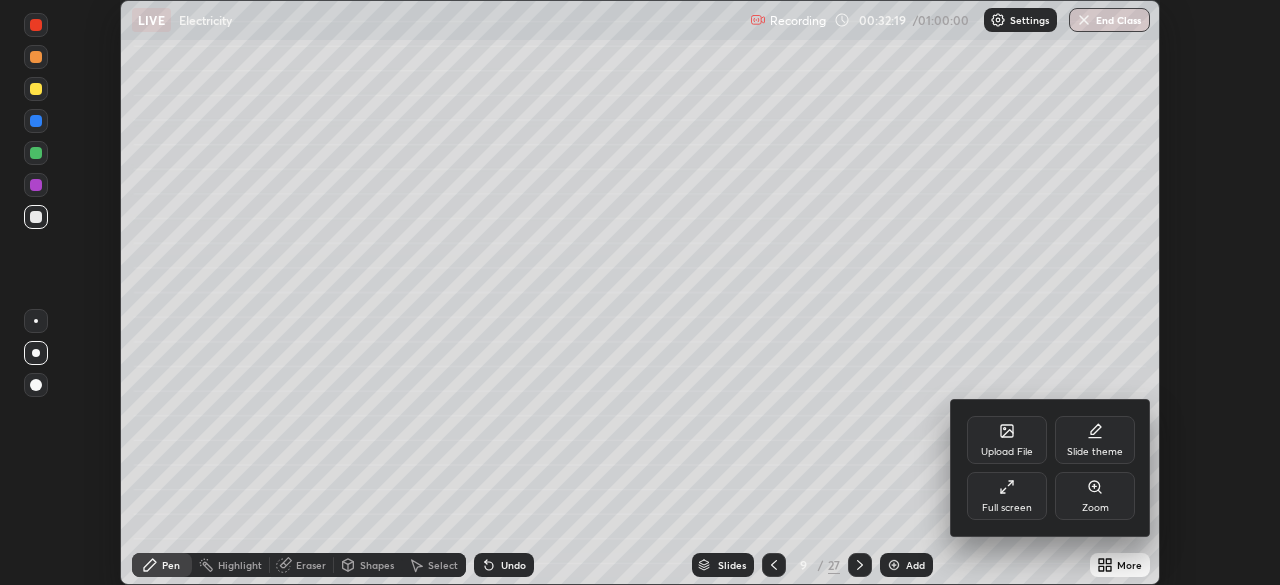 click on "Full screen" at bounding box center [1007, 496] 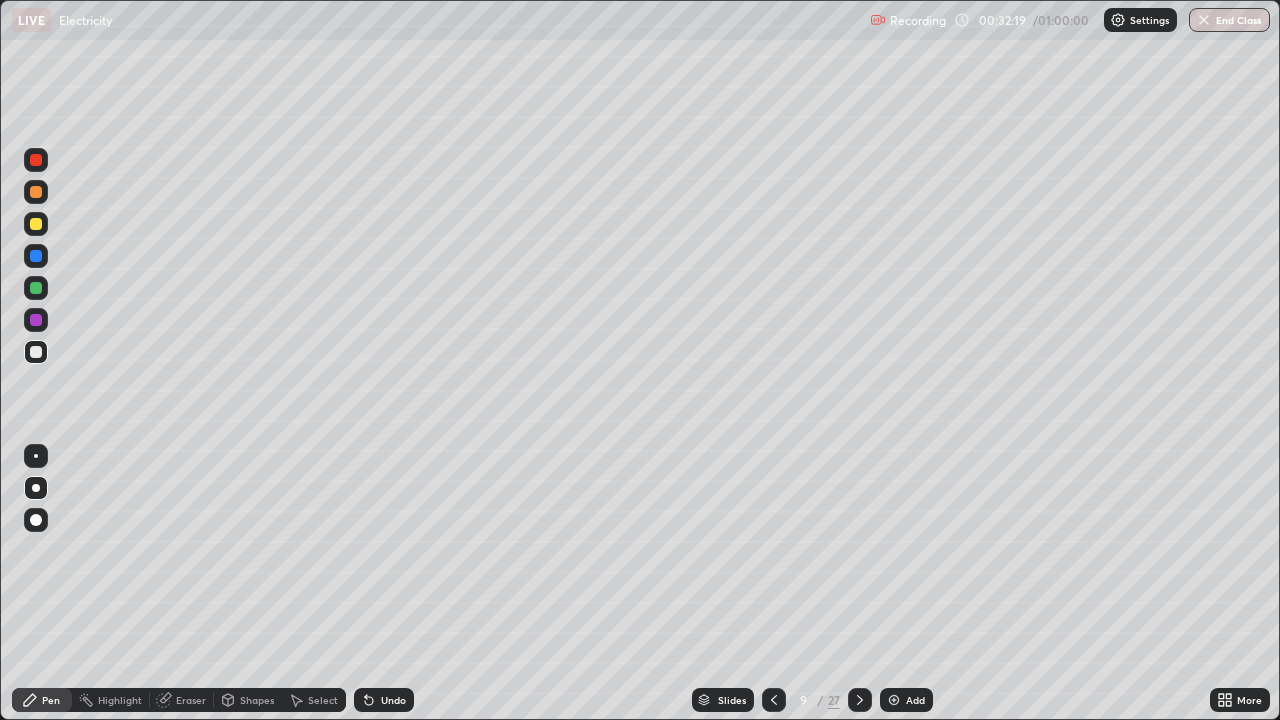 scroll, scrollTop: 99280, scrollLeft: 98720, axis: both 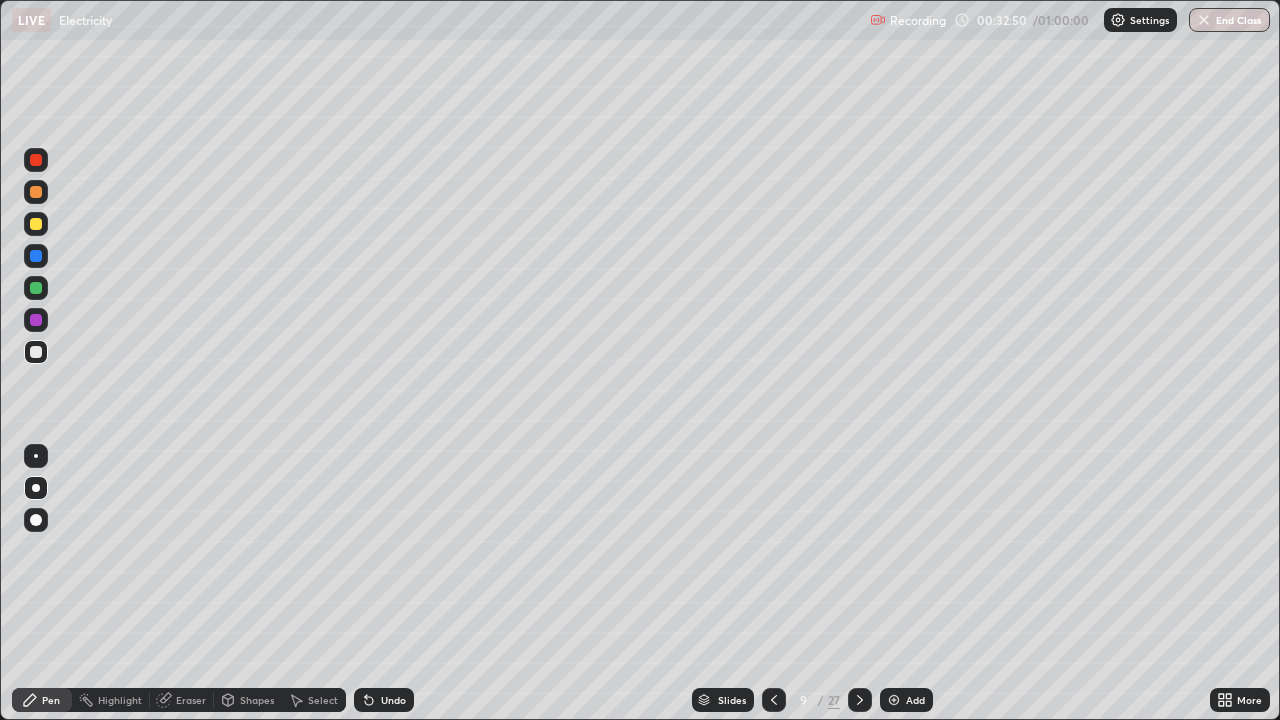 click 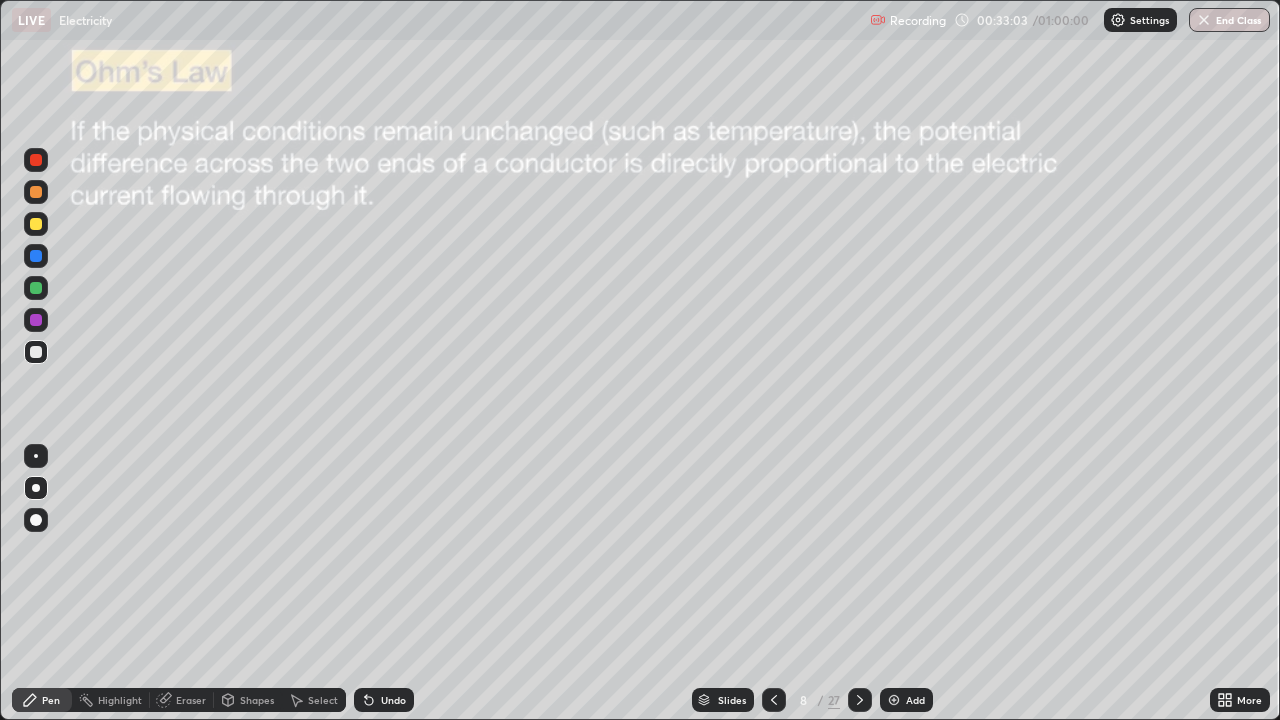click at bounding box center [860, 700] 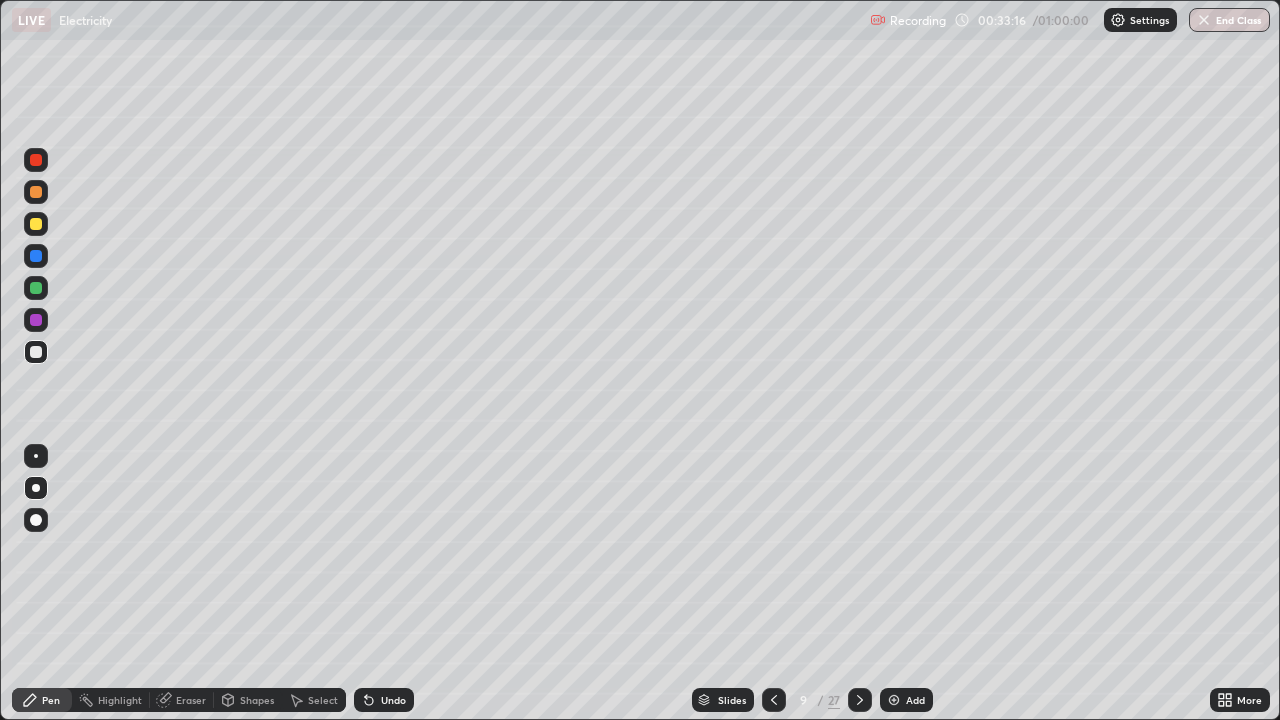 click on "Undo" at bounding box center (384, 700) 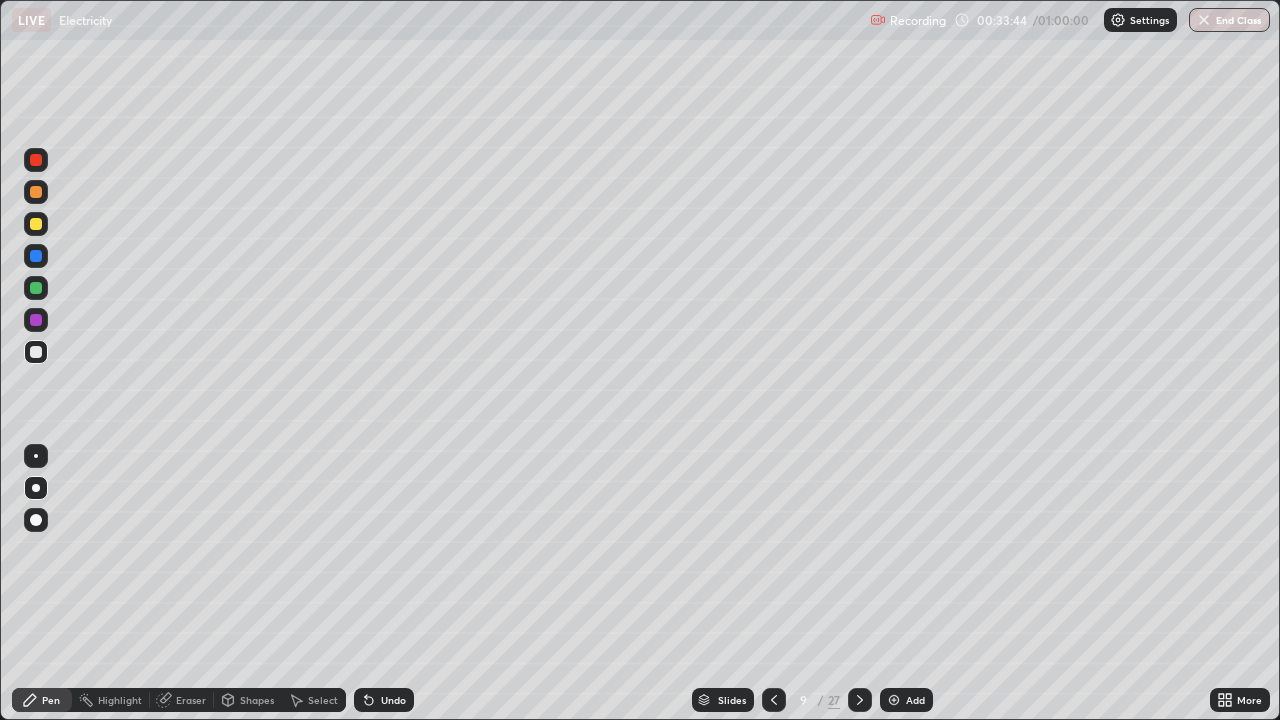 click 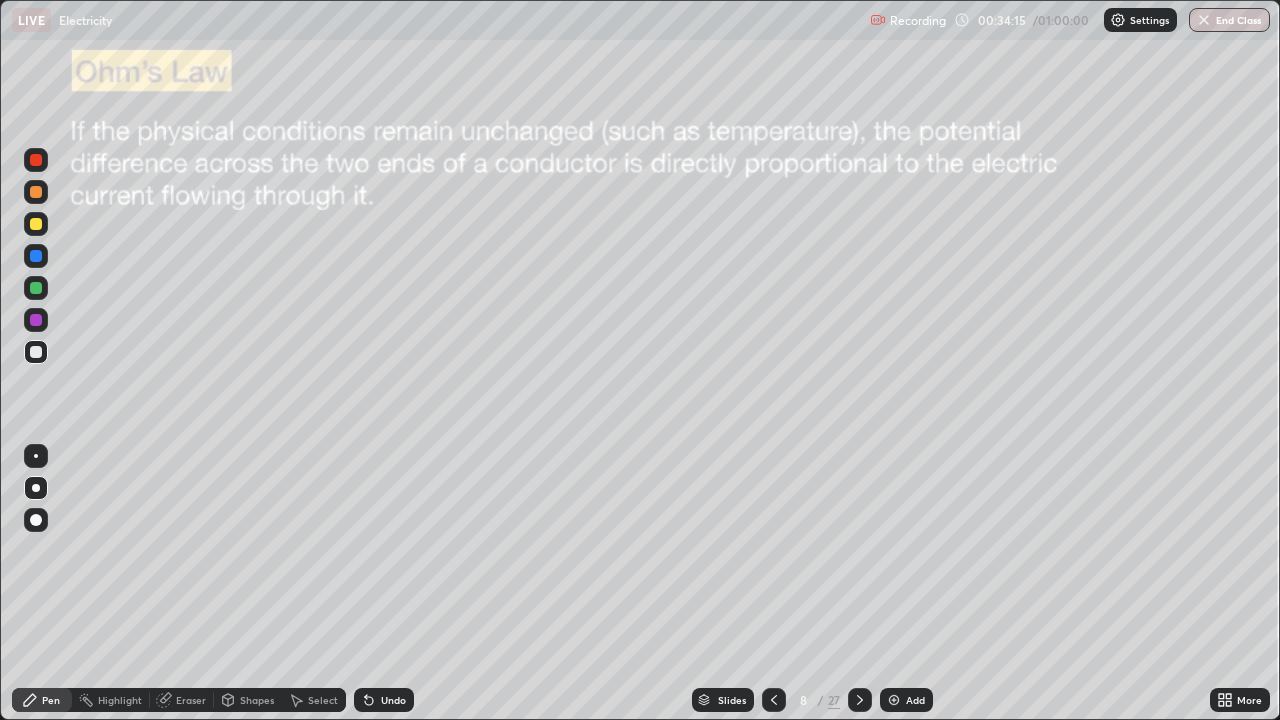 click 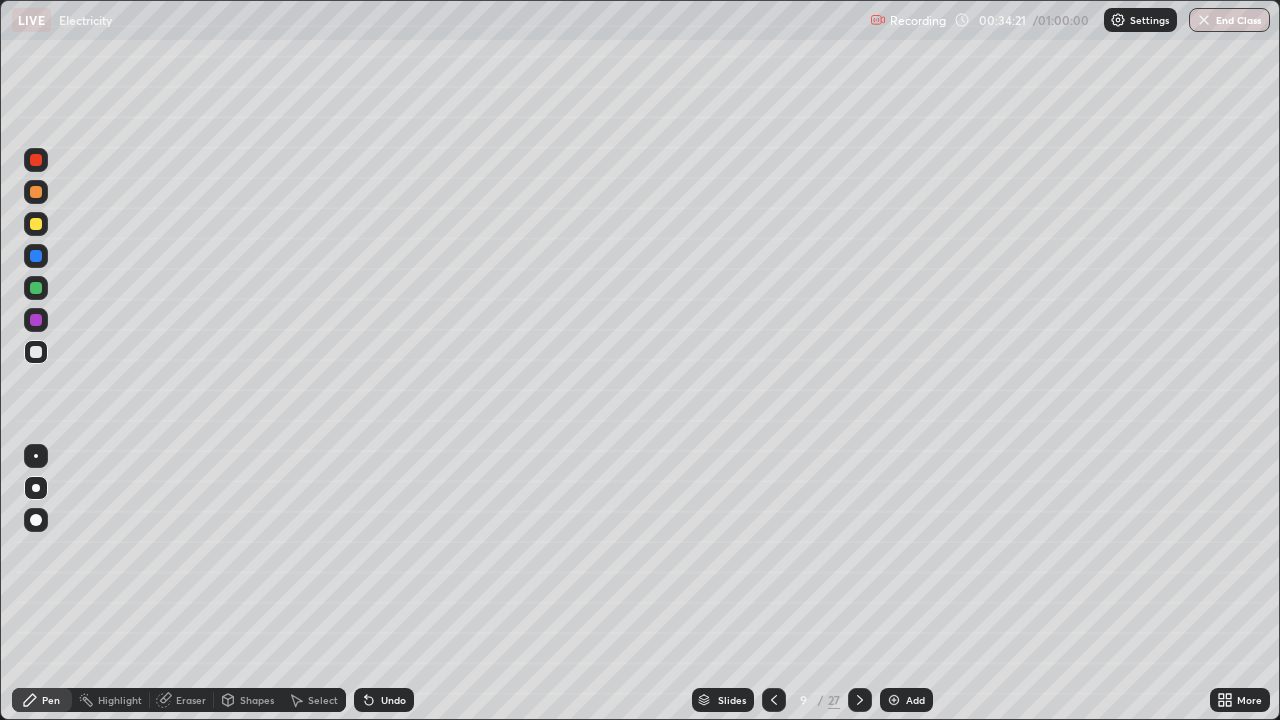 click on "Select" at bounding box center (314, 700) 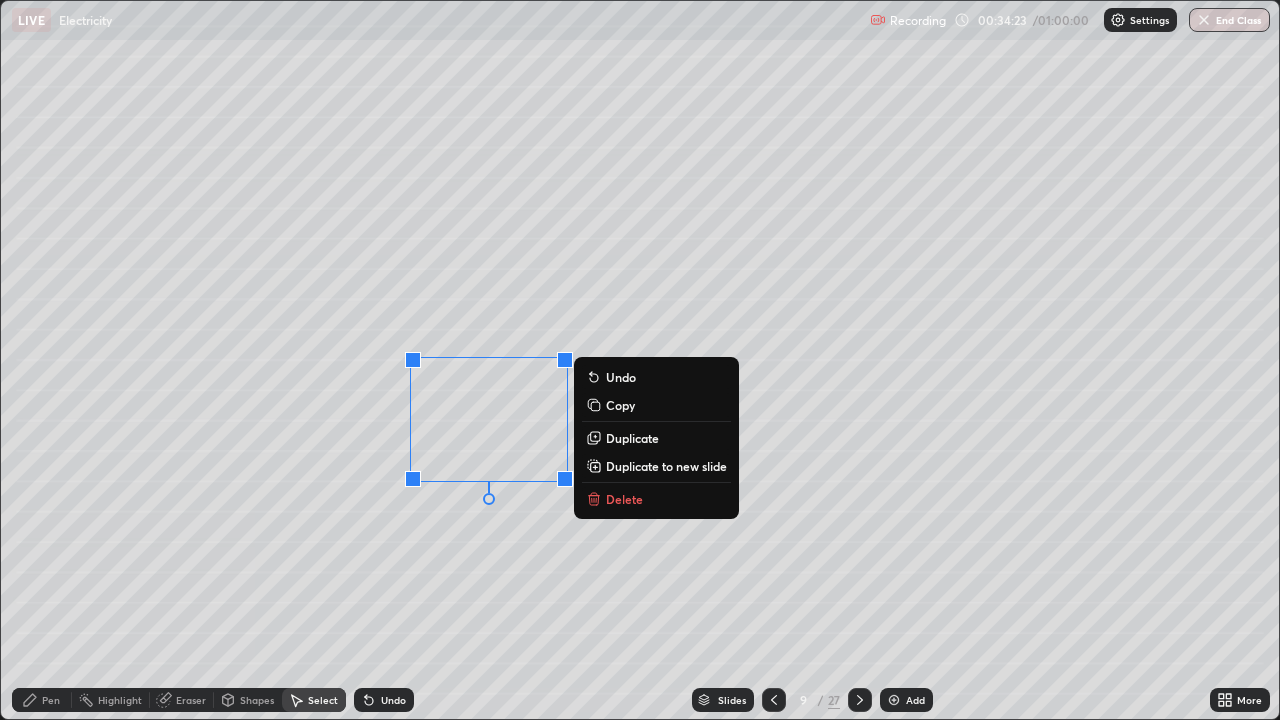 click on "Delete" at bounding box center (656, 499) 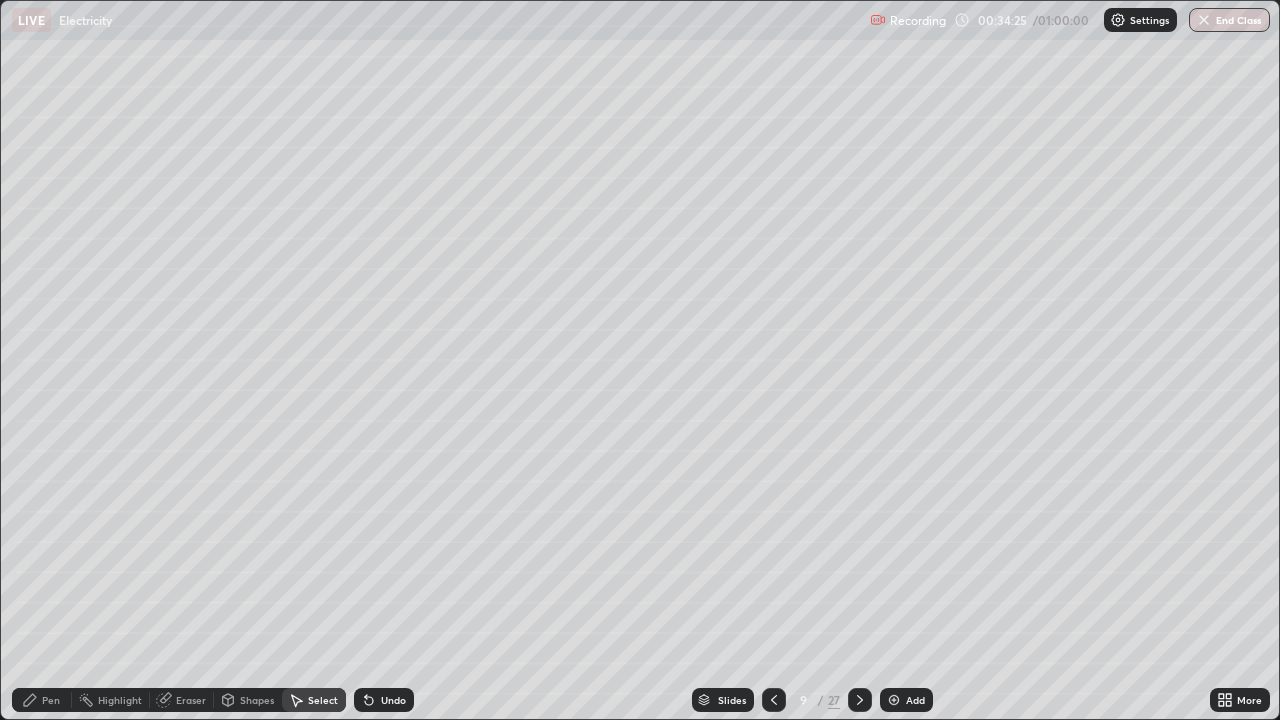 click on "Pen" at bounding box center [51, 700] 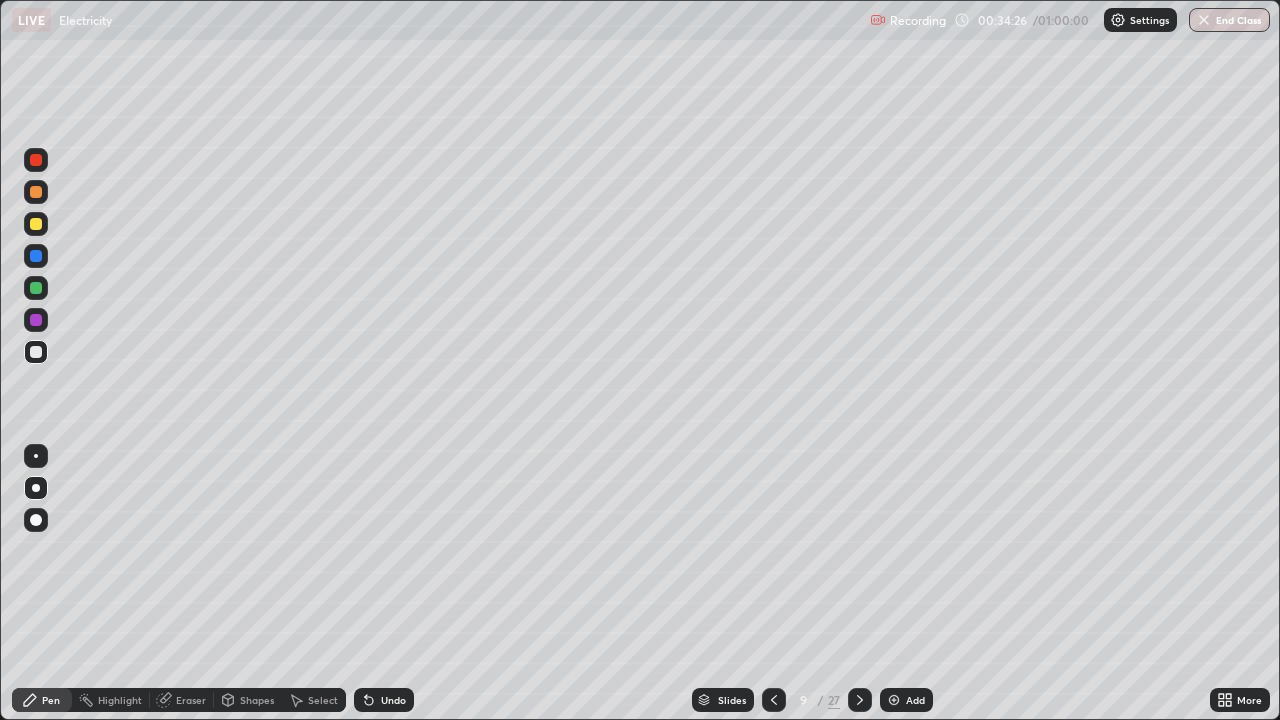 click at bounding box center (36, 488) 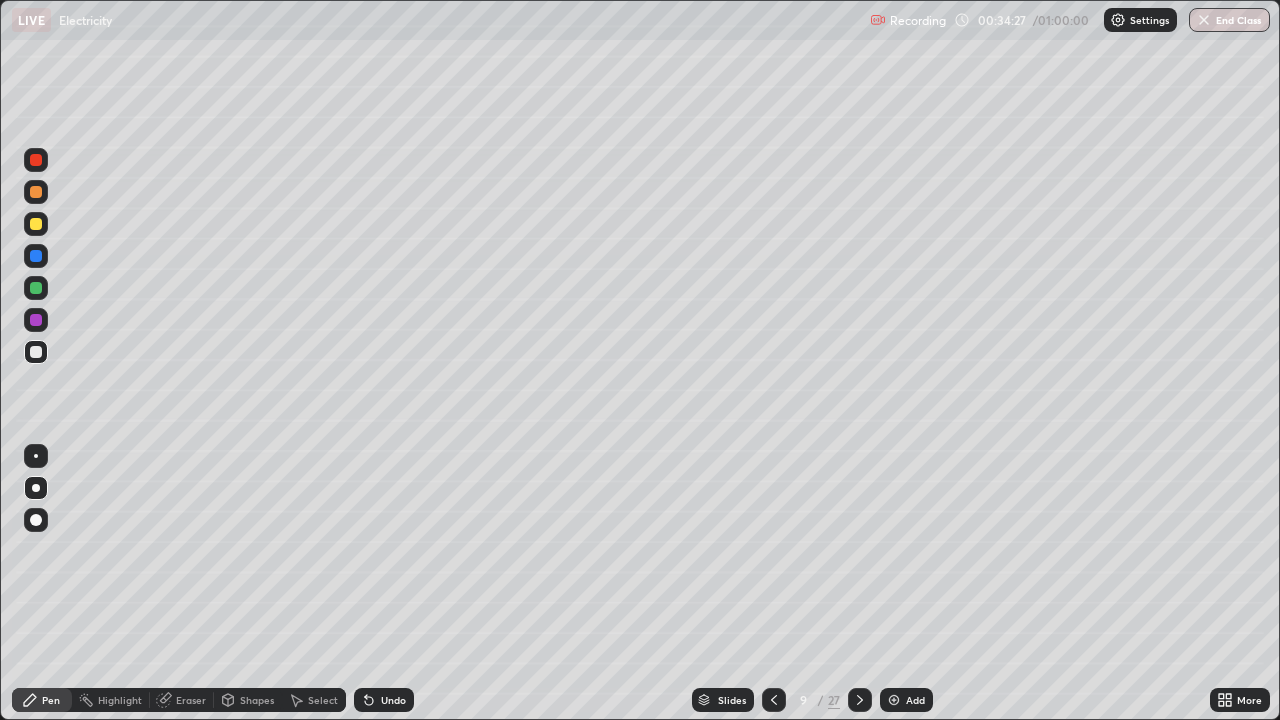 click at bounding box center (36, 352) 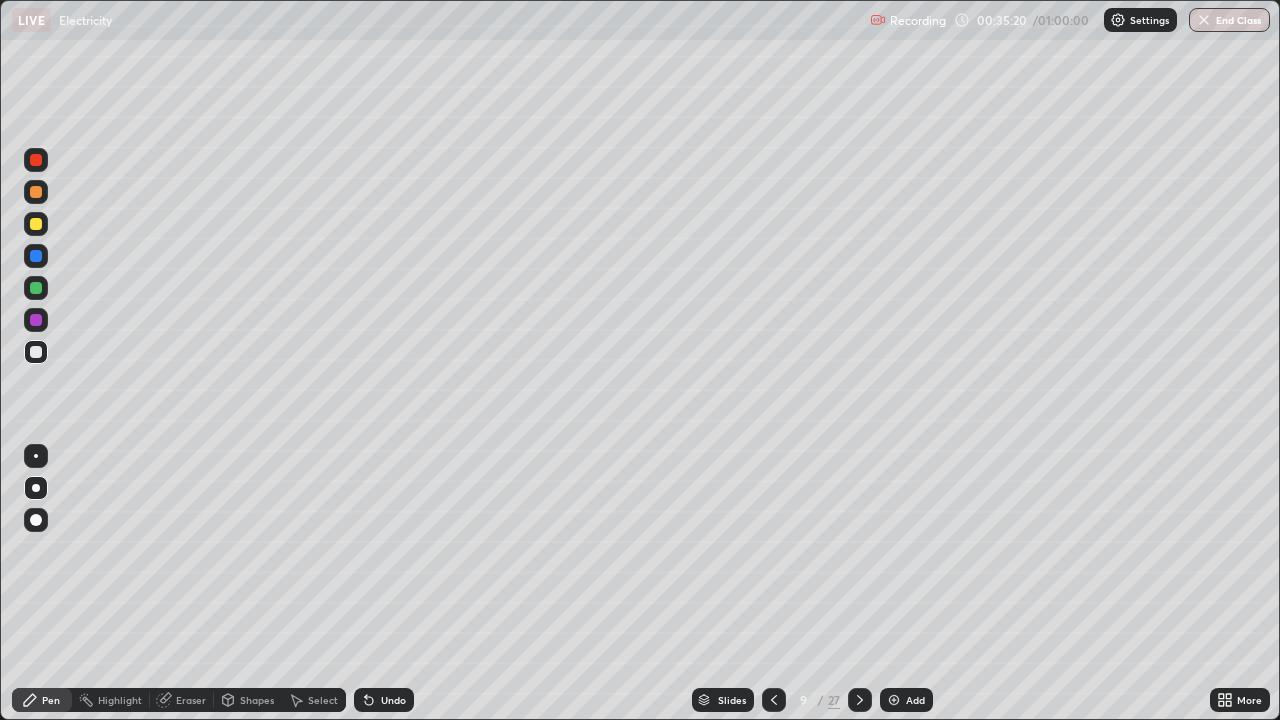 click 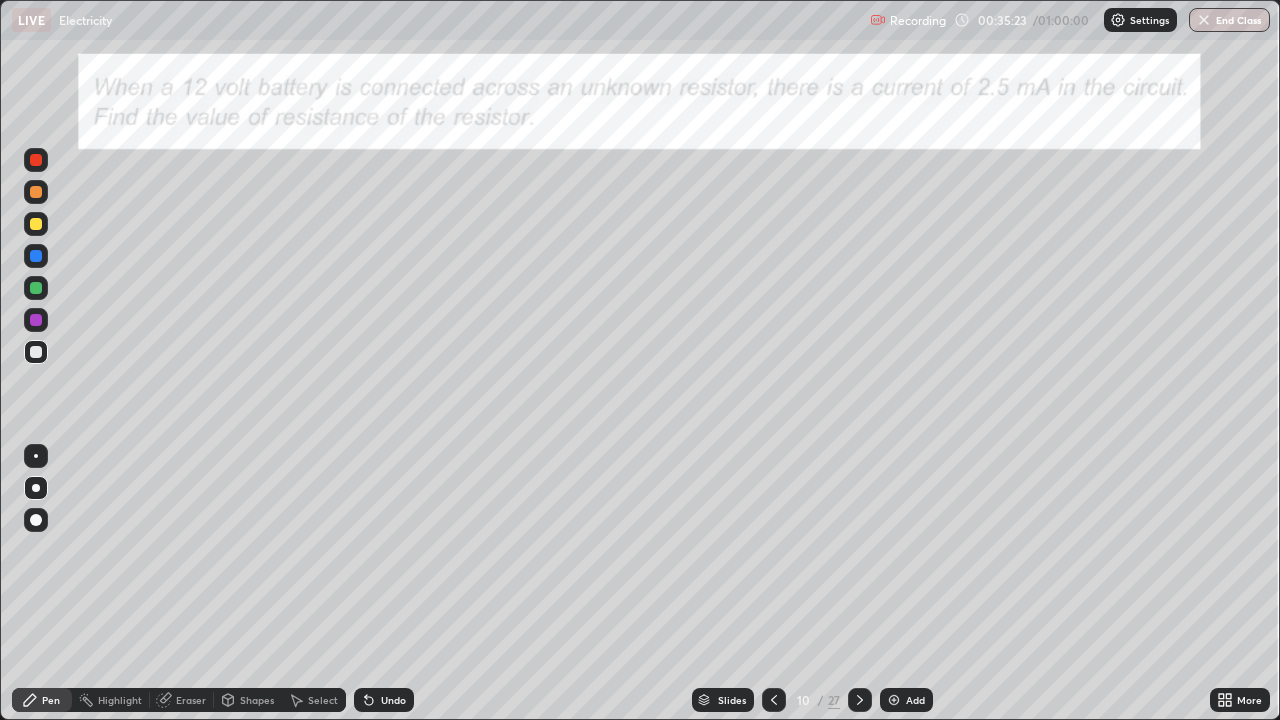 click at bounding box center [774, 700] 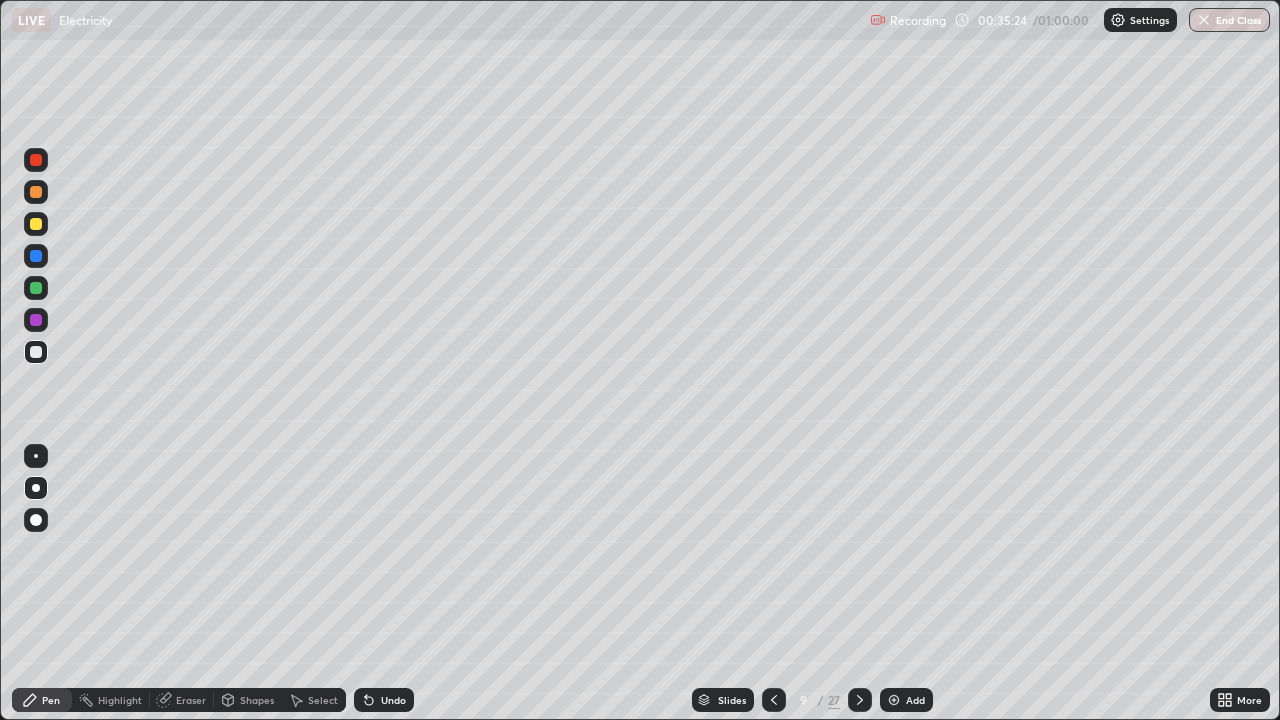 click on "Add" at bounding box center (915, 700) 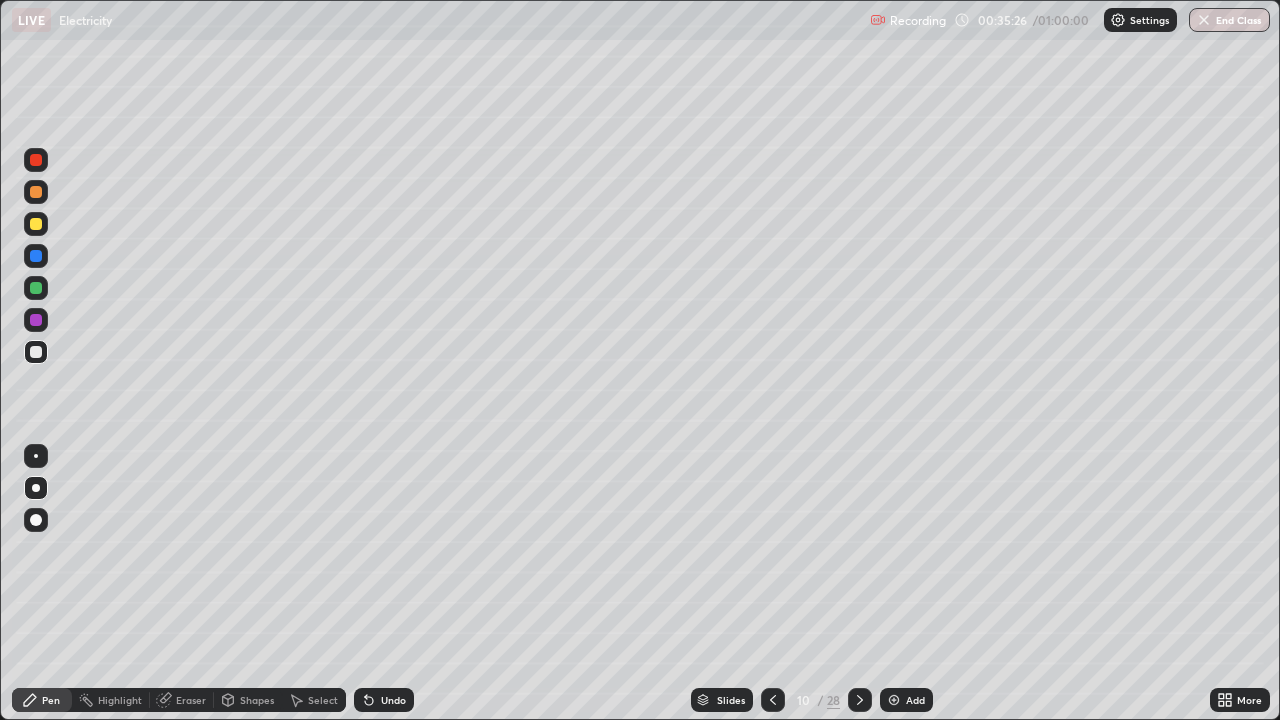 click at bounding box center (36, 488) 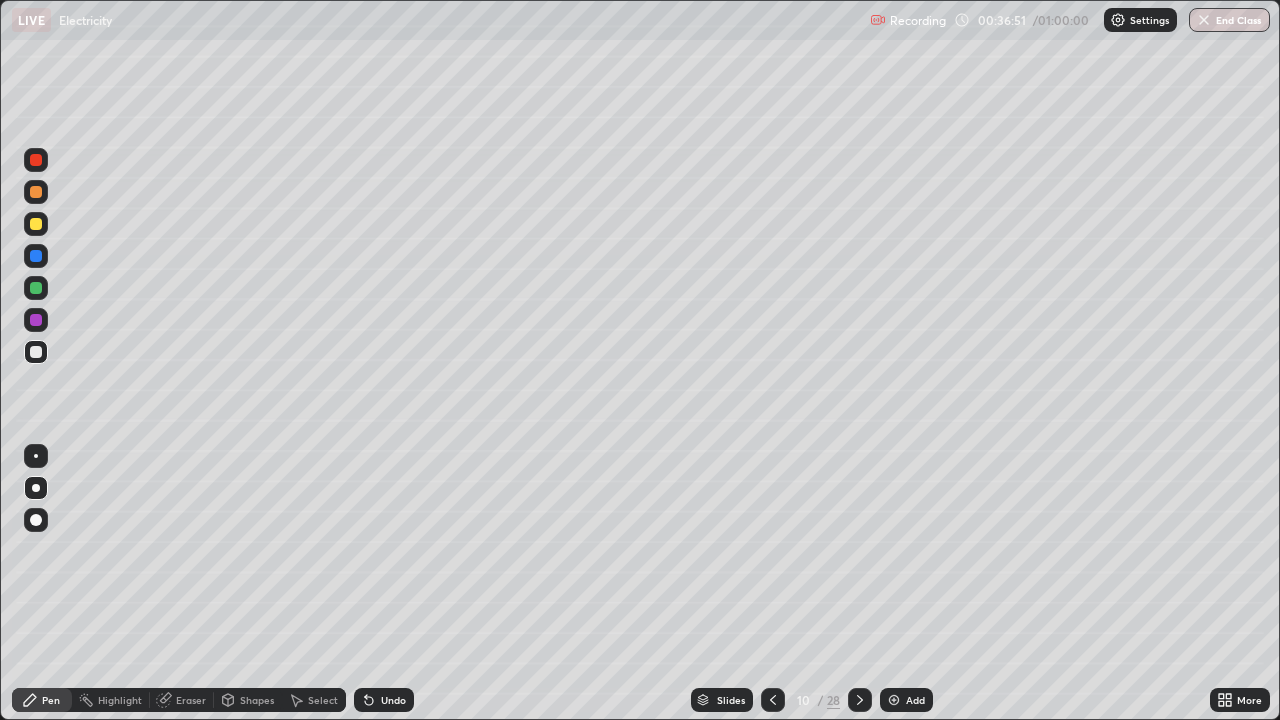 click on "Add" at bounding box center (906, 700) 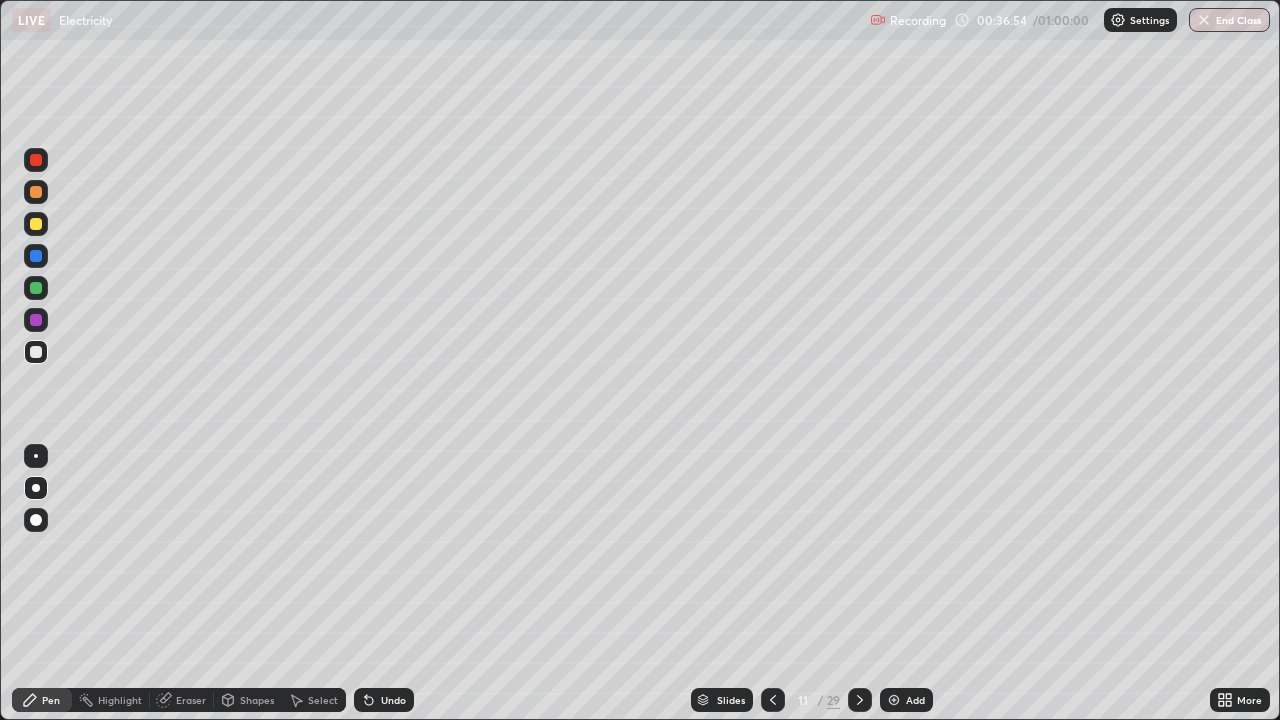 click 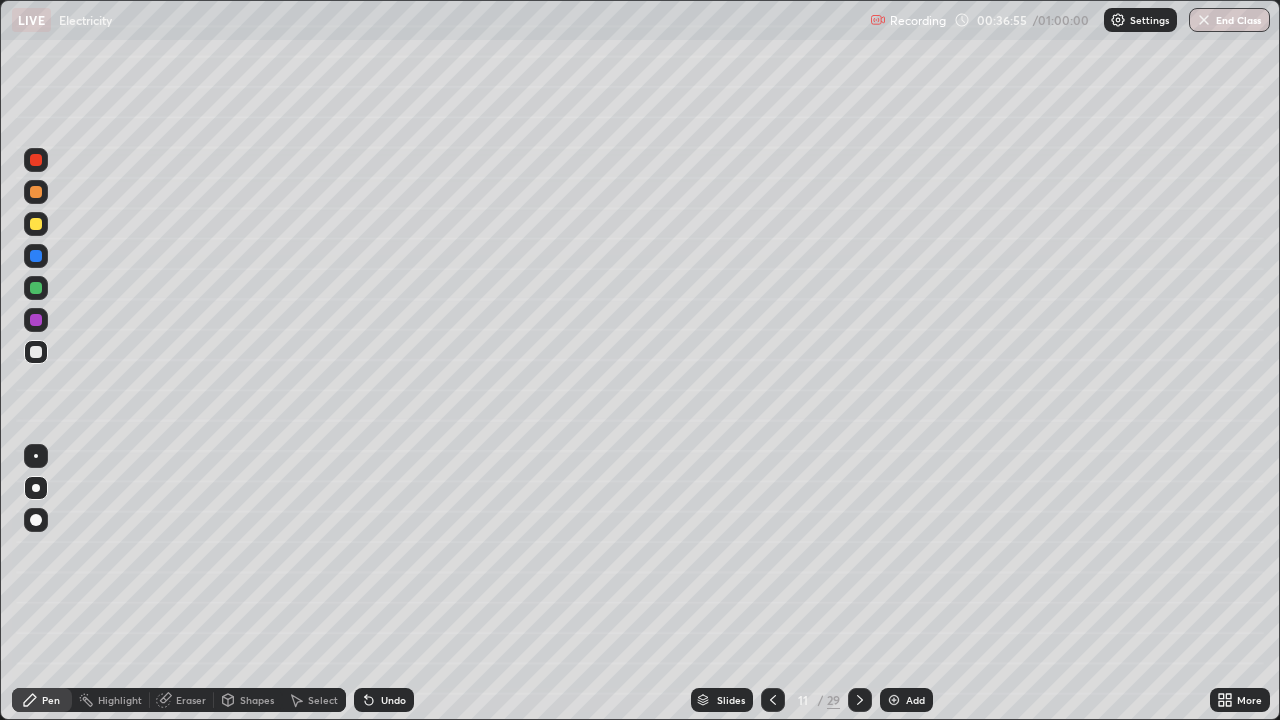 click at bounding box center (773, 700) 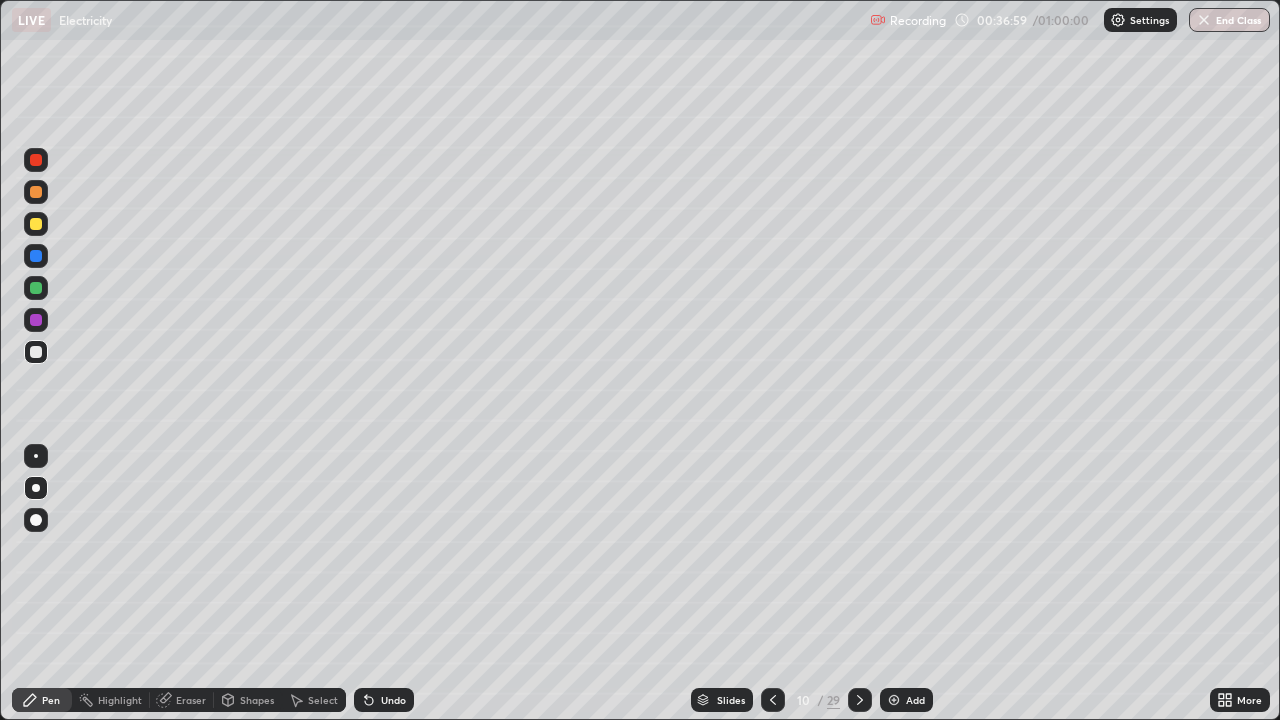click 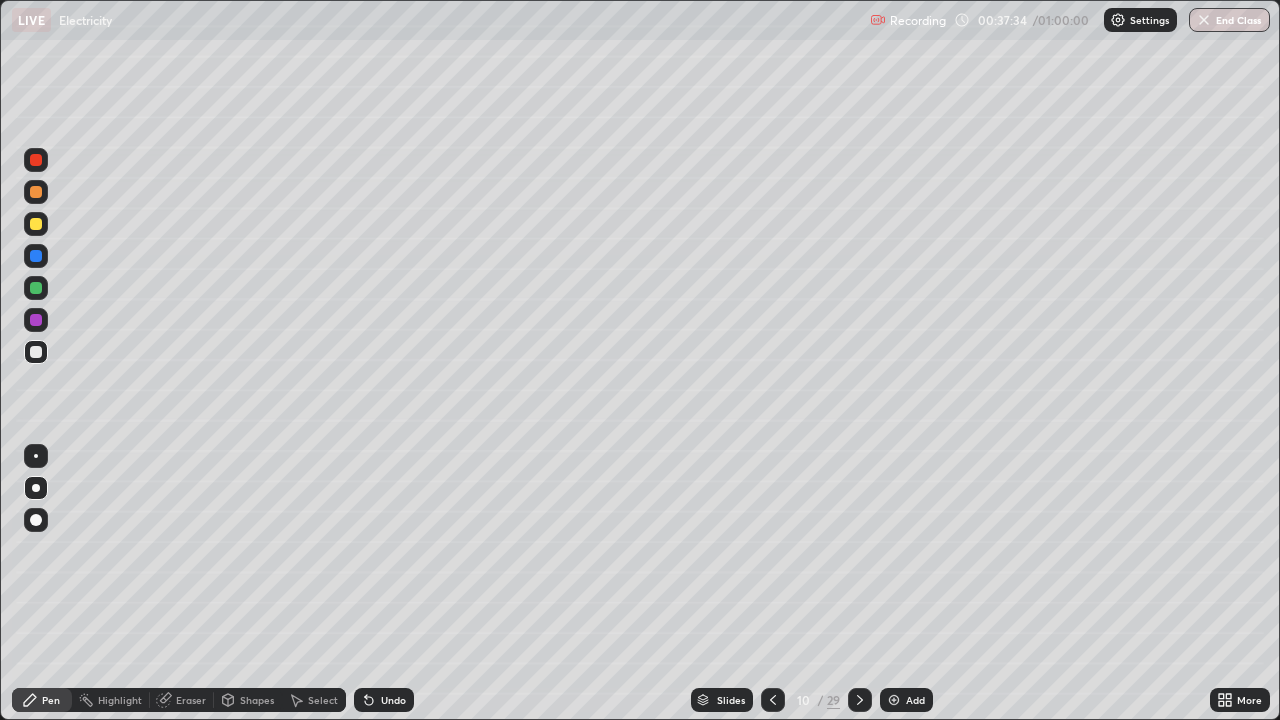 click on "Shapes" at bounding box center [248, 700] 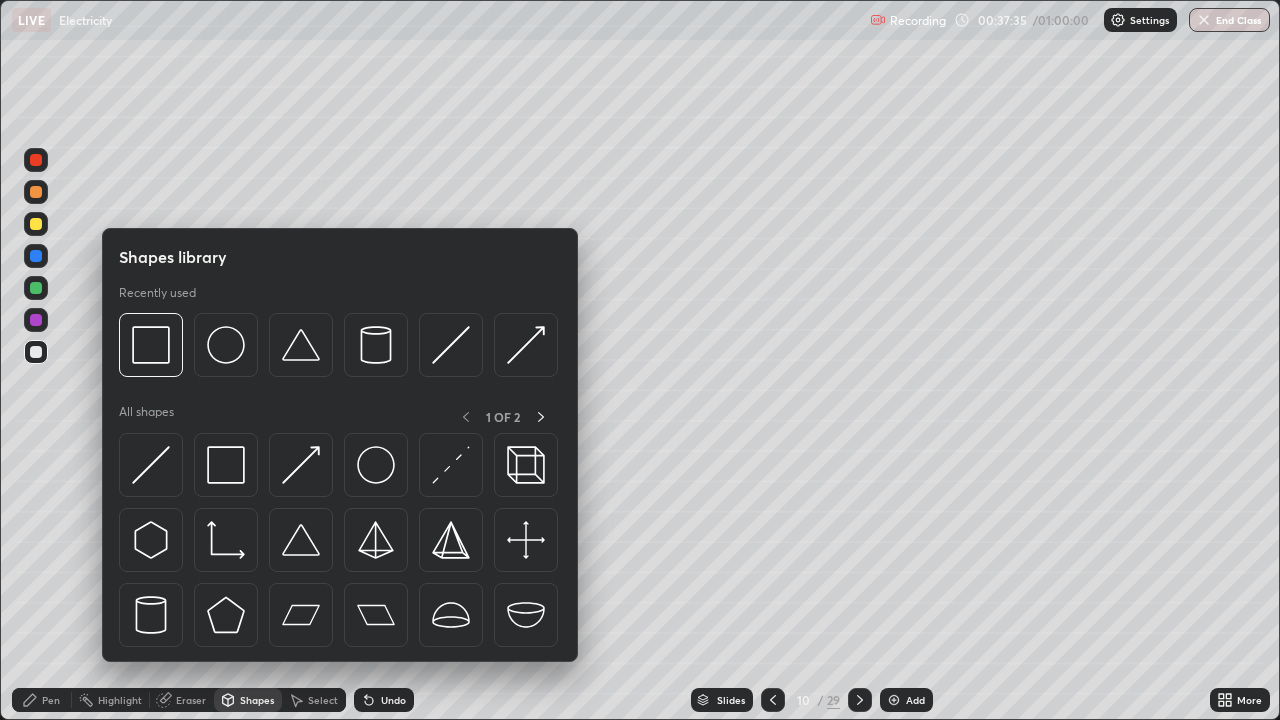 click on "Eraser" at bounding box center [182, 700] 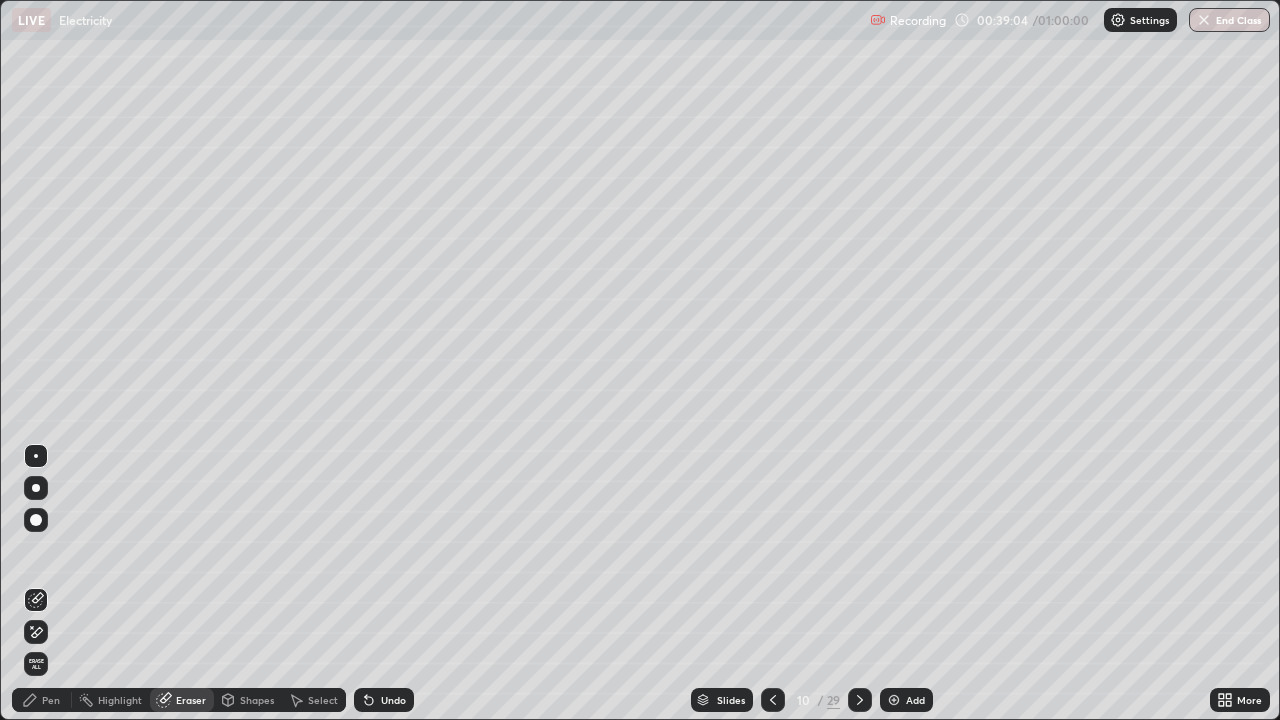 click at bounding box center (36, 488) 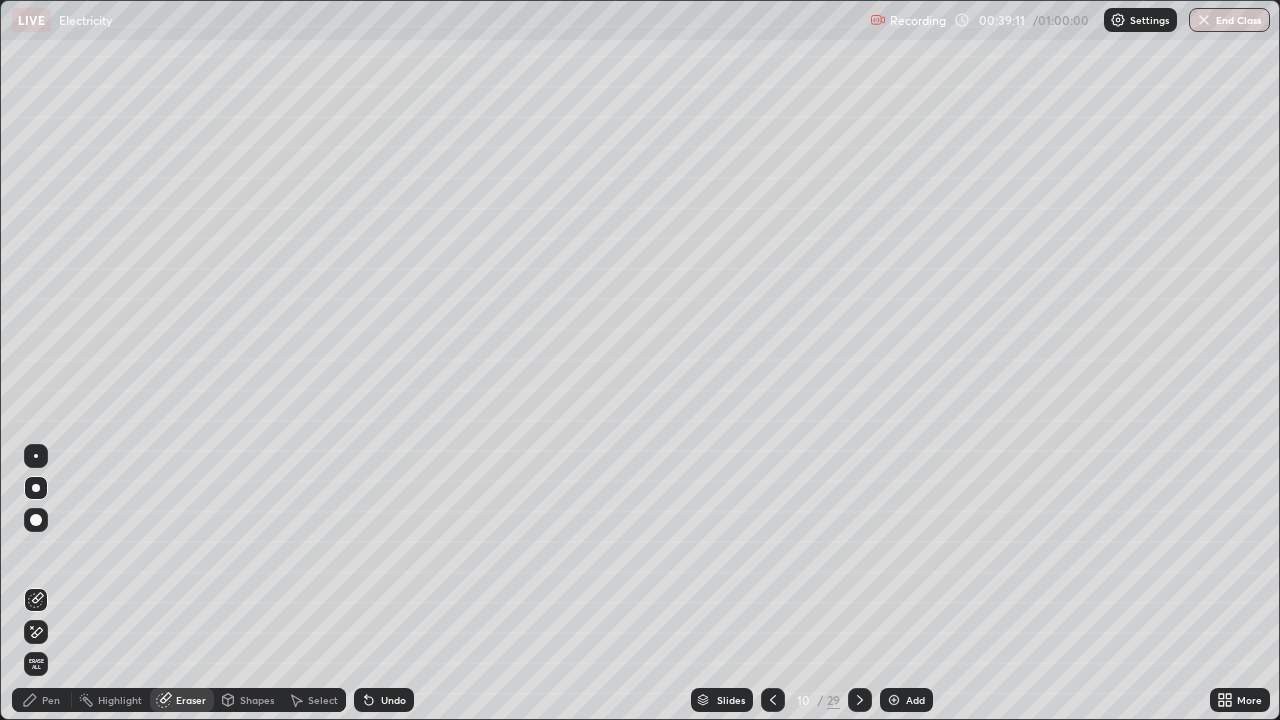 click at bounding box center (36, 488) 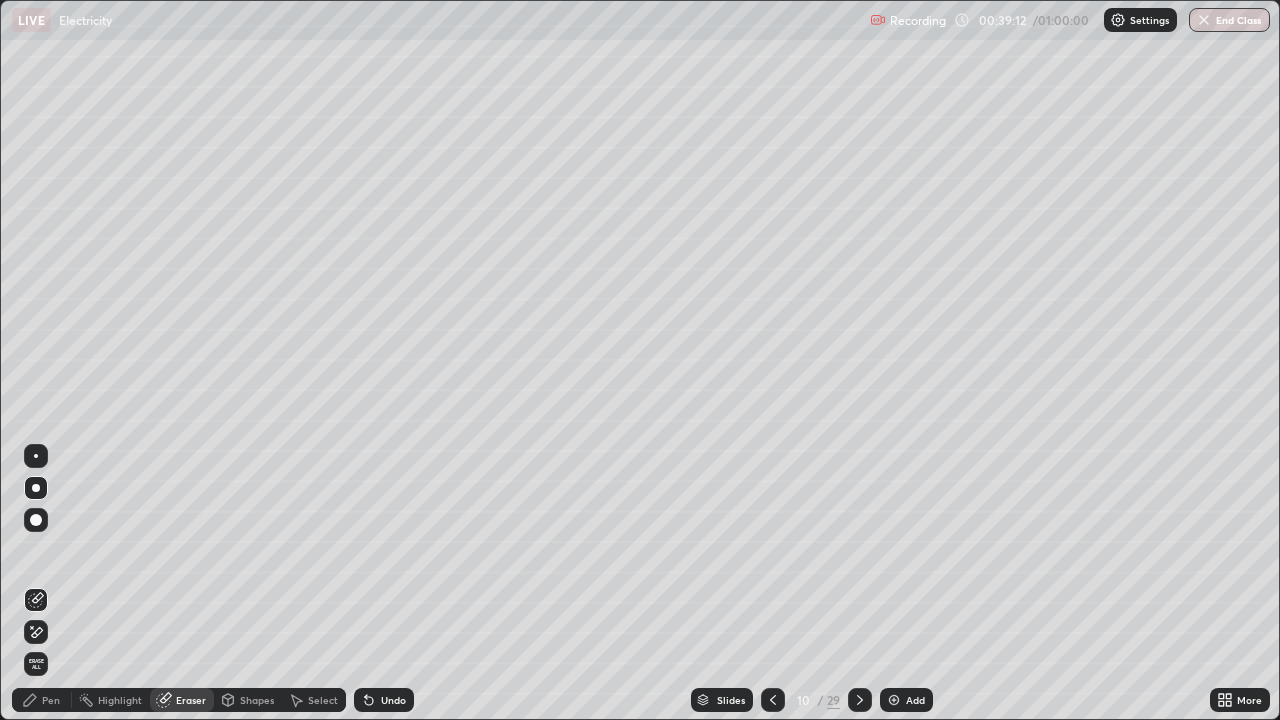 click on "Pen" at bounding box center [42, 700] 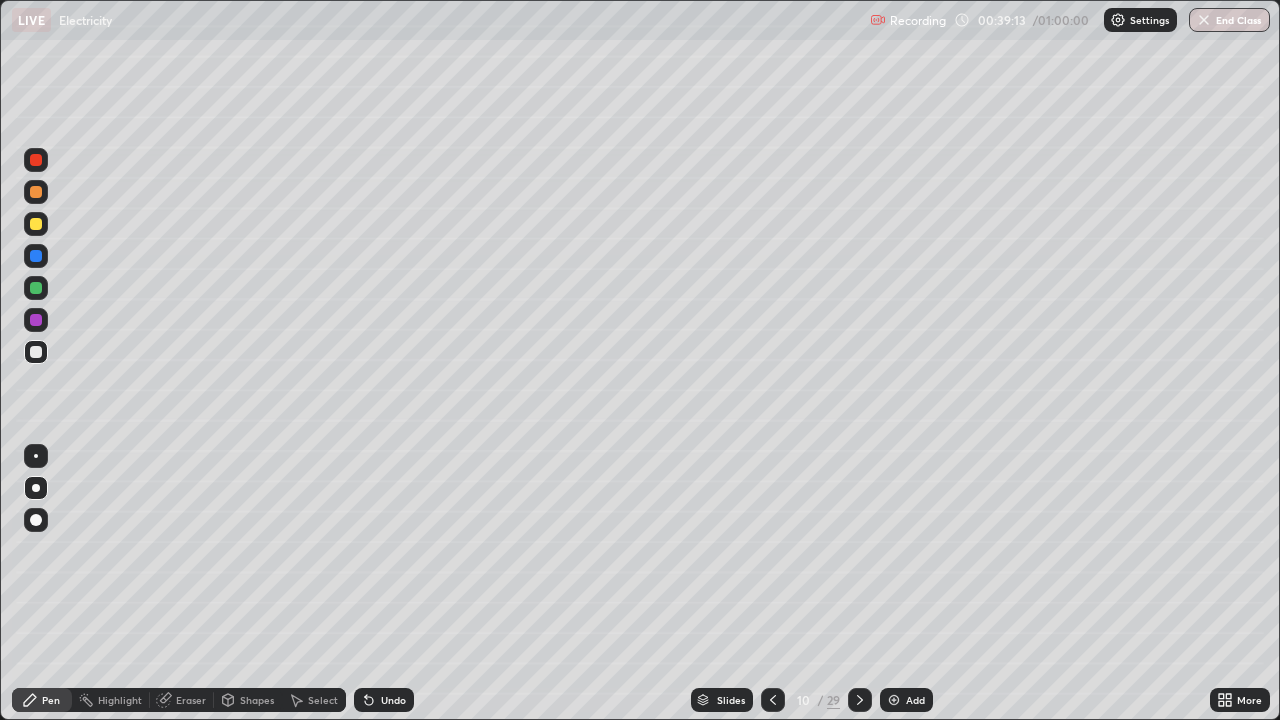 click at bounding box center (36, 352) 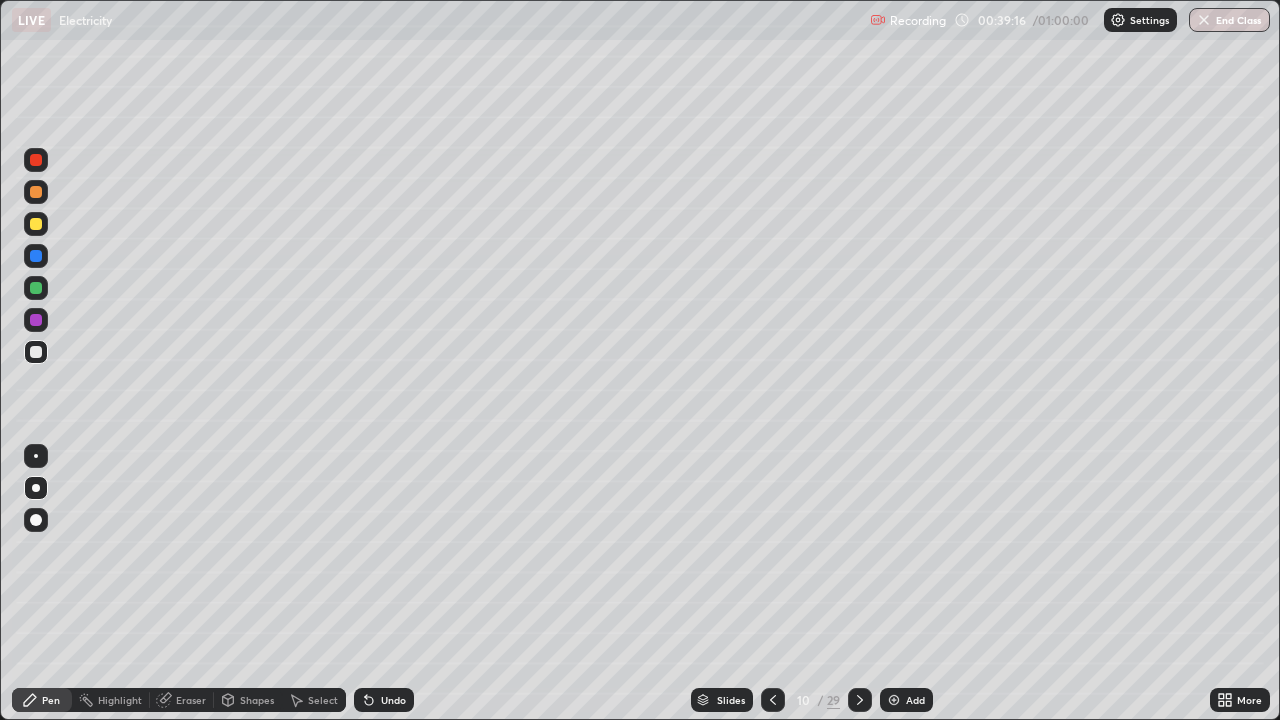 click on "Undo" at bounding box center [384, 700] 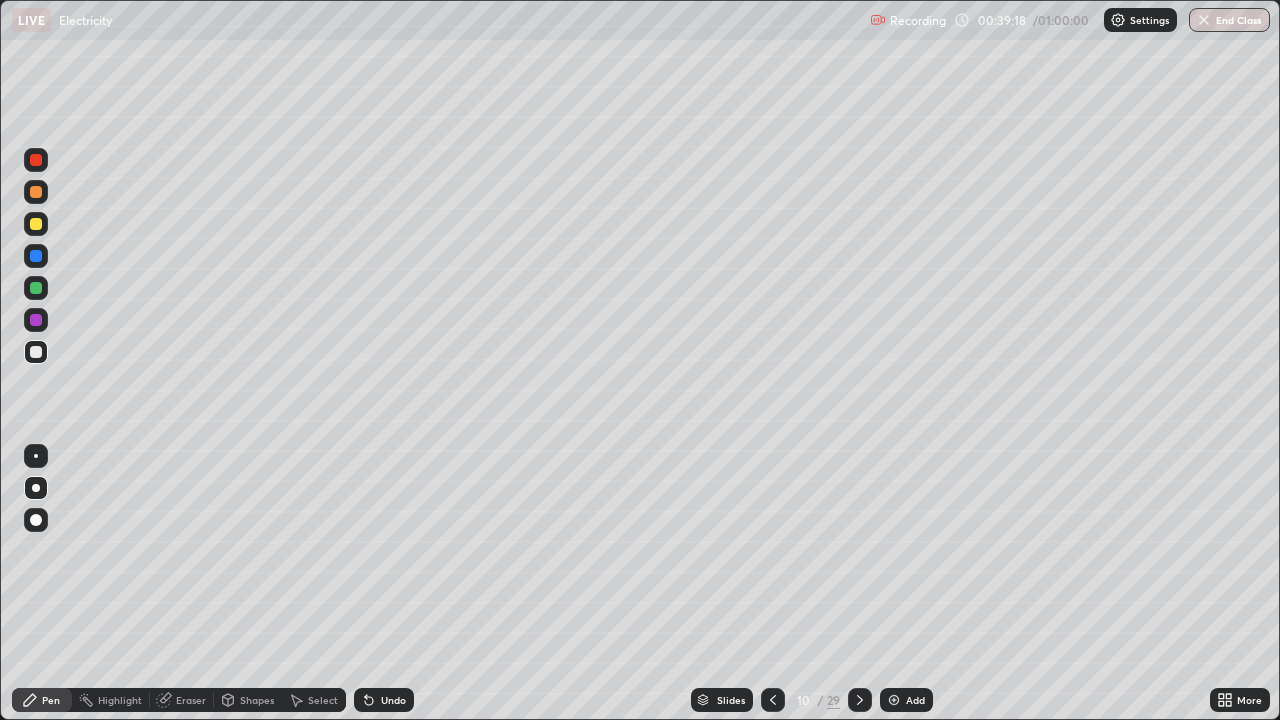 click on "Undo" at bounding box center [393, 700] 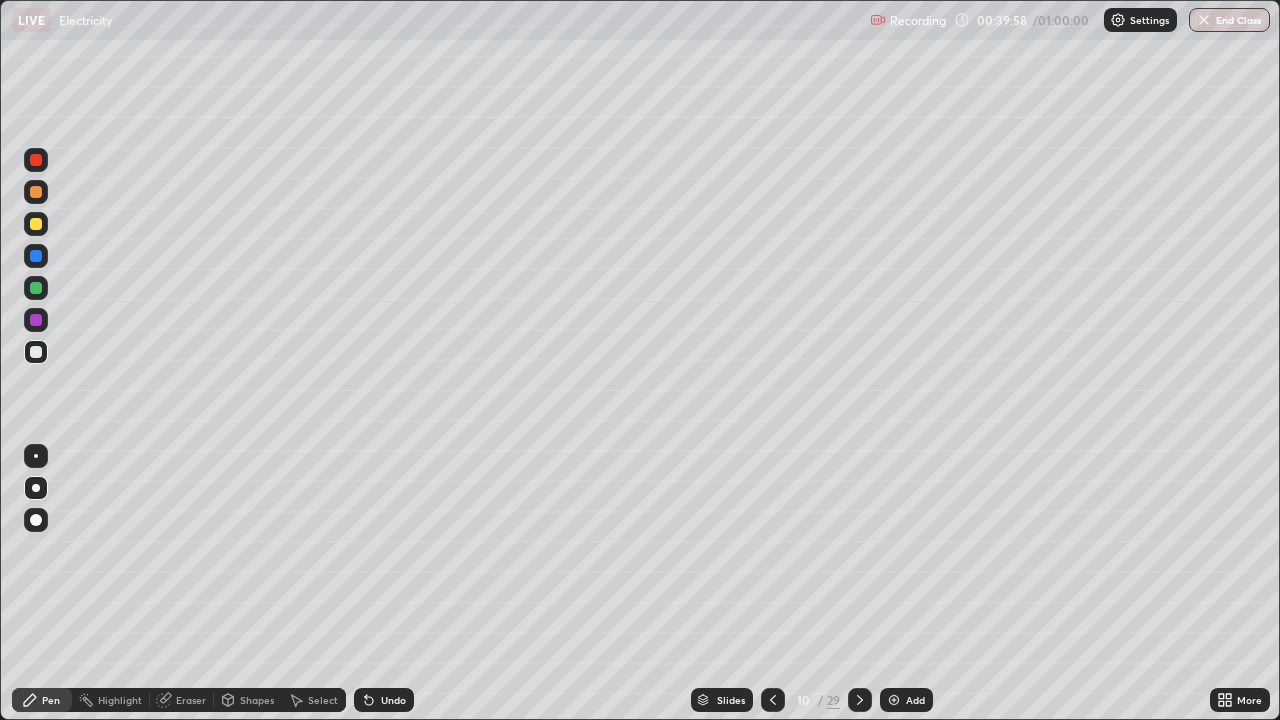 click on "Undo" at bounding box center (393, 700) 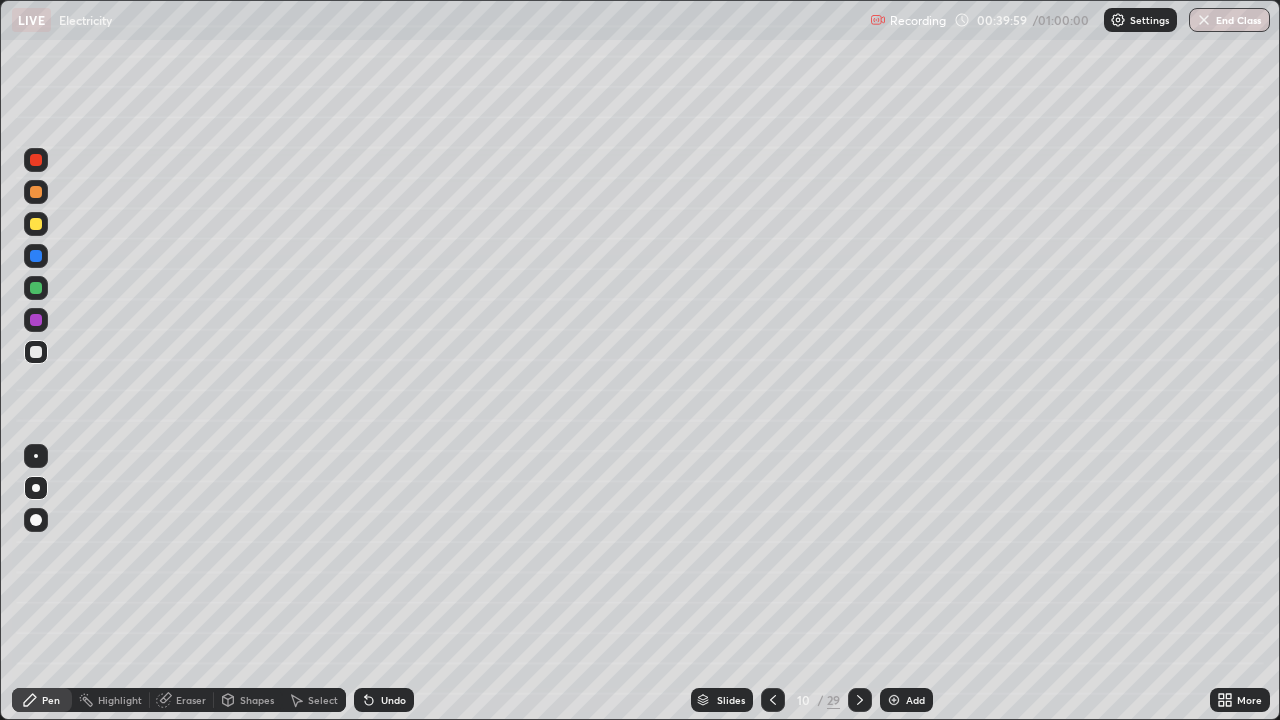 click on "Undo" at bounding box center (384, 700) 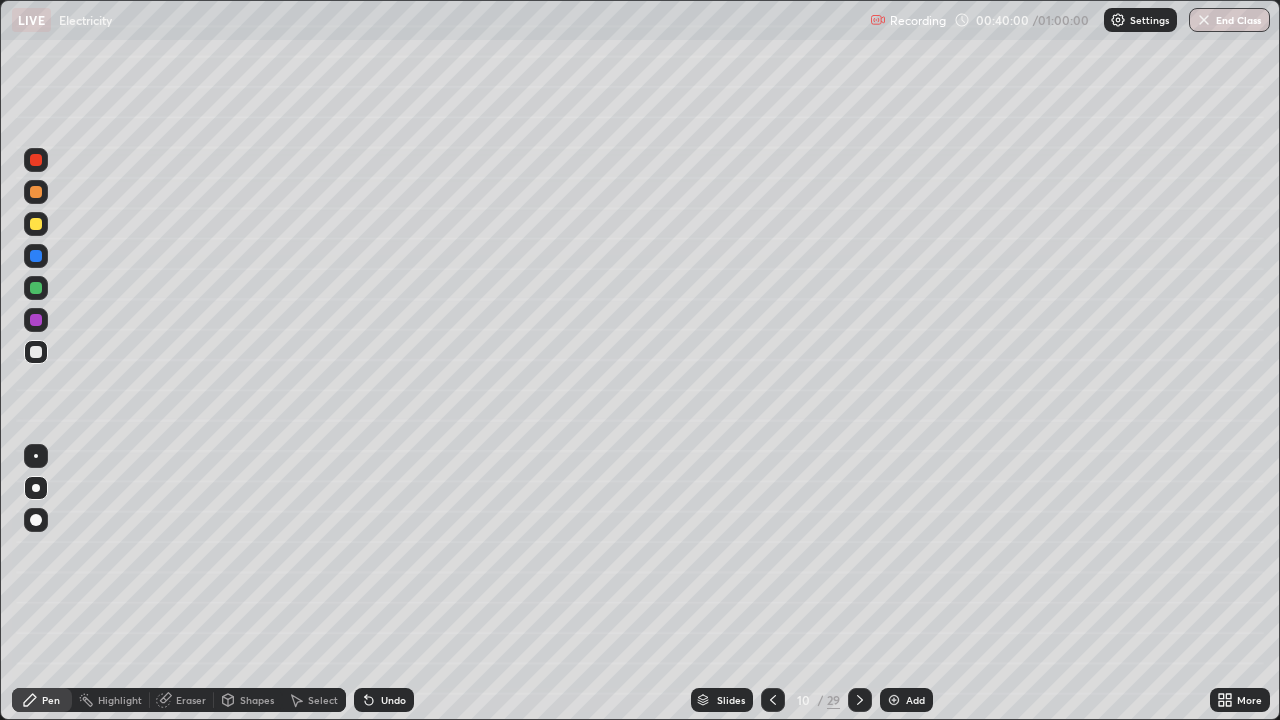 click on "Undo" at bounding box center (393, 700) 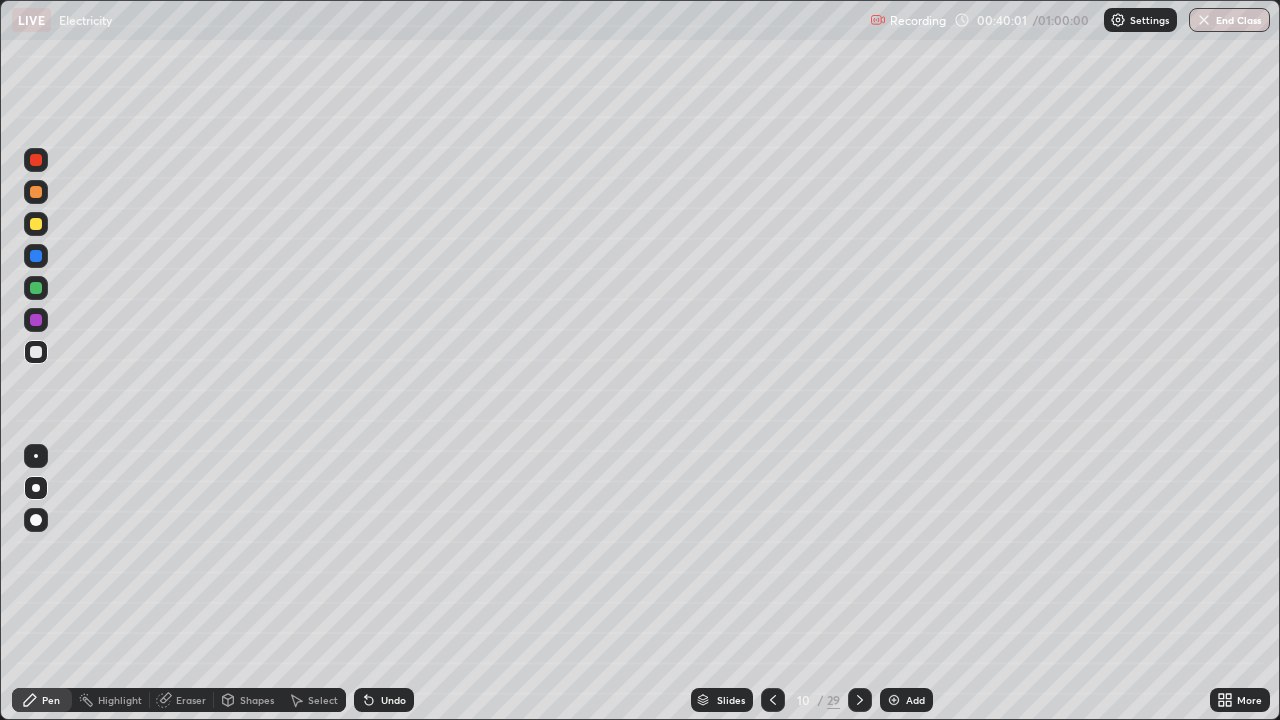 click on "Undo" at bounding box center (384, 700) 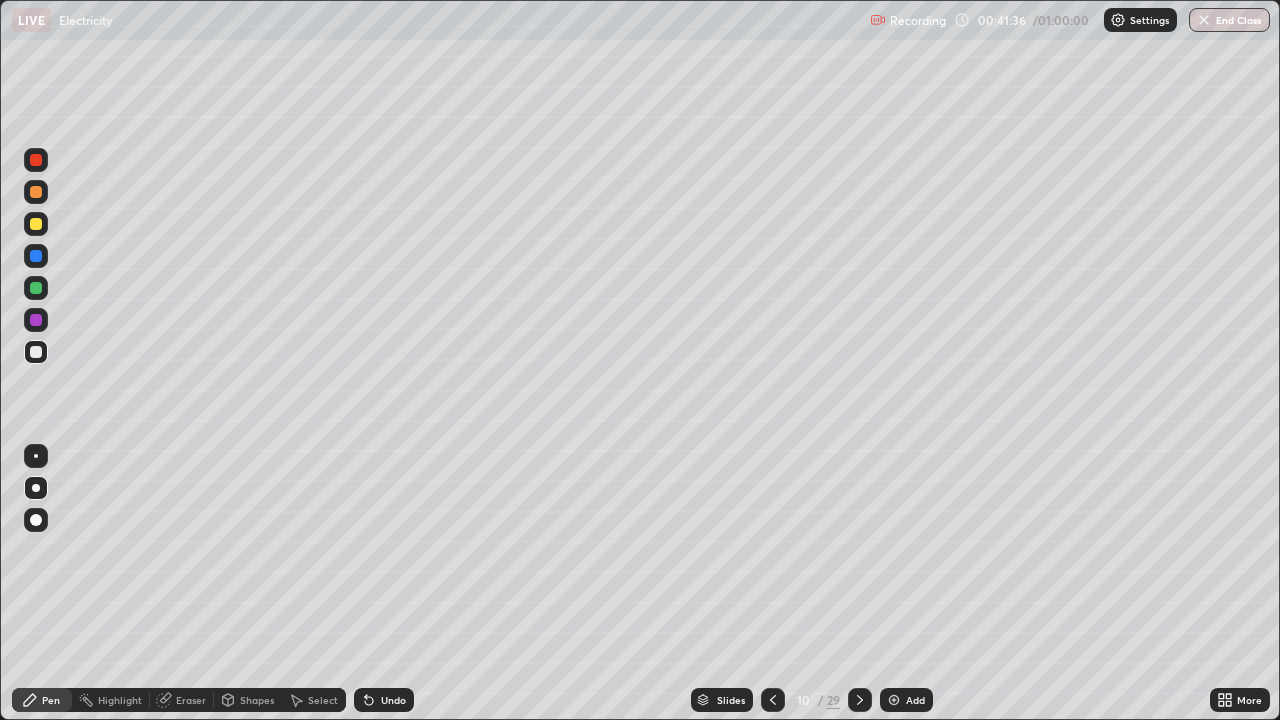 click on "Undo" at bounding box center [384, 700] 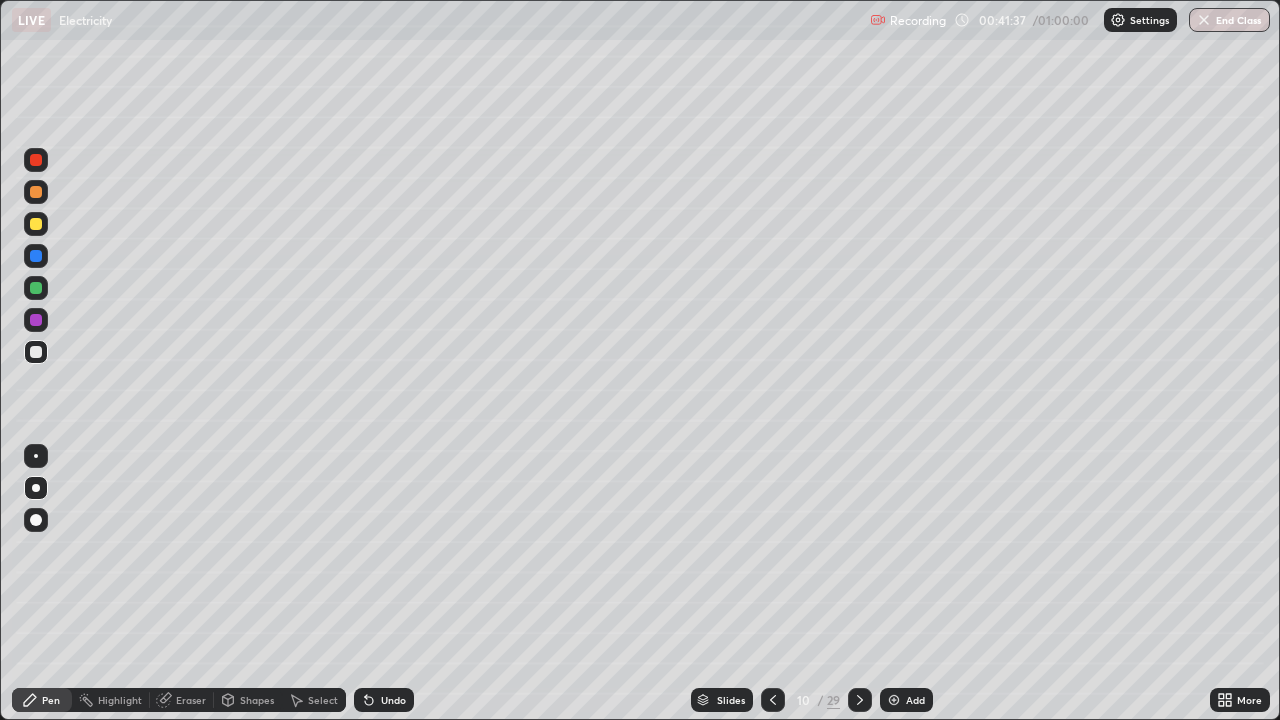 click on "Undo" at bounding box center [384, 700] 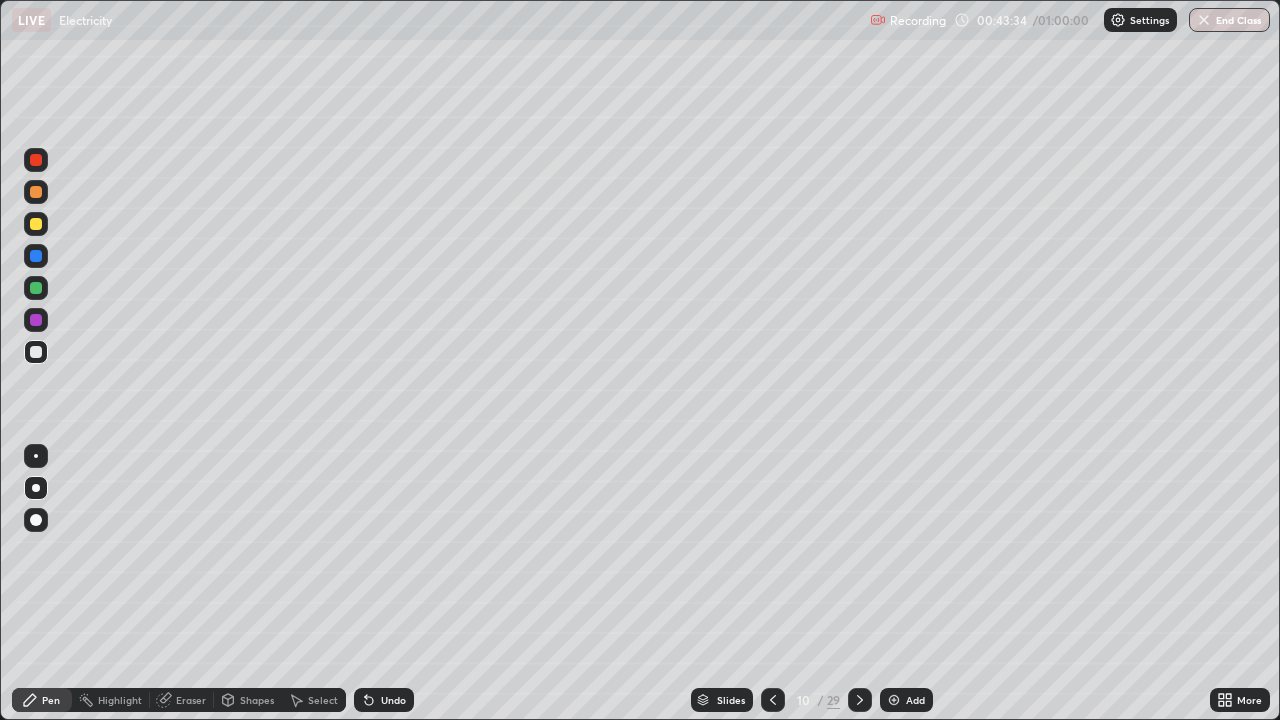 click at bounding box center [894, 700] 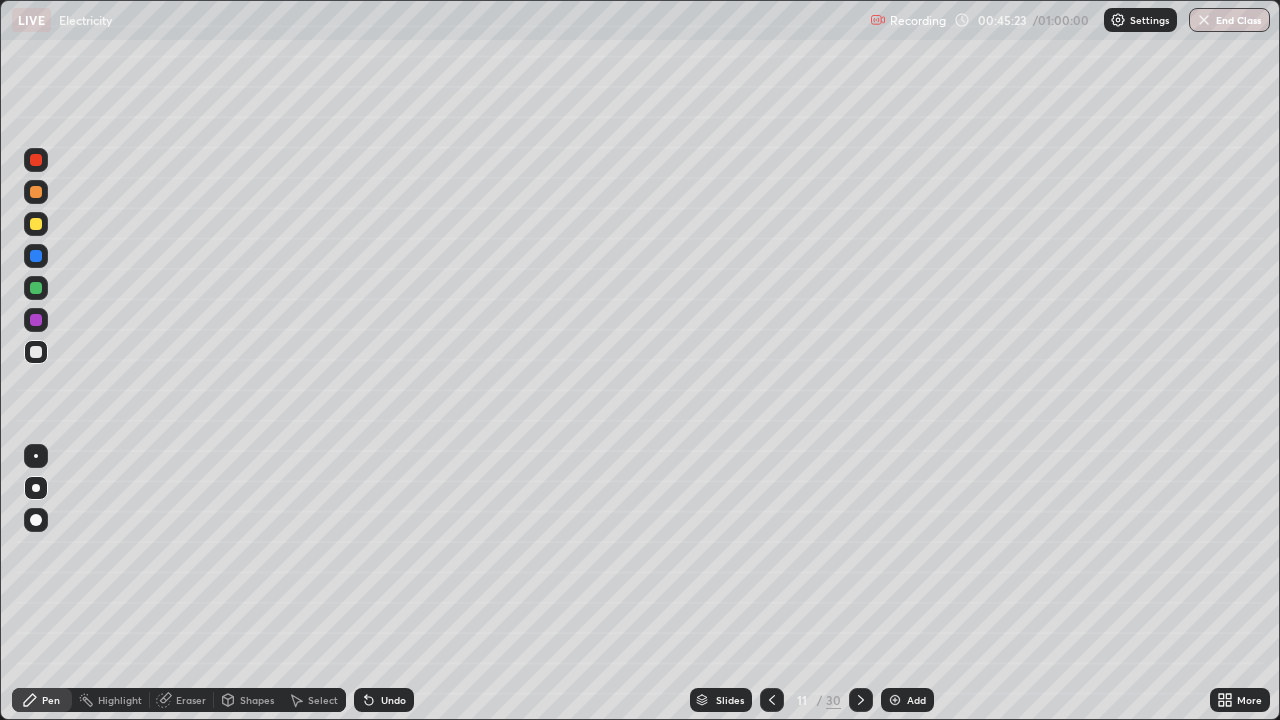 click at bounding box center [895, 700] 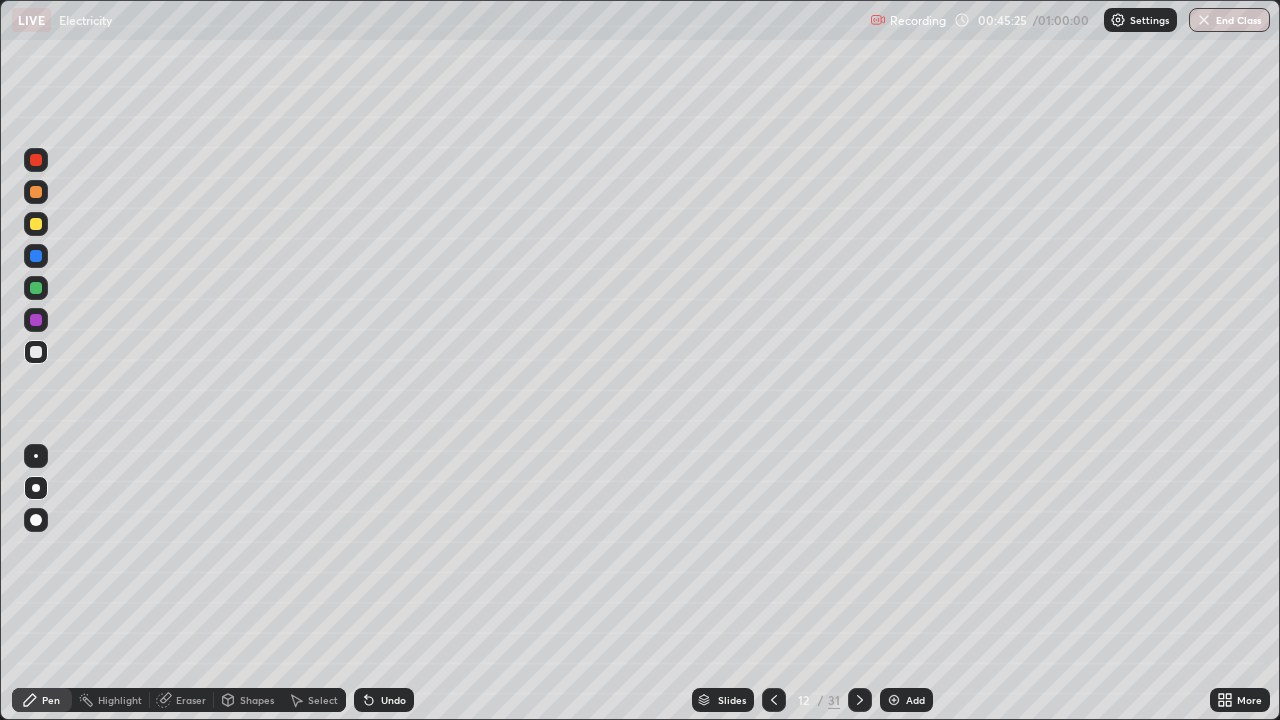 click at bounding box center (36, 352) 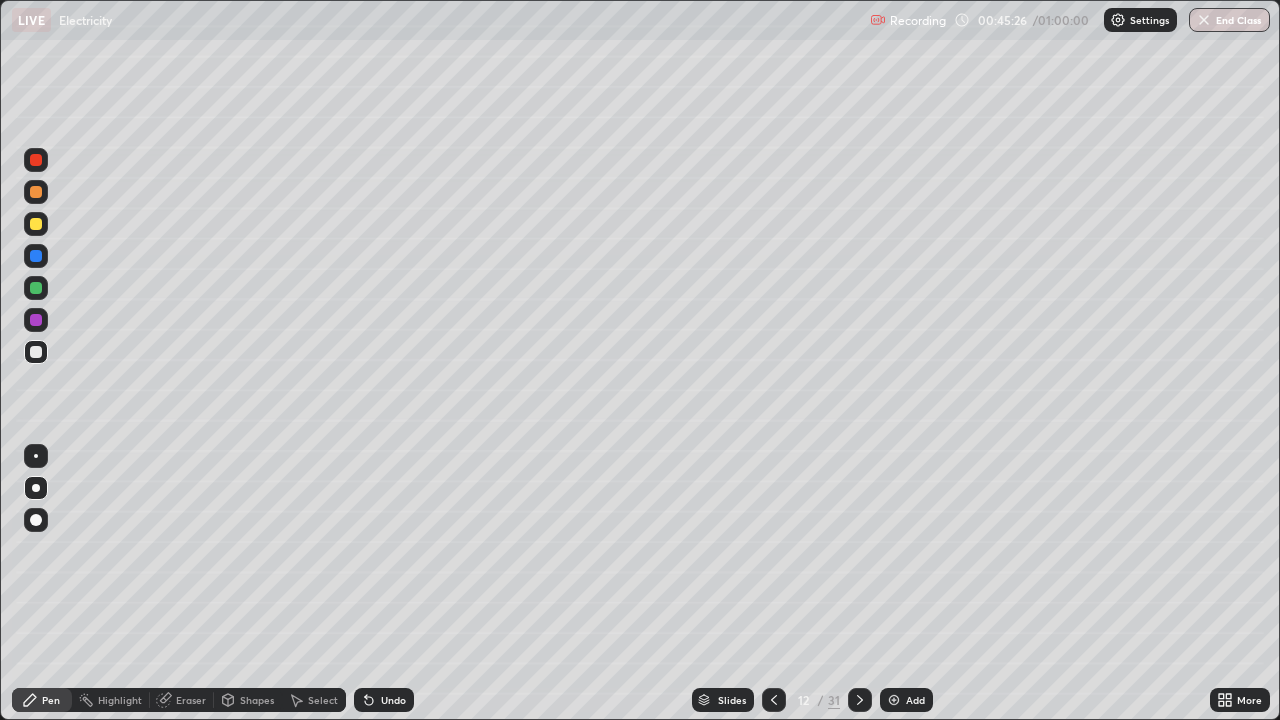 click at bounding box center (36, 352) 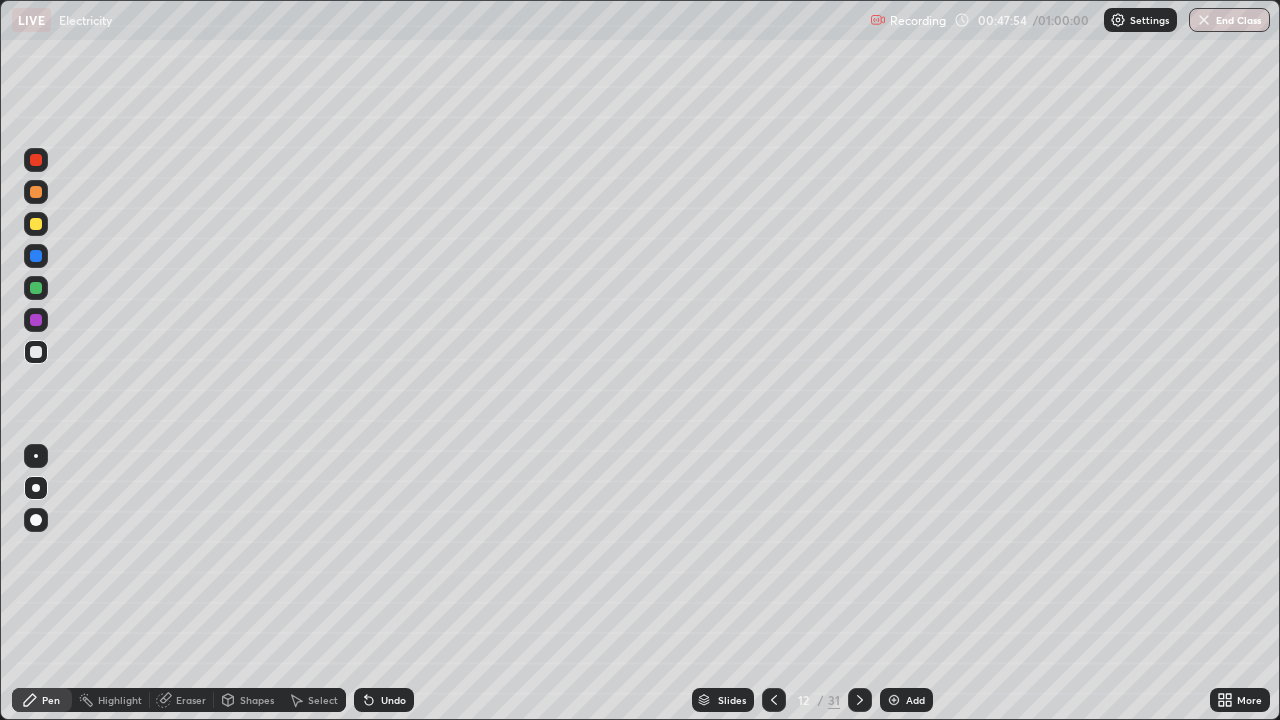 click on "Select" at bounding box center [323, 700] 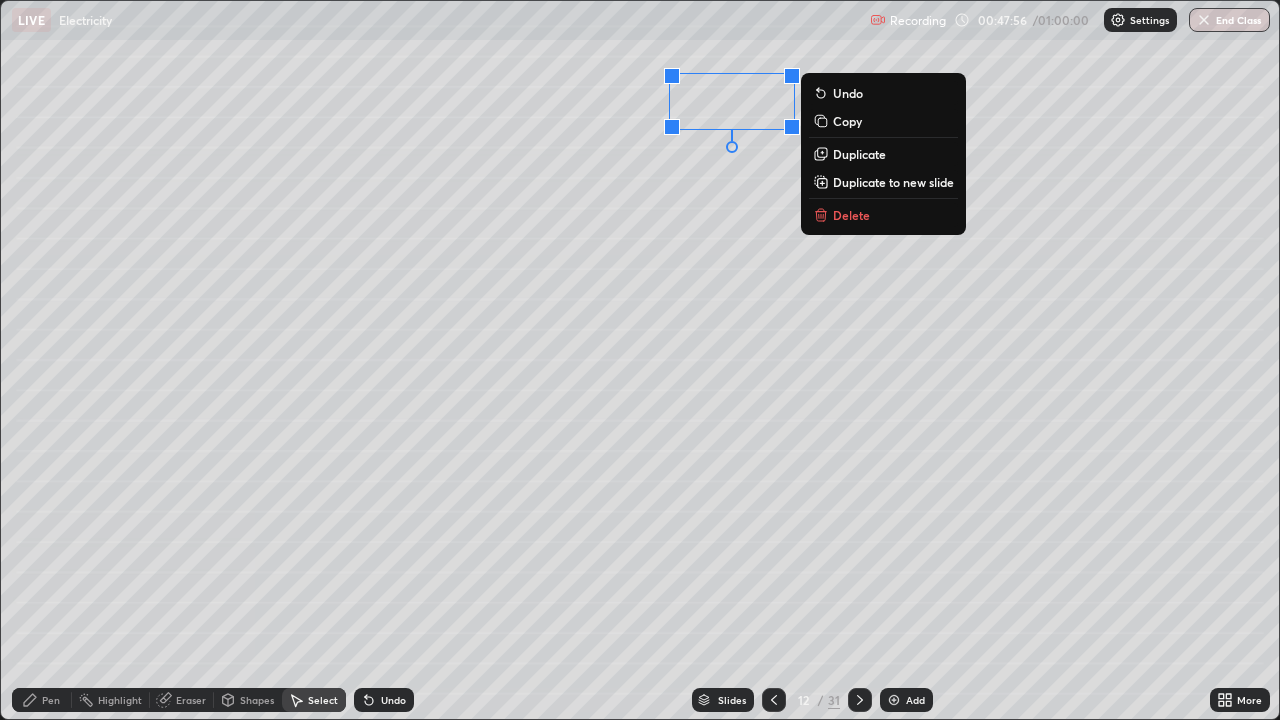 click on "Delete" at bounding box center [851, 215] 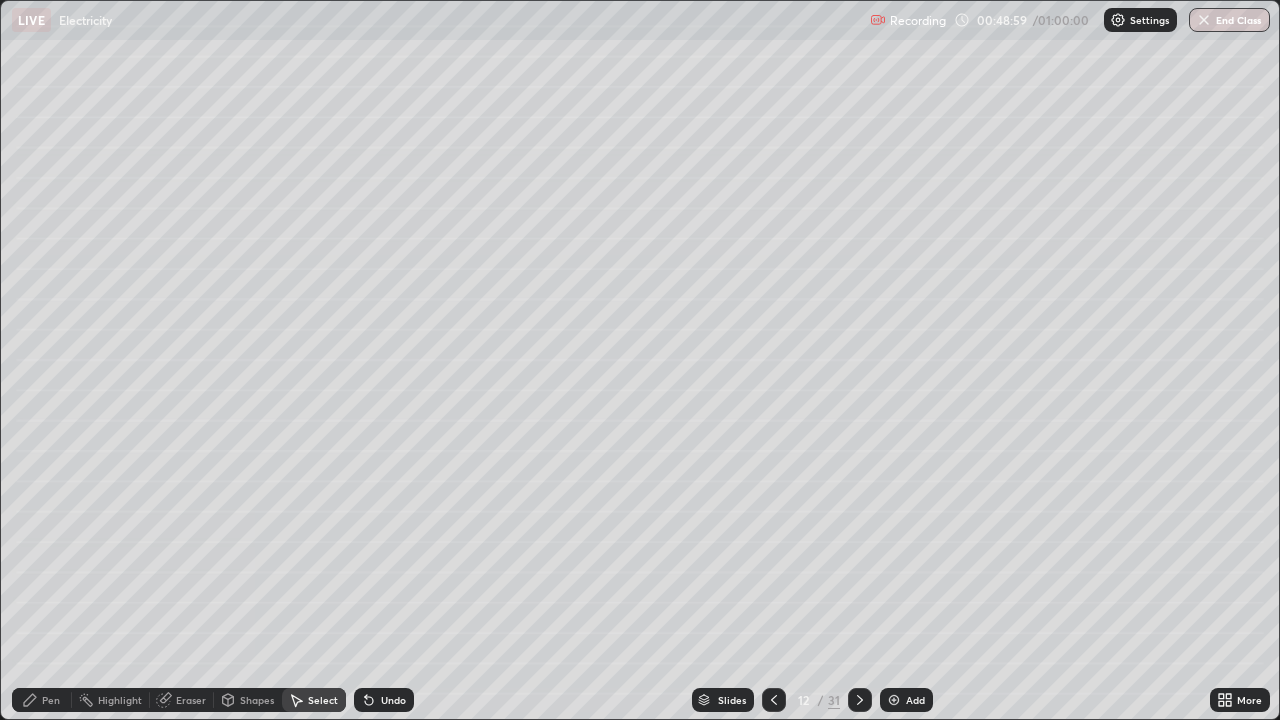 click on "Add" at bounding box center (906, 700) 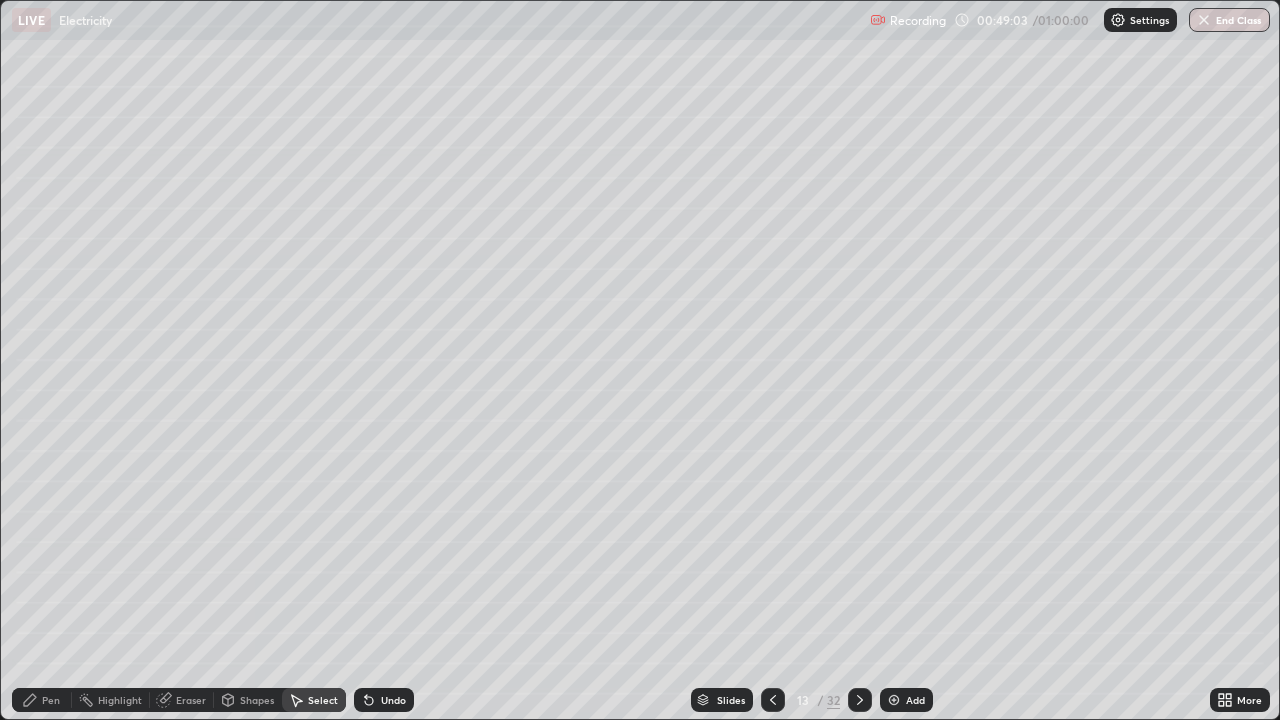 click on "Pen" at bounding box center (42, 700) 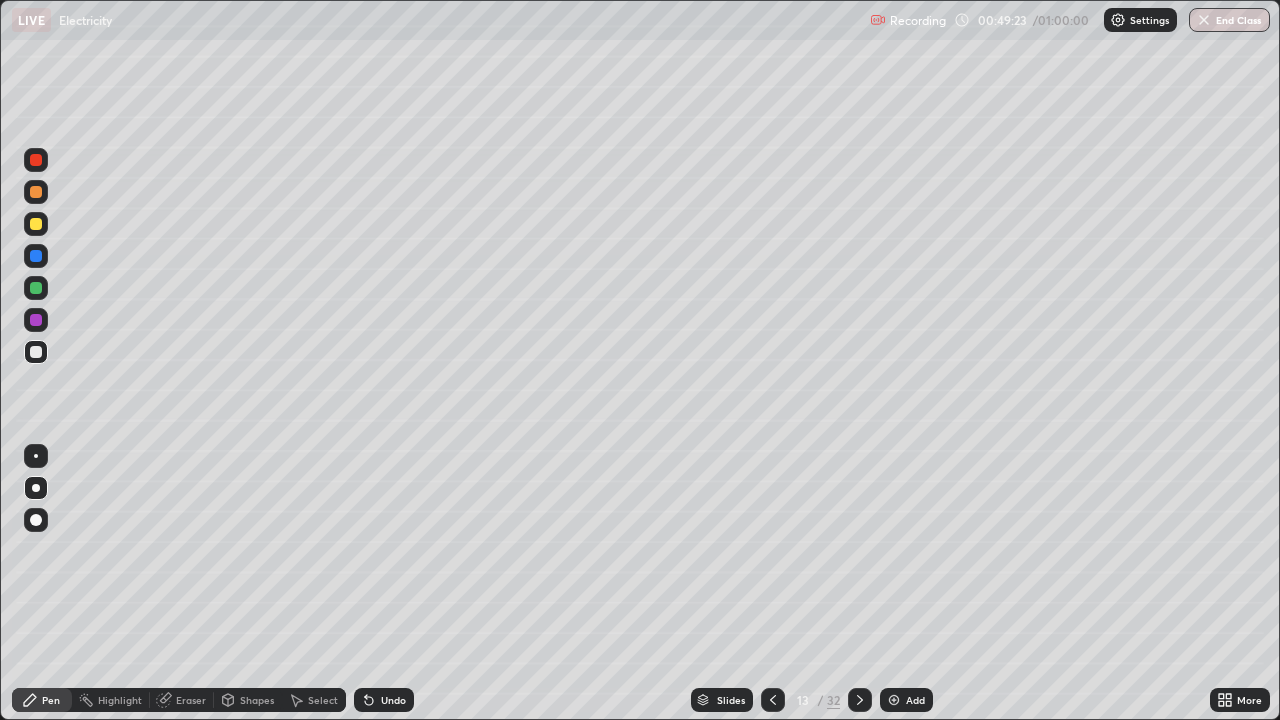 click at bounding box center (36, 320) 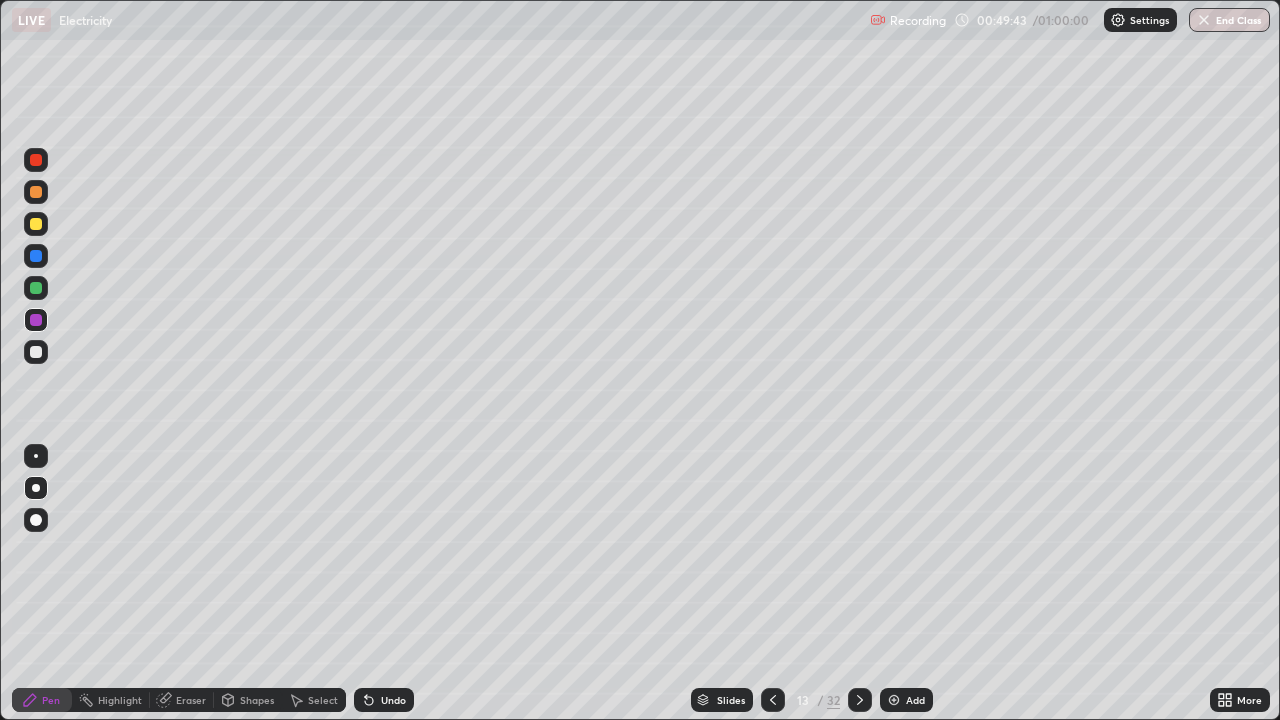 click at bounding box center [36, 352] 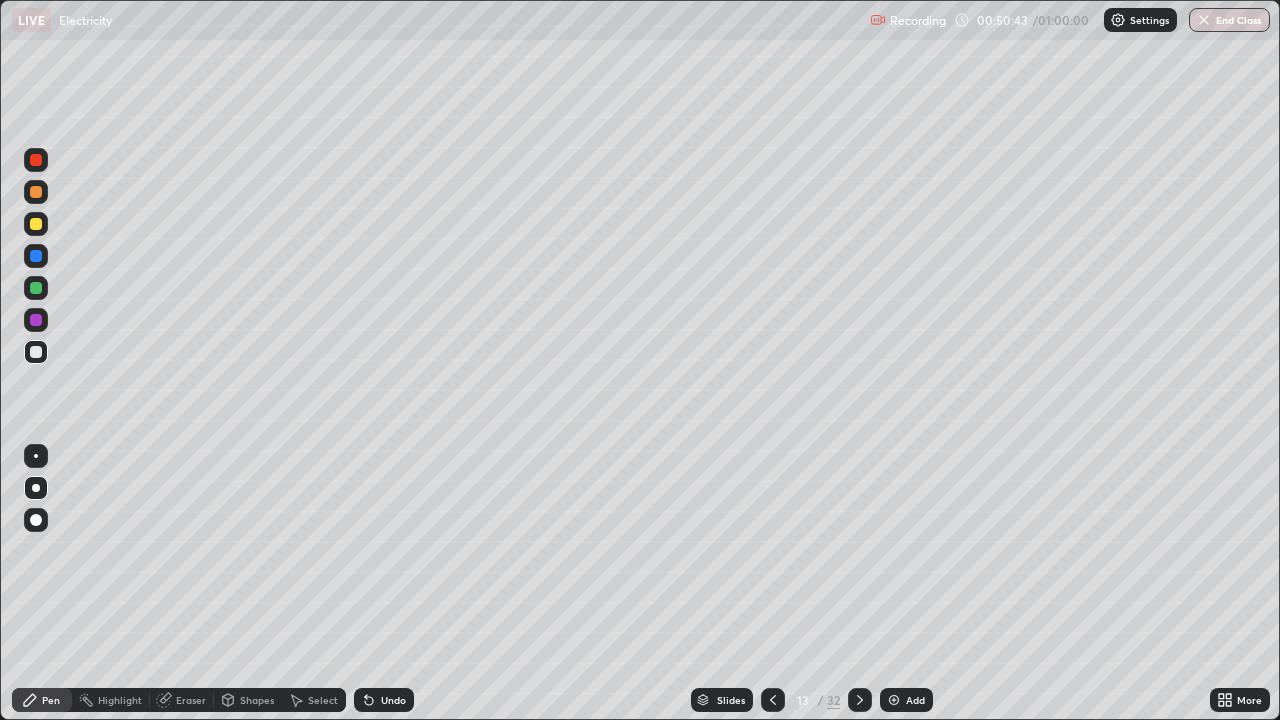 click on "Undo" at bounding box center [384, 700] 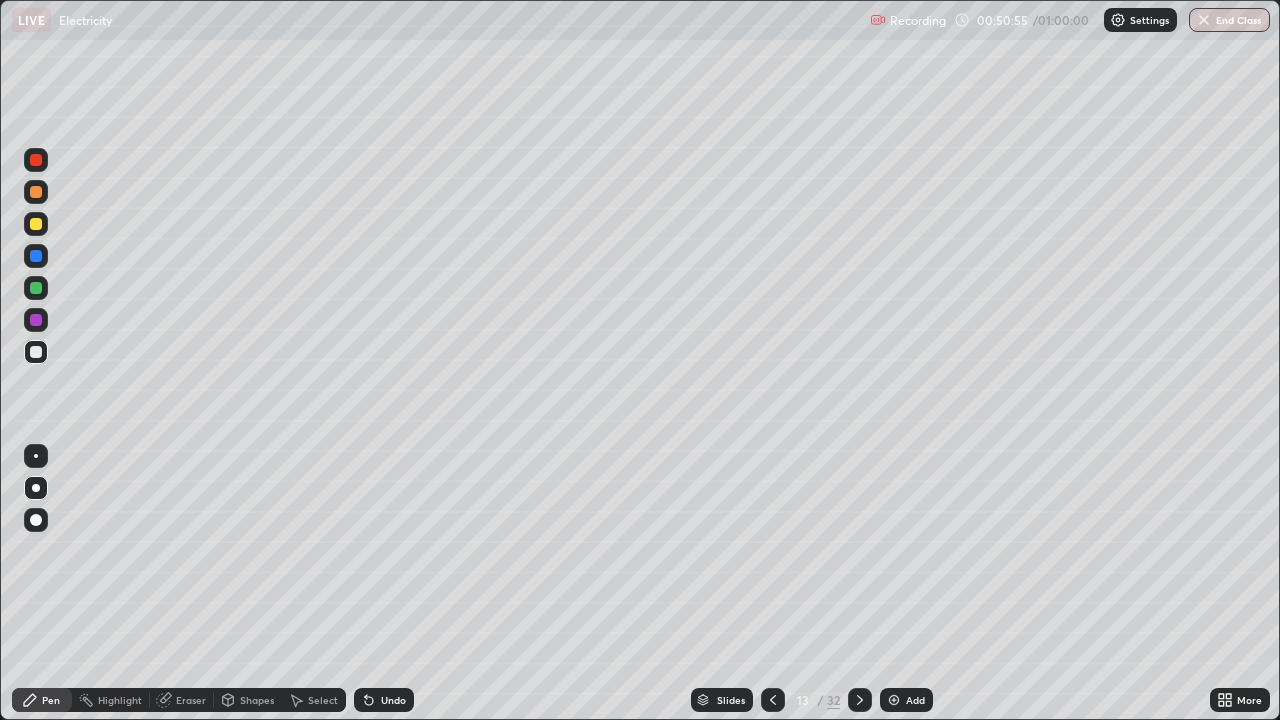 click on "Undo" at bounding box center (384, 700) 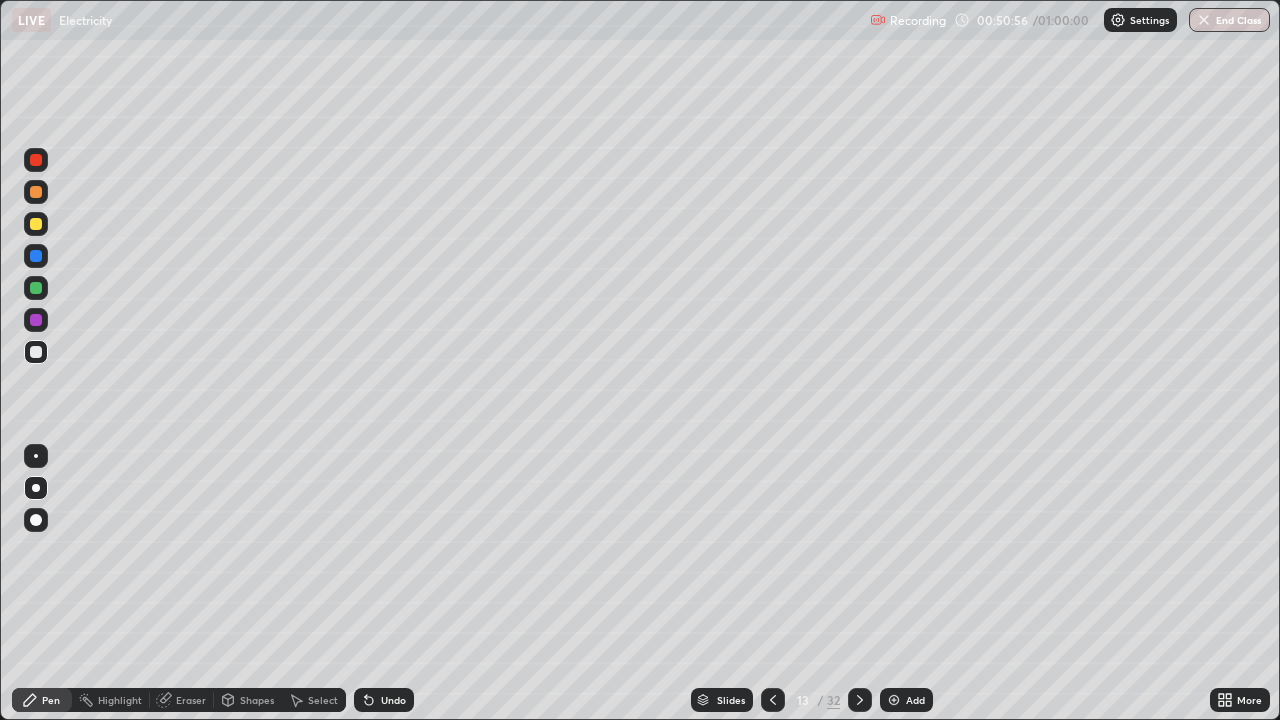 click on "Undo" at bounding box center [384, 700] 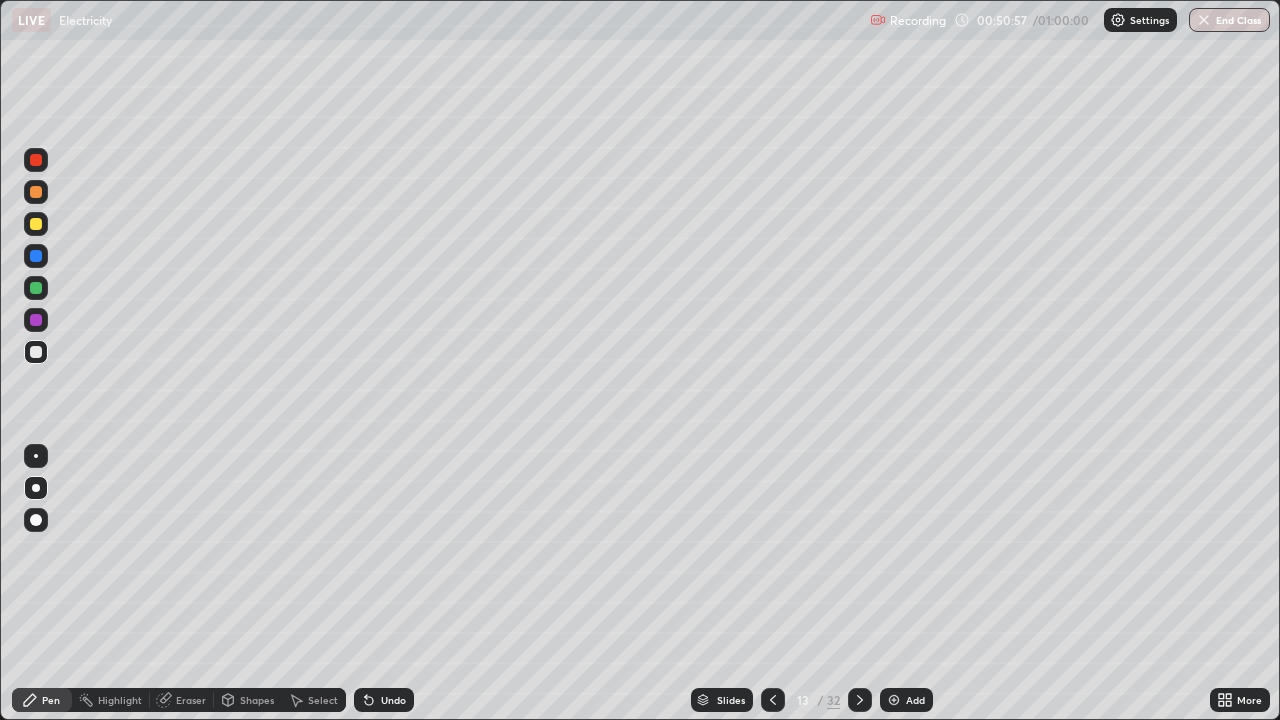 click on "Undo" at bounding box center [384, 700] 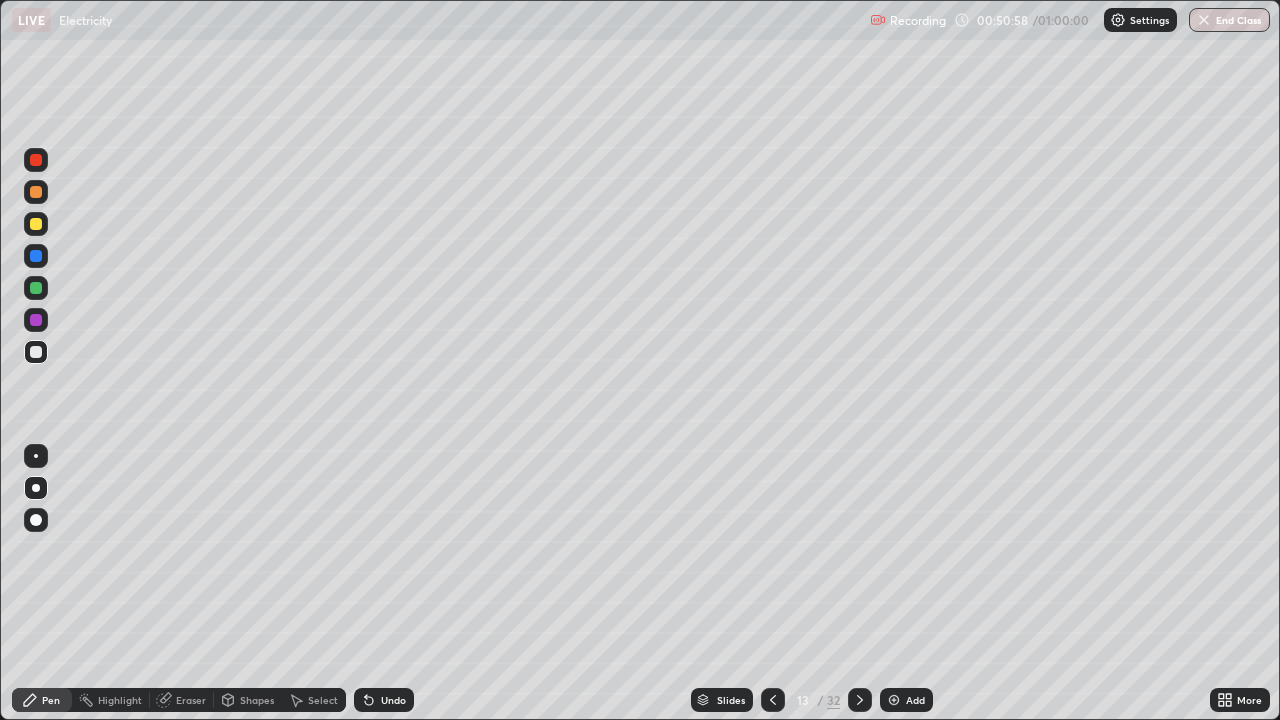 click on "Undo" at bounding box center [384, 700] 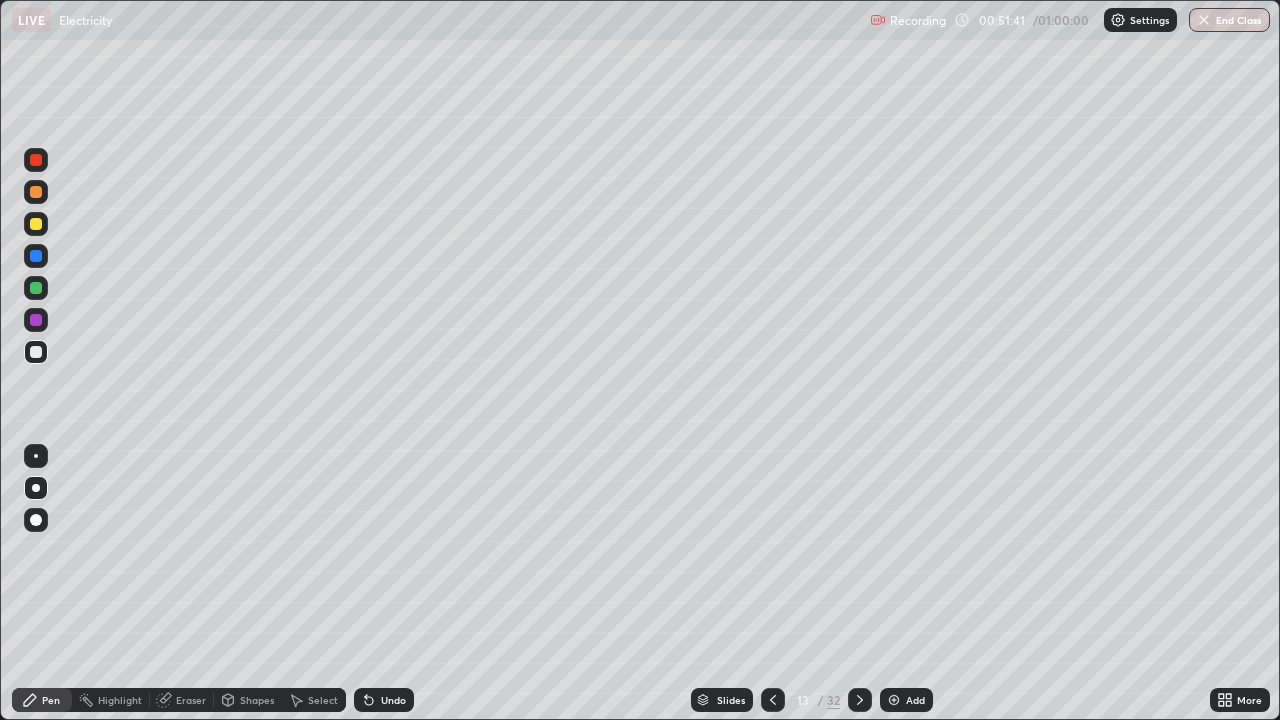 click on "Add" at bounding box center (915, 700) 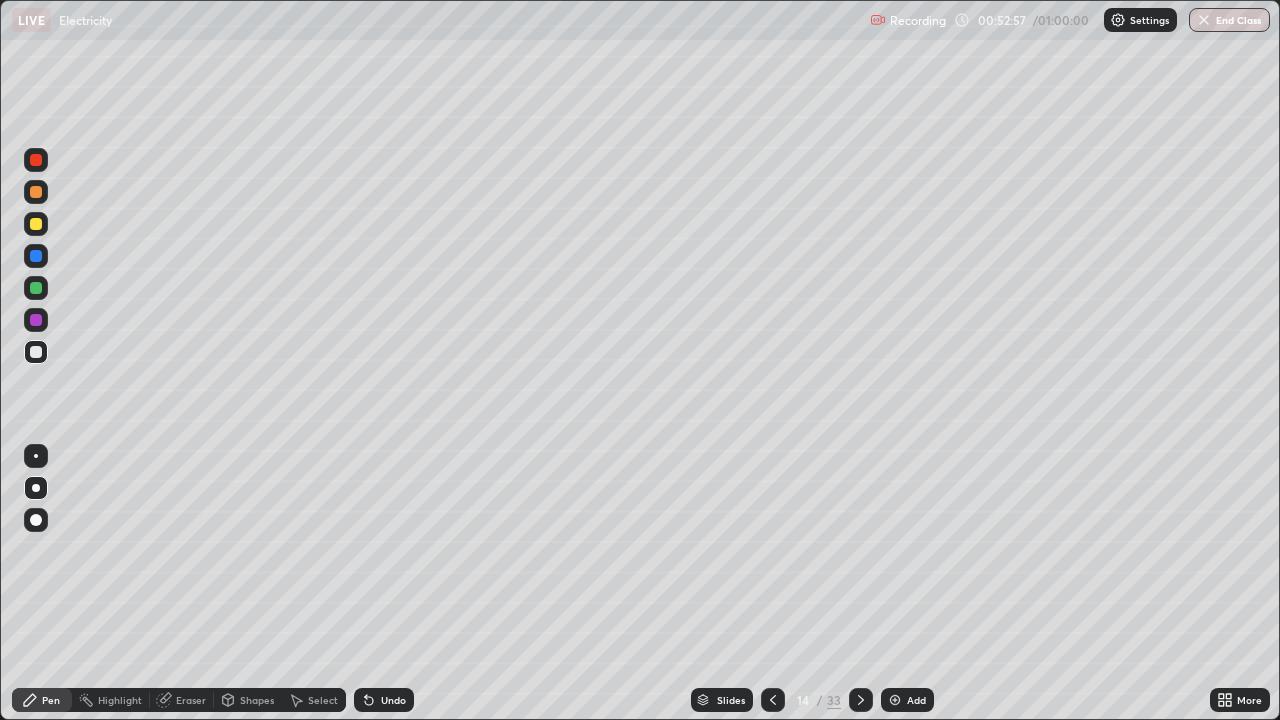 click on "Pen" at bounding box center (42, 700) 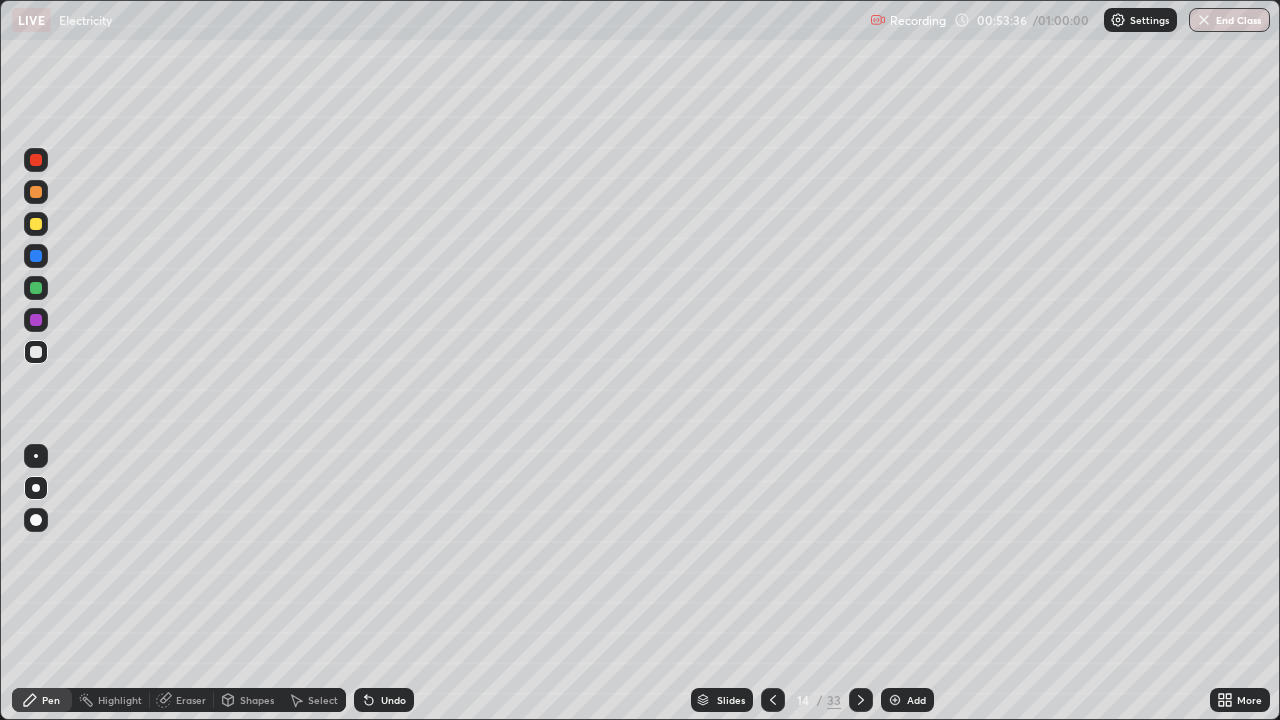 click at bounding box center (36, 192) 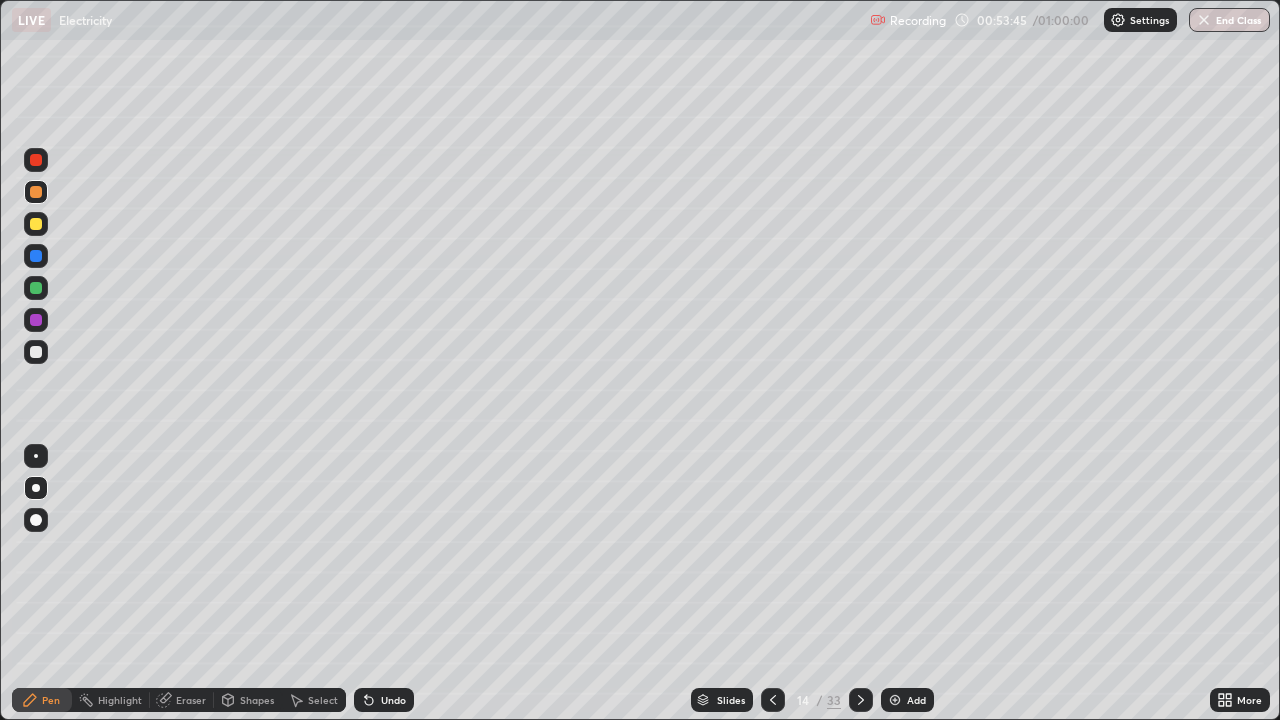 click 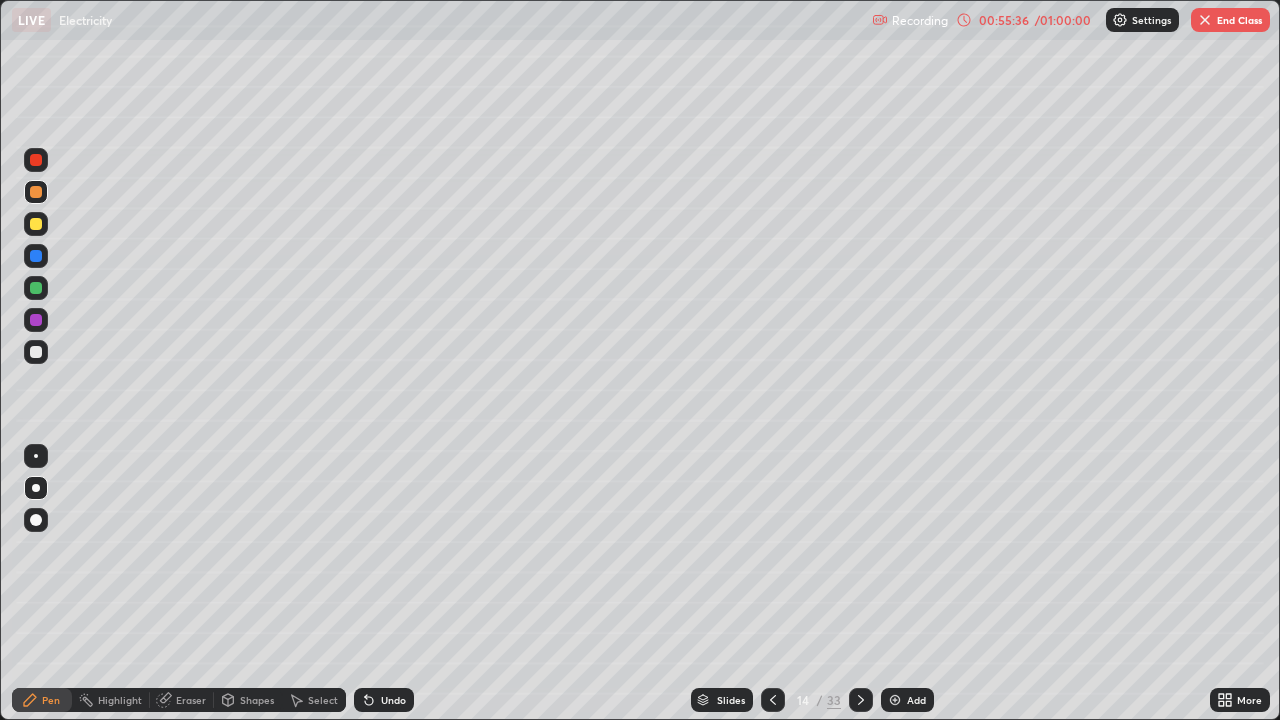 click on "Add" at bounding box center [916, 700] 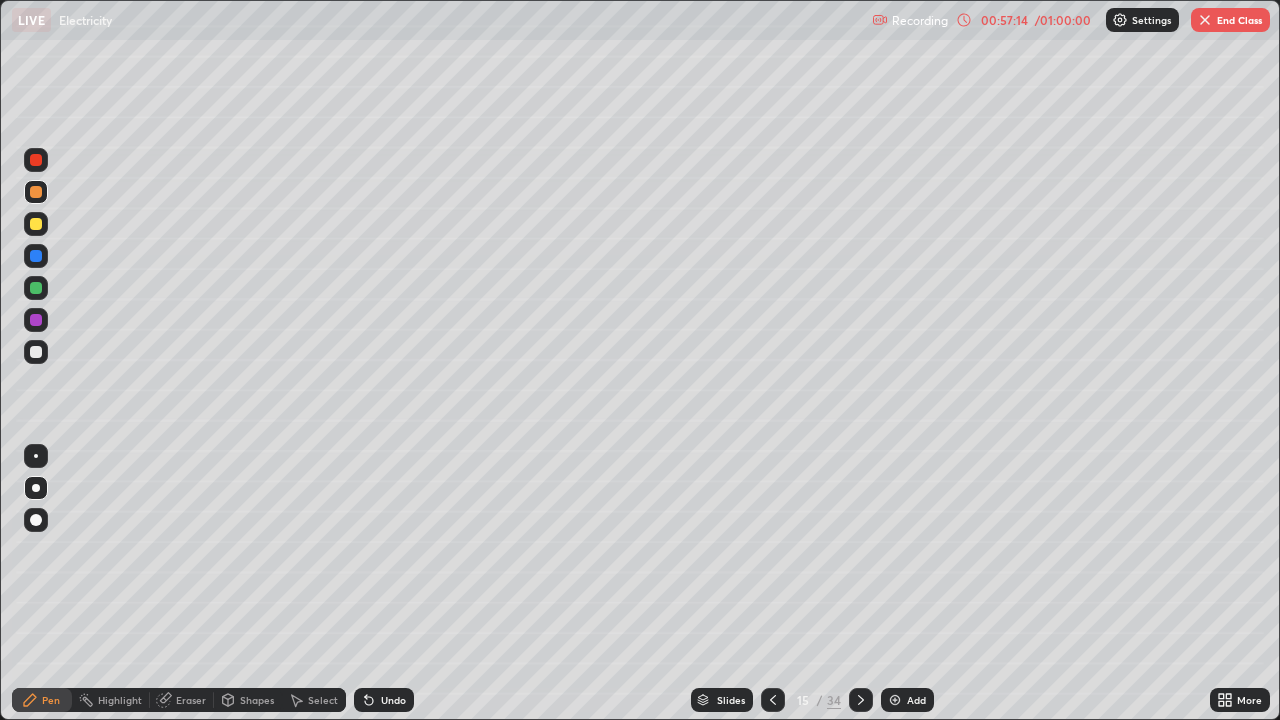 click at bounding box center (773, 700) 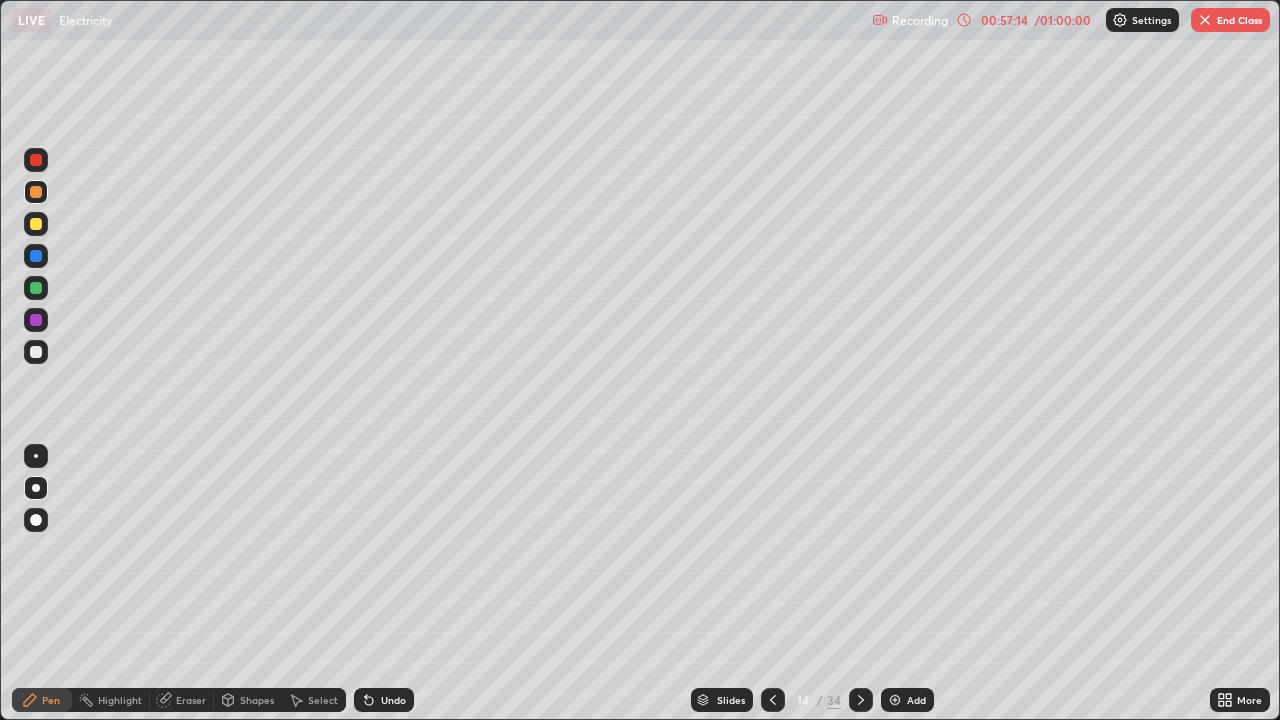 click 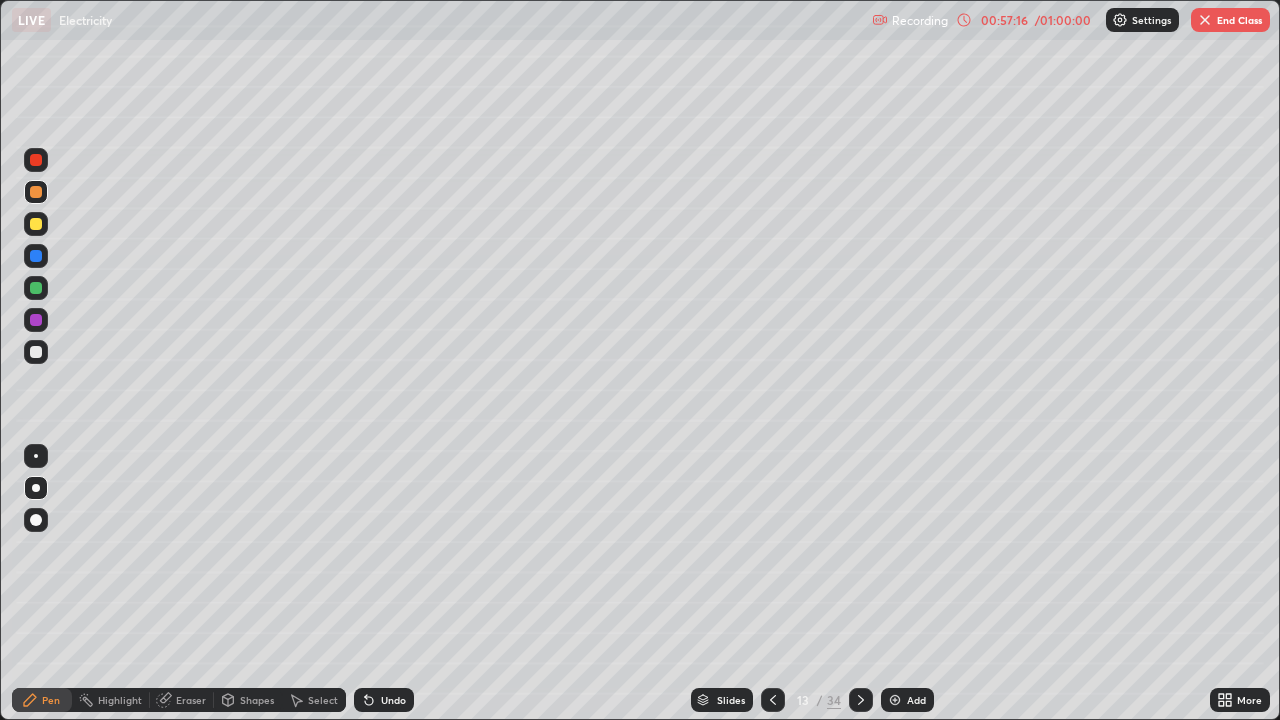 click 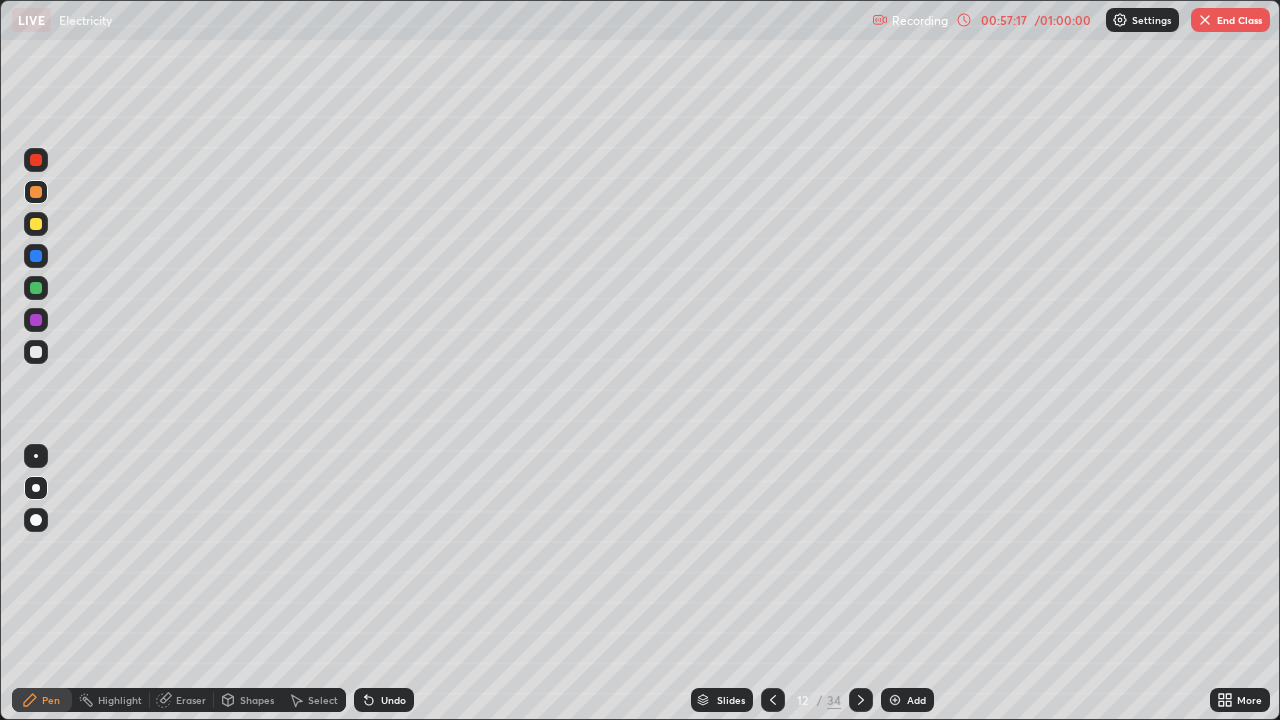 click at bounding box center (773, 700) 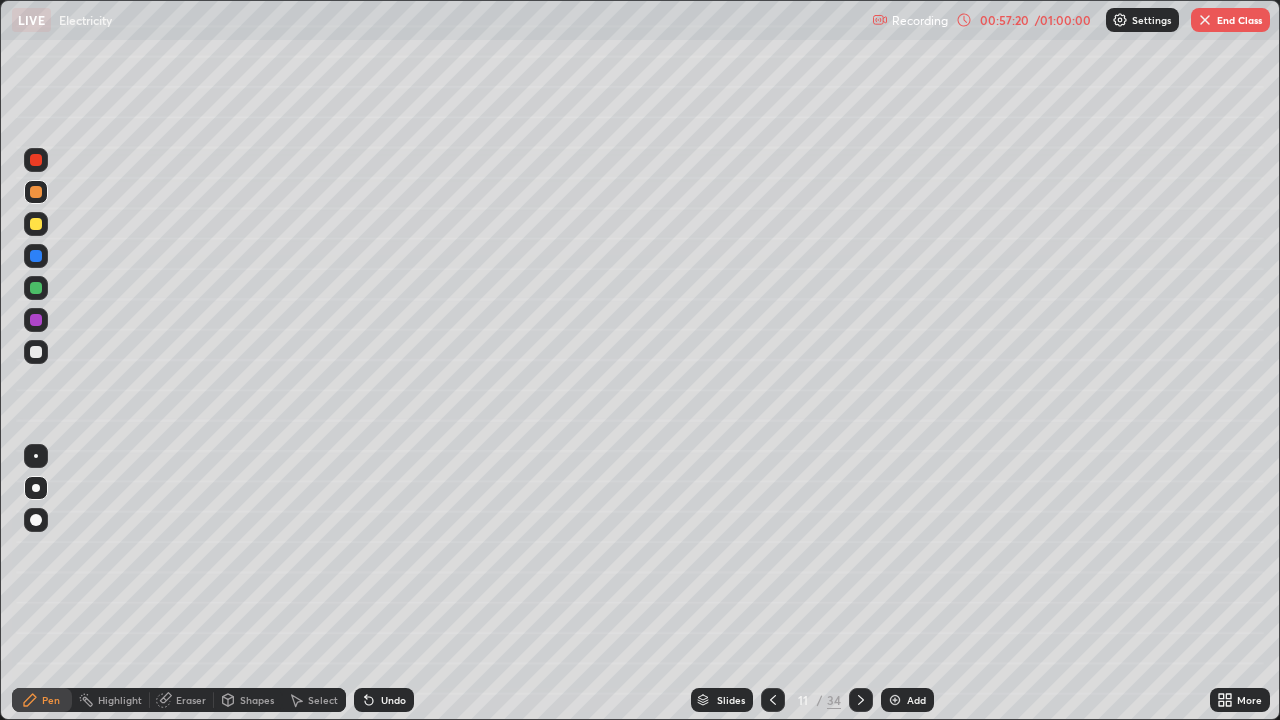 click at bounding box center [861, 700] 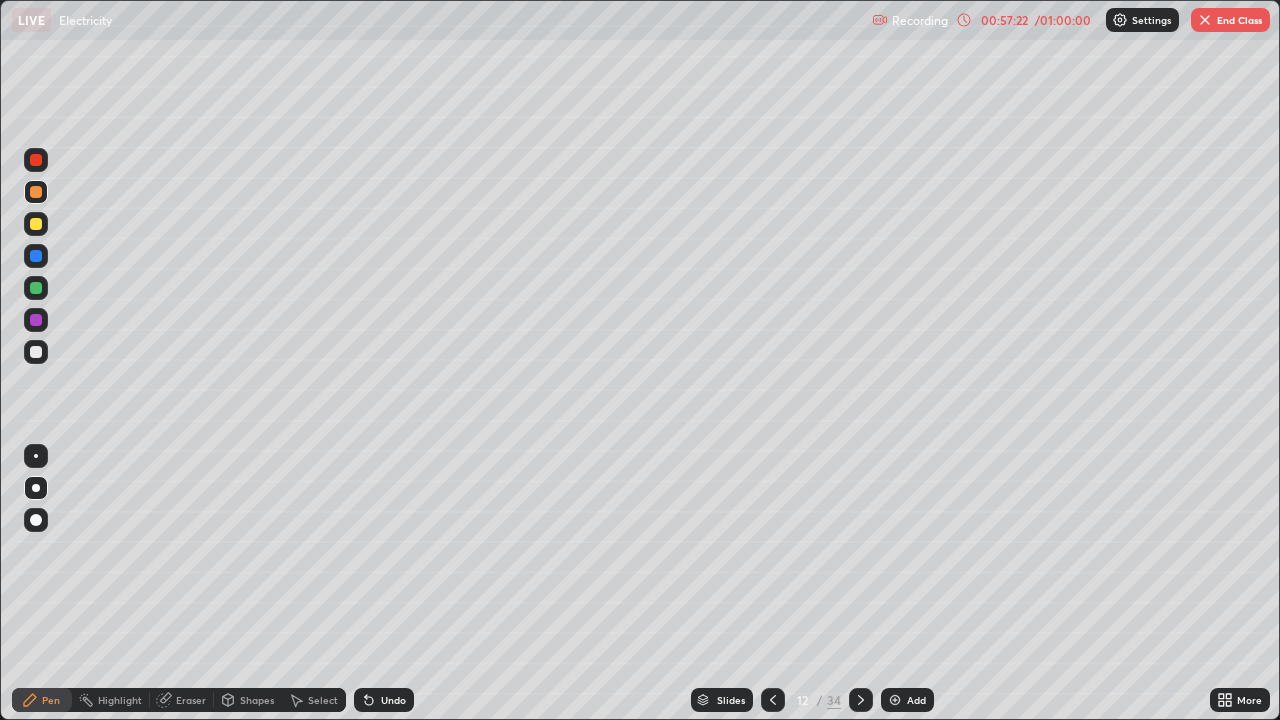 click 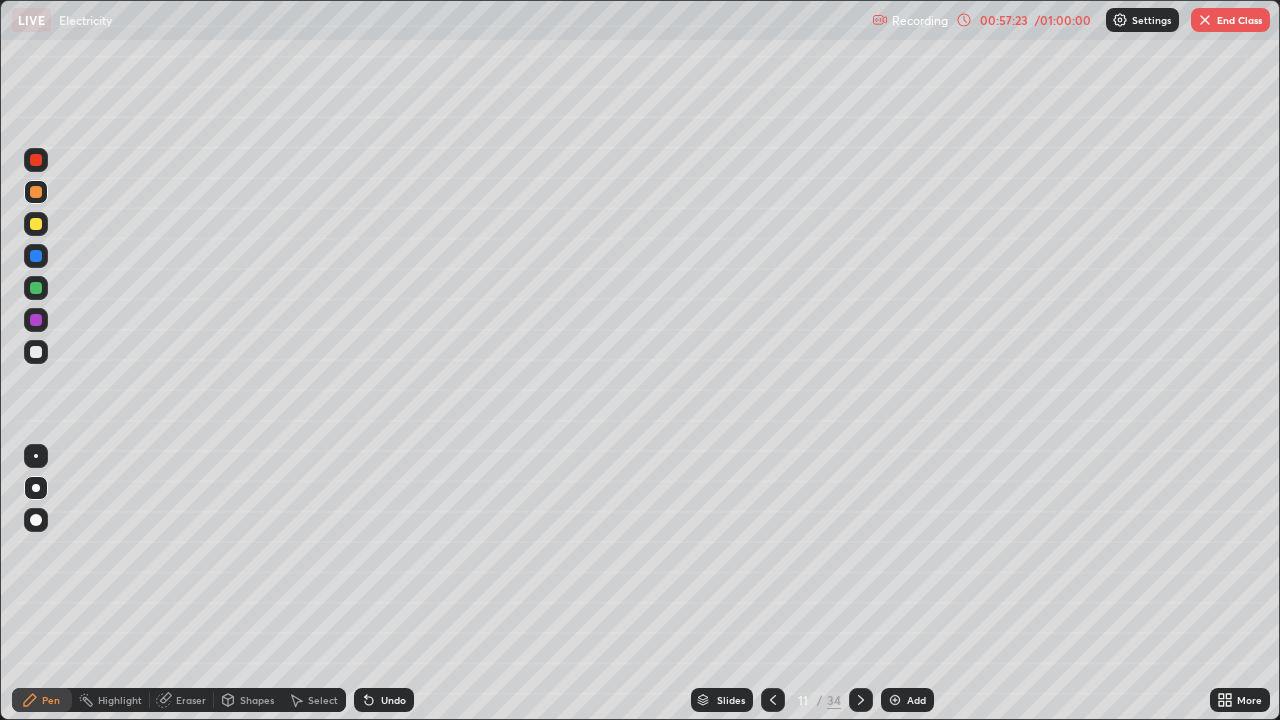 click 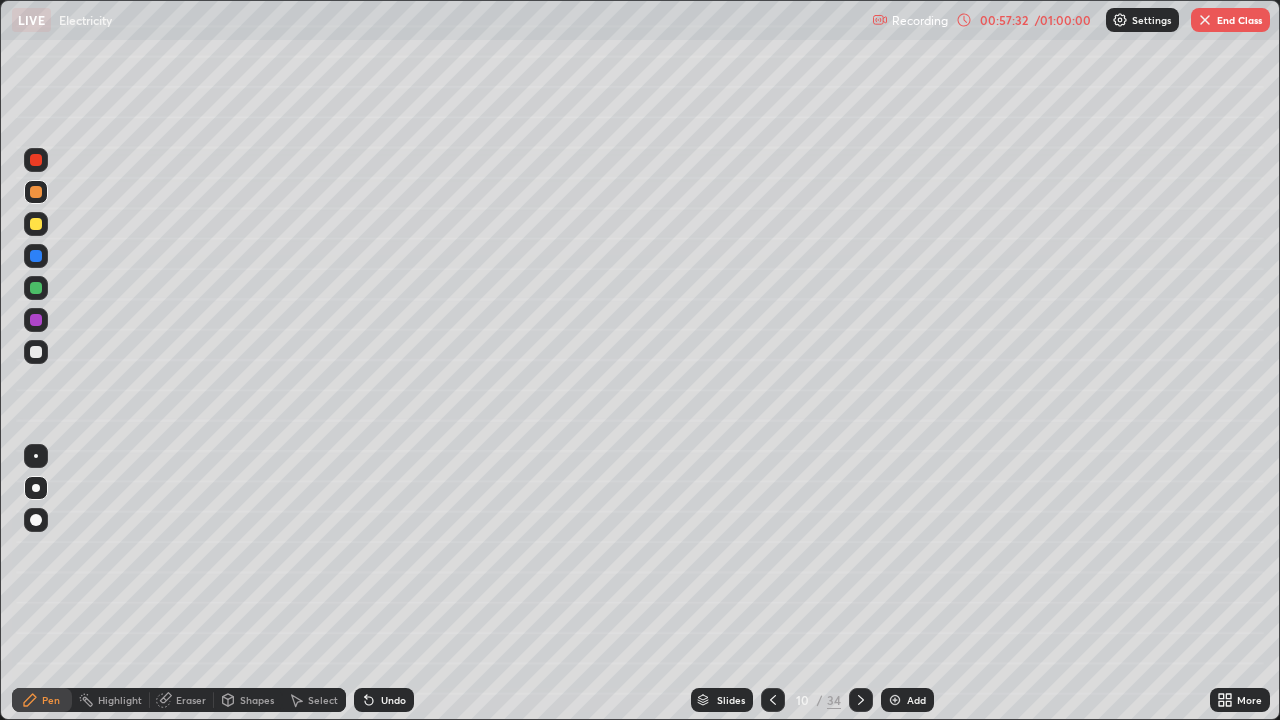 click 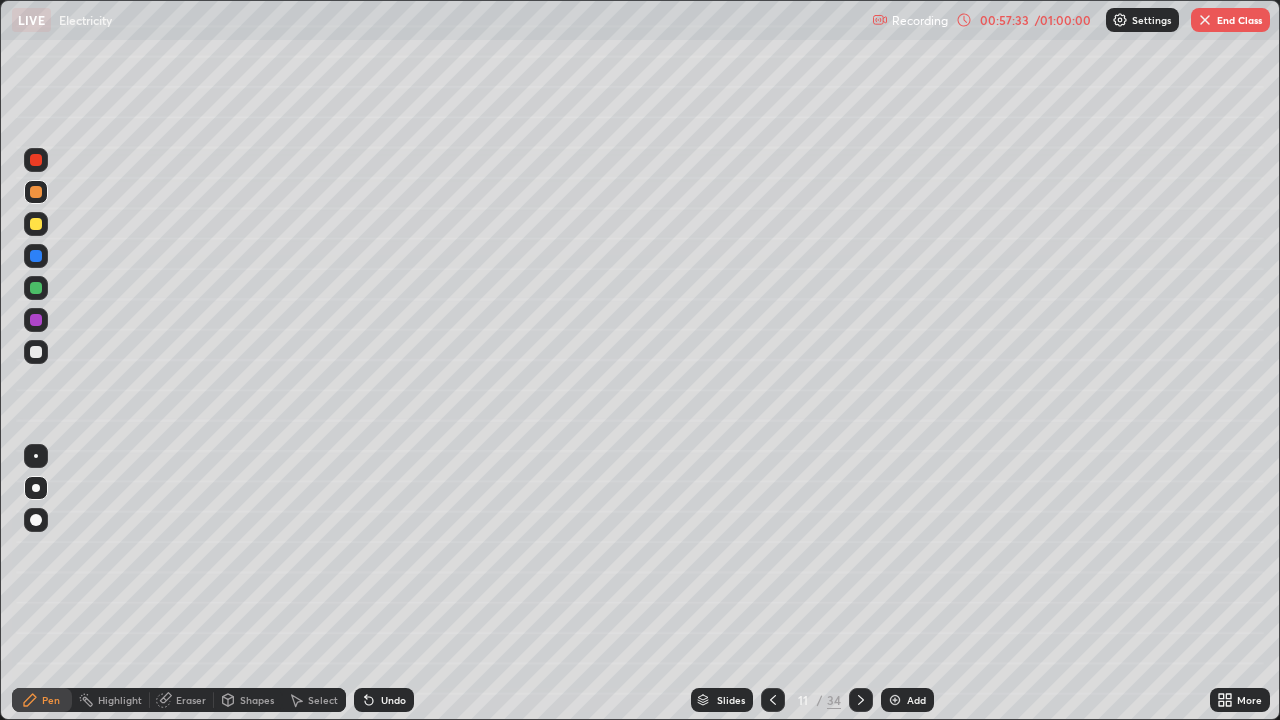 click 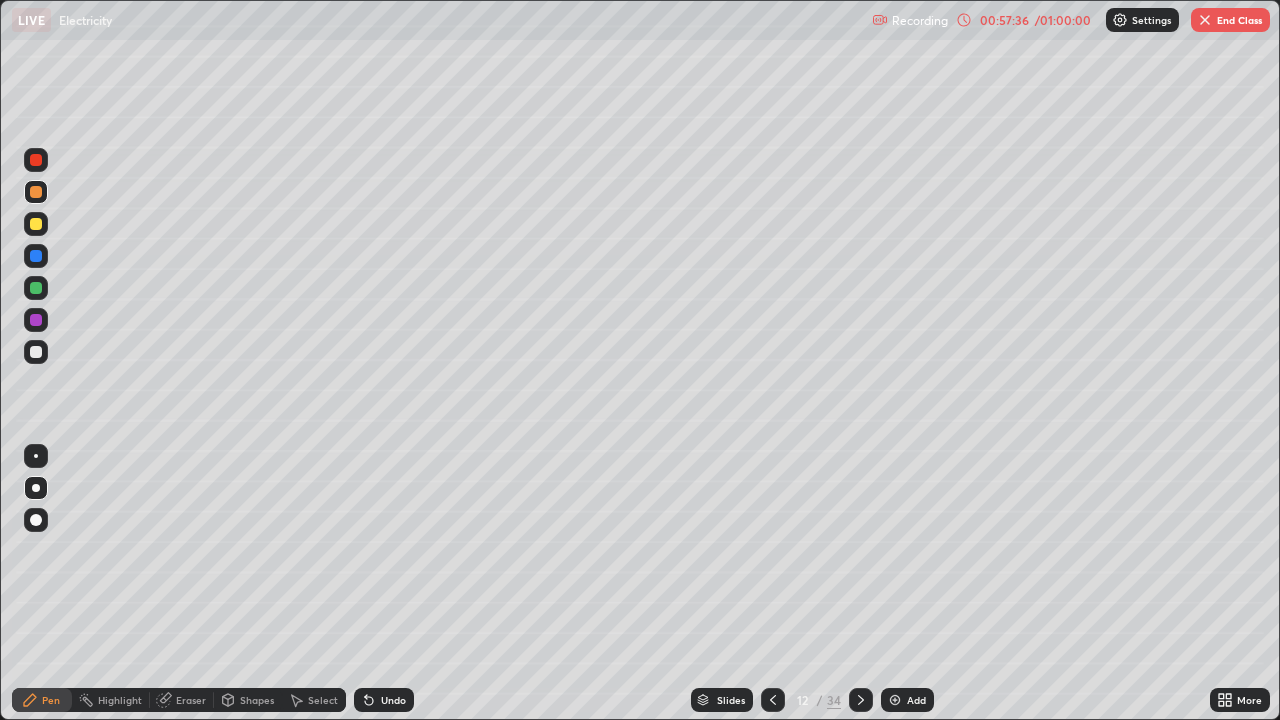 click at bounding box center [861, 700] 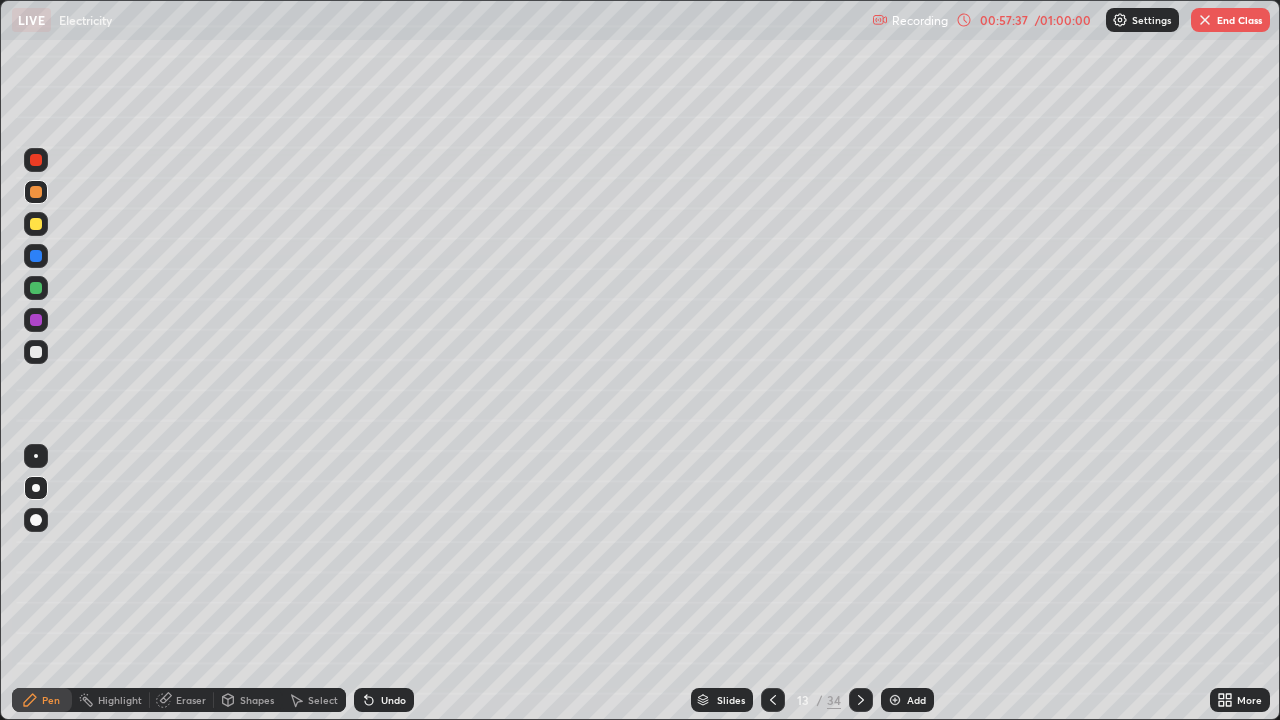 click 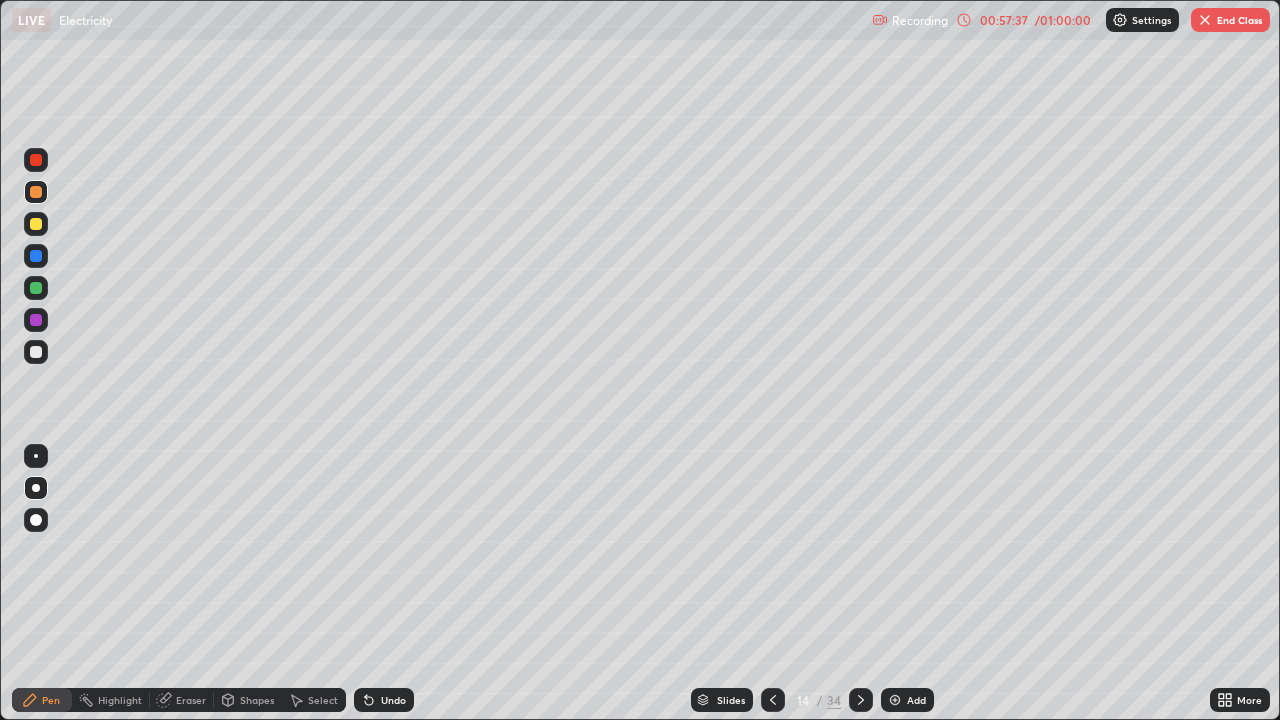 click 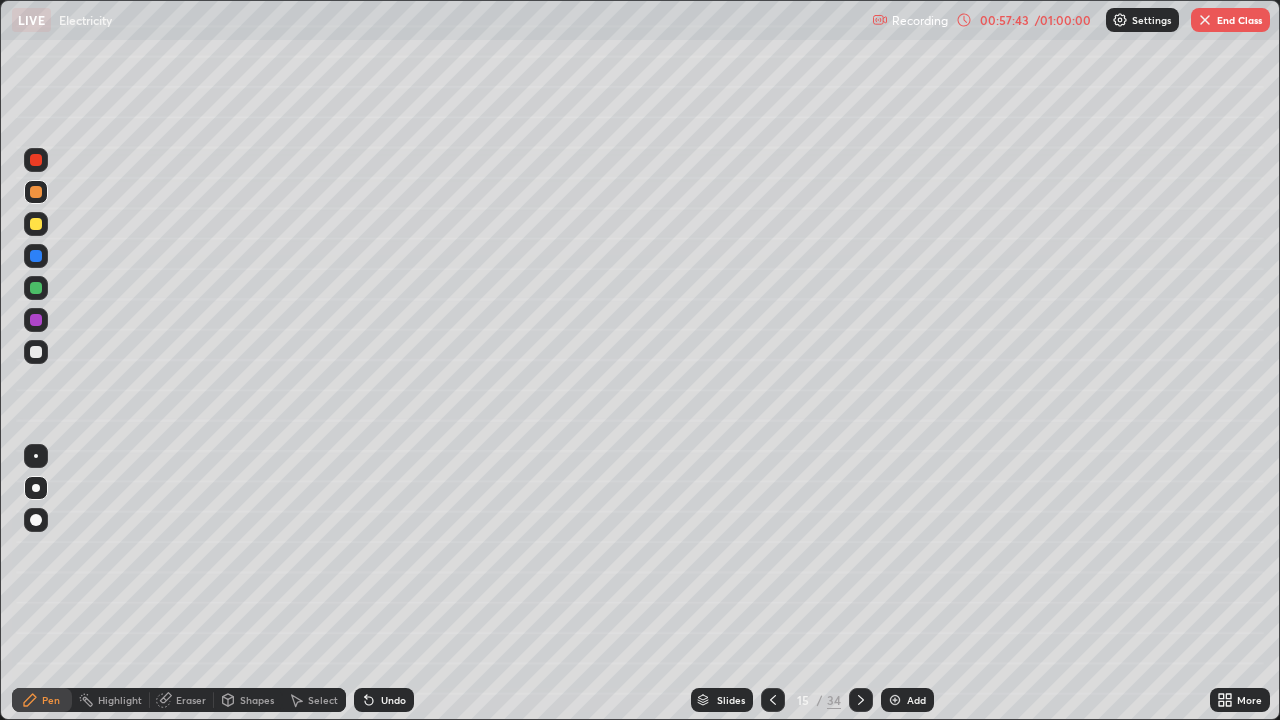 click 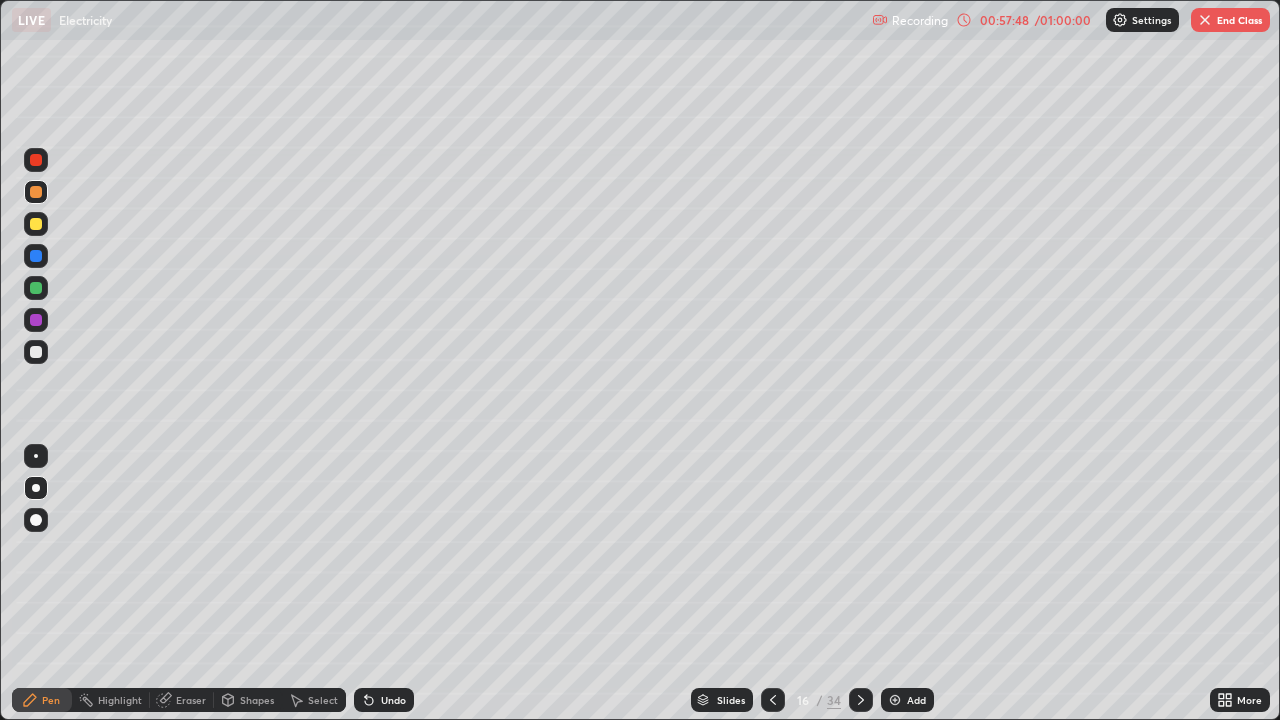 click on "End Class" at bounding box center [1230, 20] 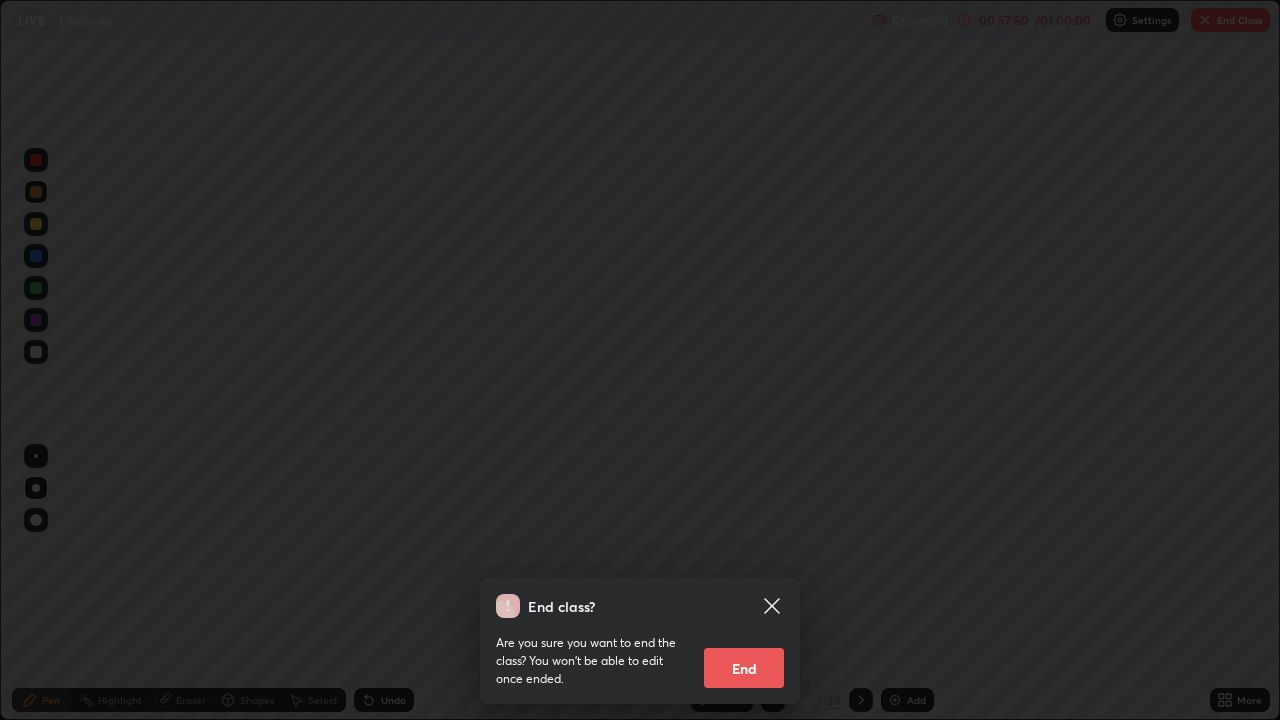 click on "End" at bounding box center [744, 668] 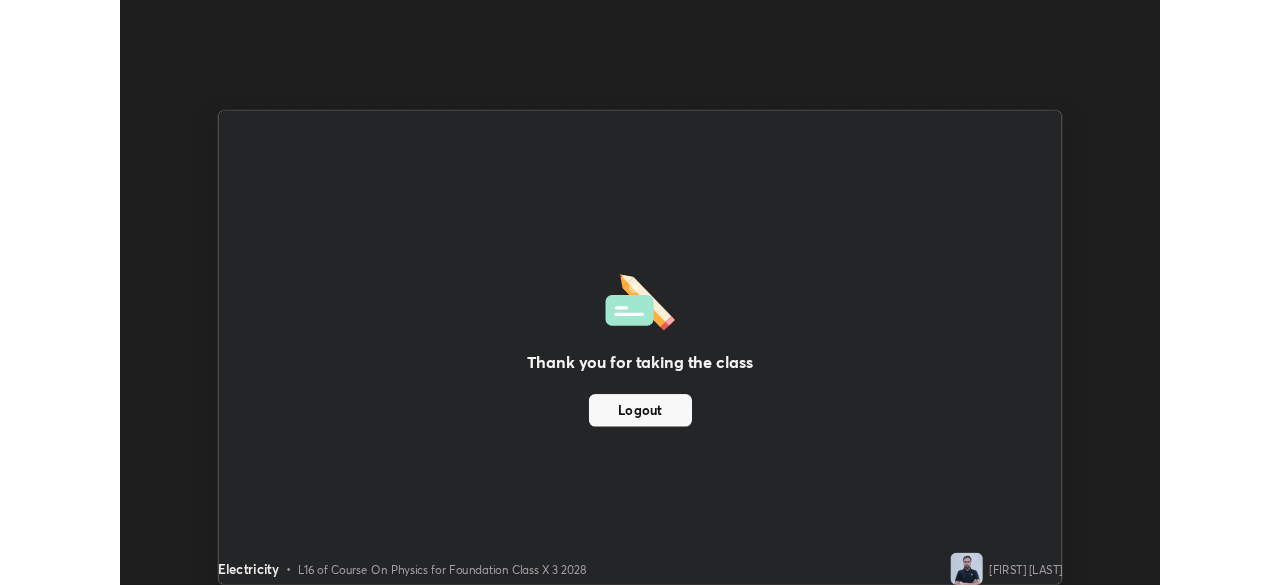 scroll, scrollTop: 585, scrollLeft: 1280, axis: both 